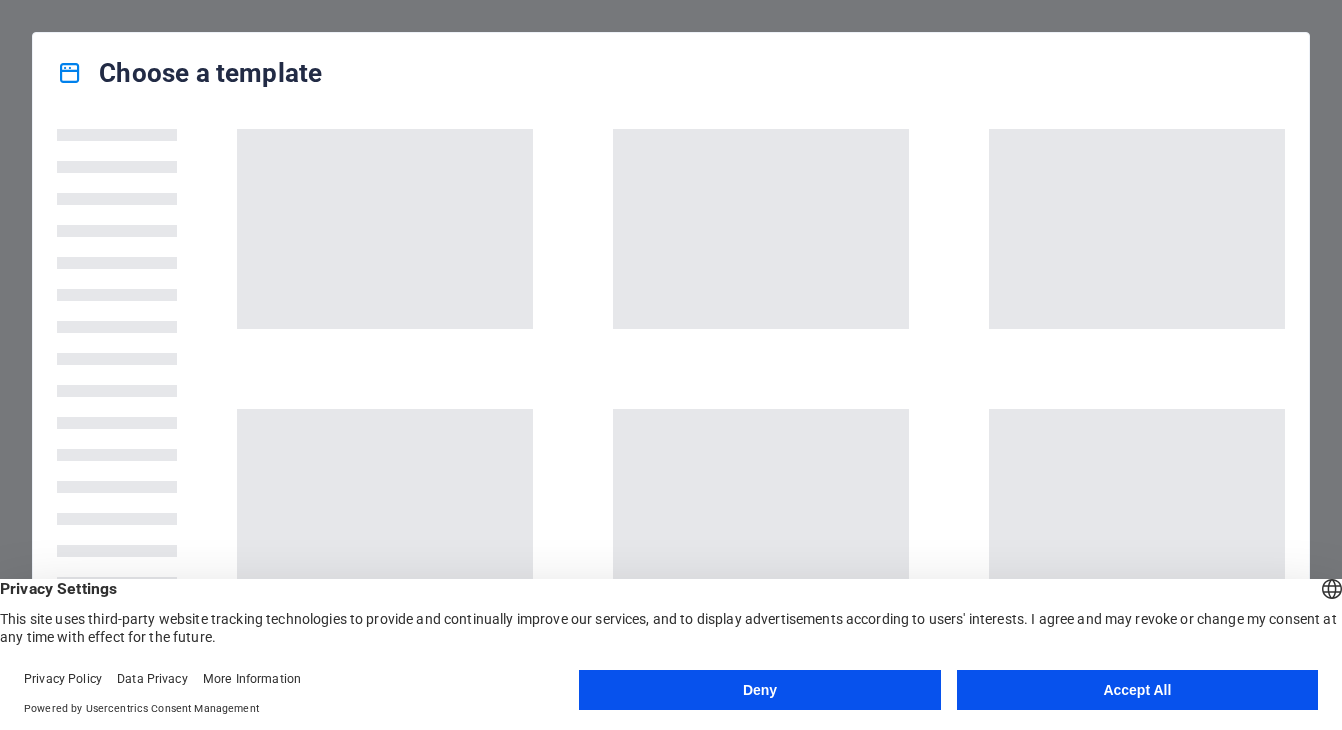 scroll, scrollTop: 0, scrollLeft: 0, axis: both 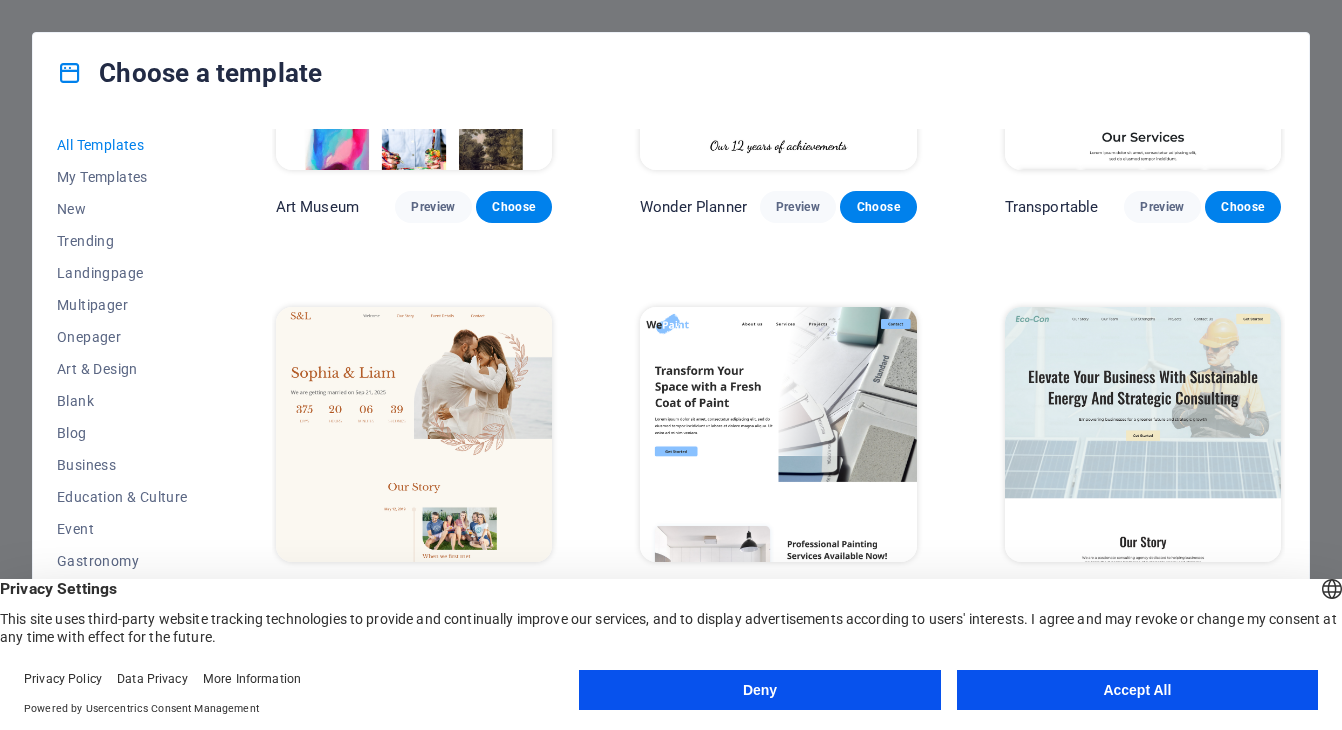 click on "Accept All" at bounding box center (1137, 690) 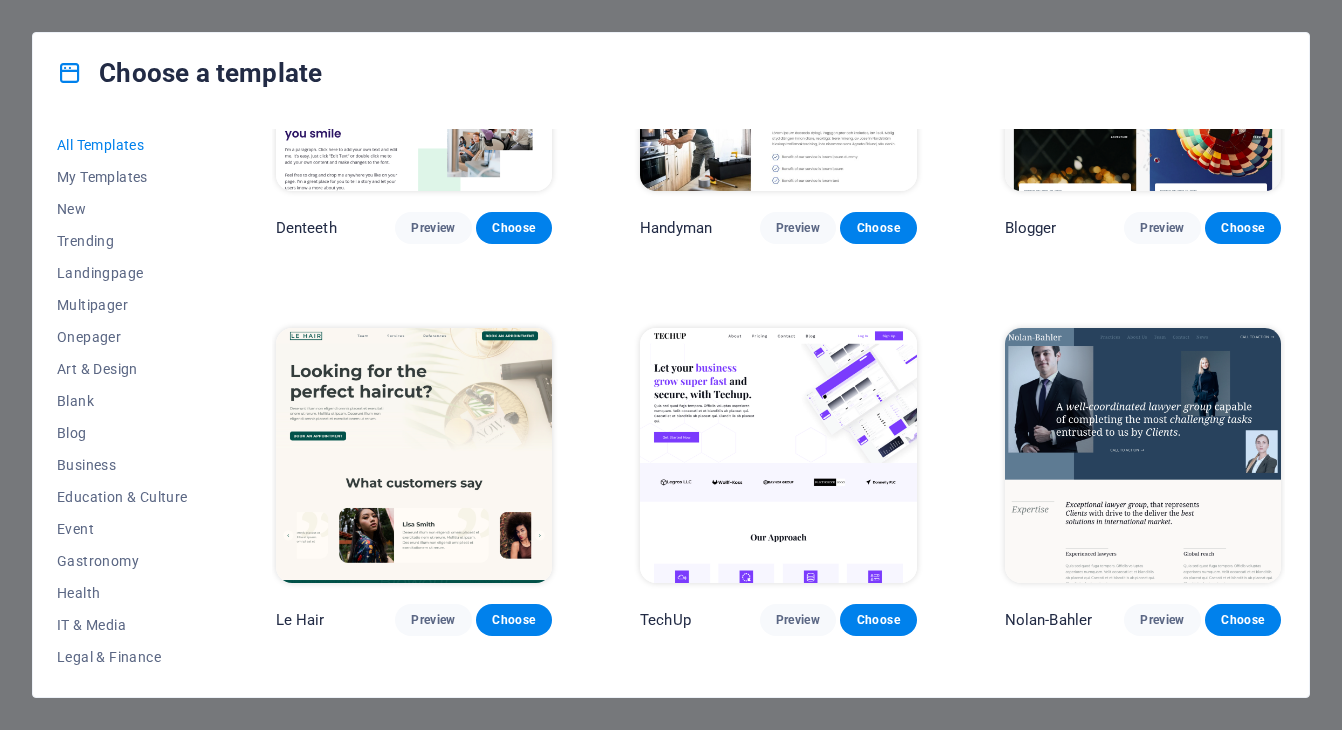 scroll, scrollTop: 5301, scrollLeft: 0, axis: vertical 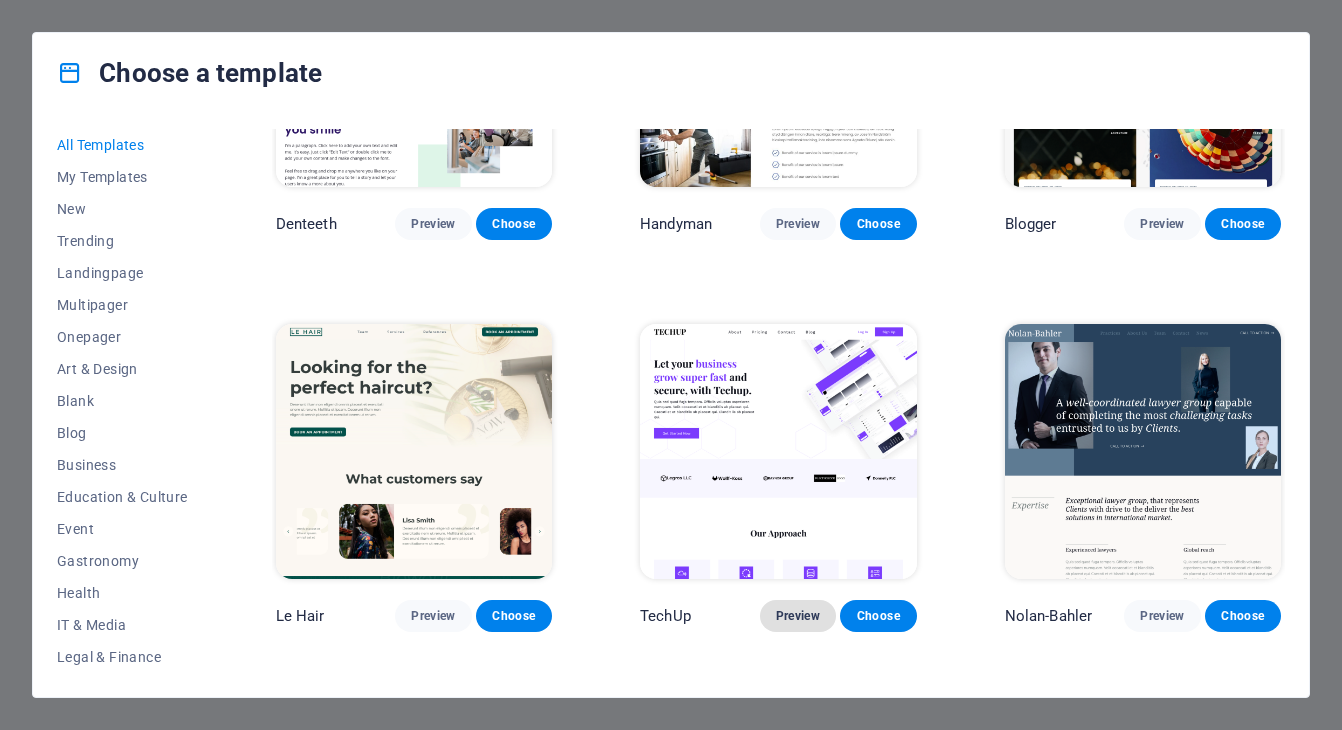click on "Preview" at bounding box center (798, 616) 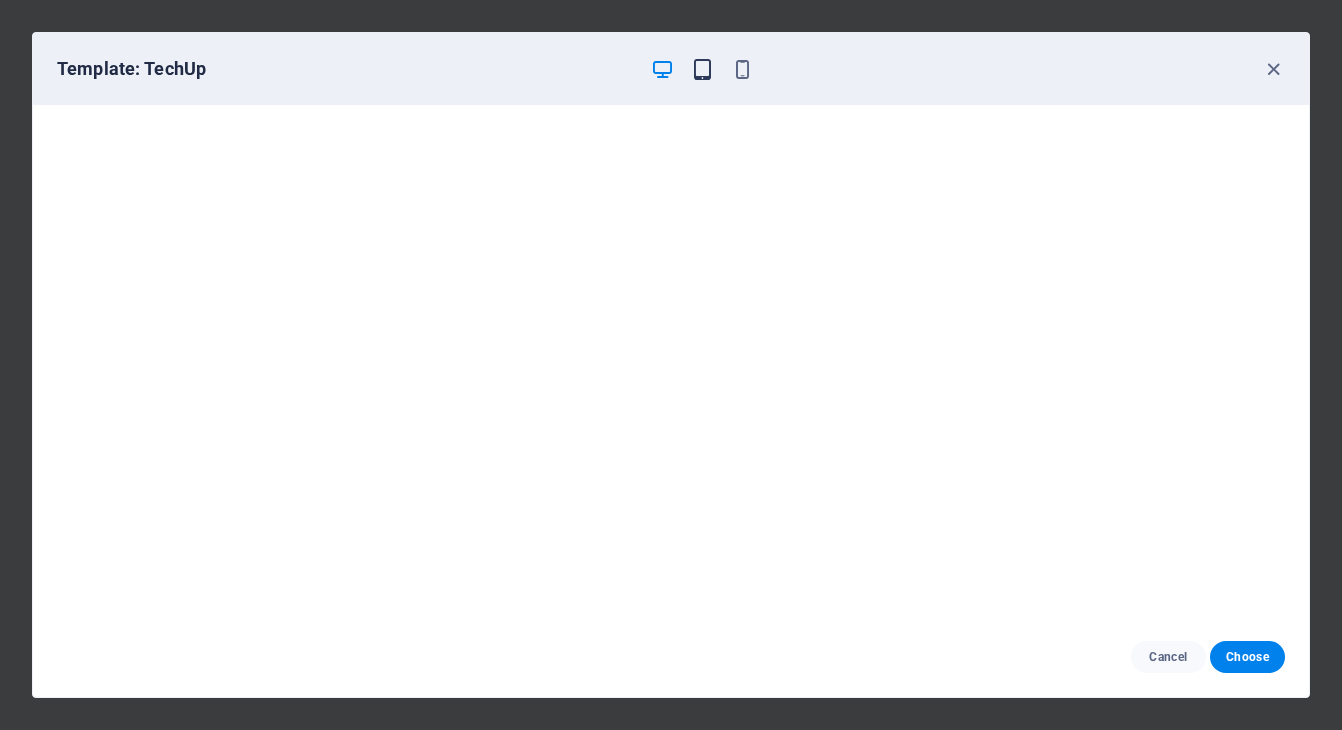 click at bounding box center [702, 69] 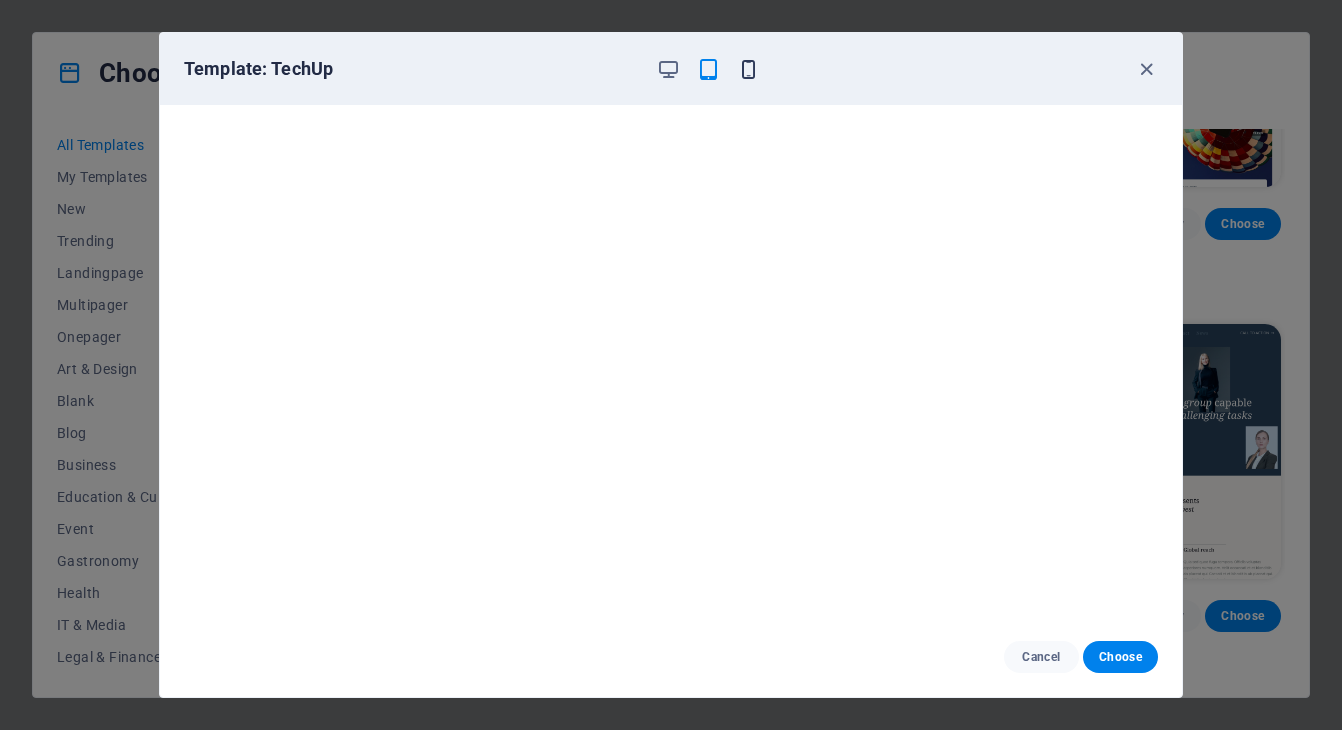 click at bounding box center (748, 69) 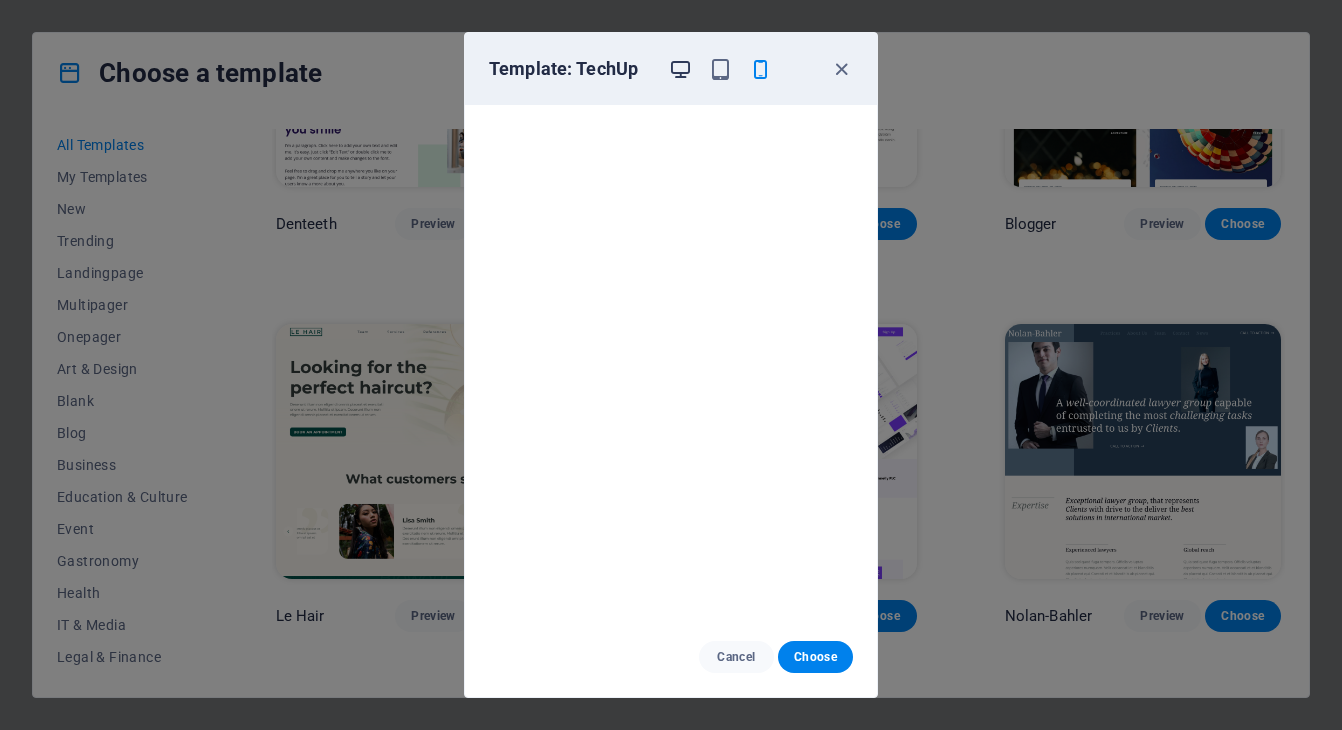 click at bounding box center (680, 69) 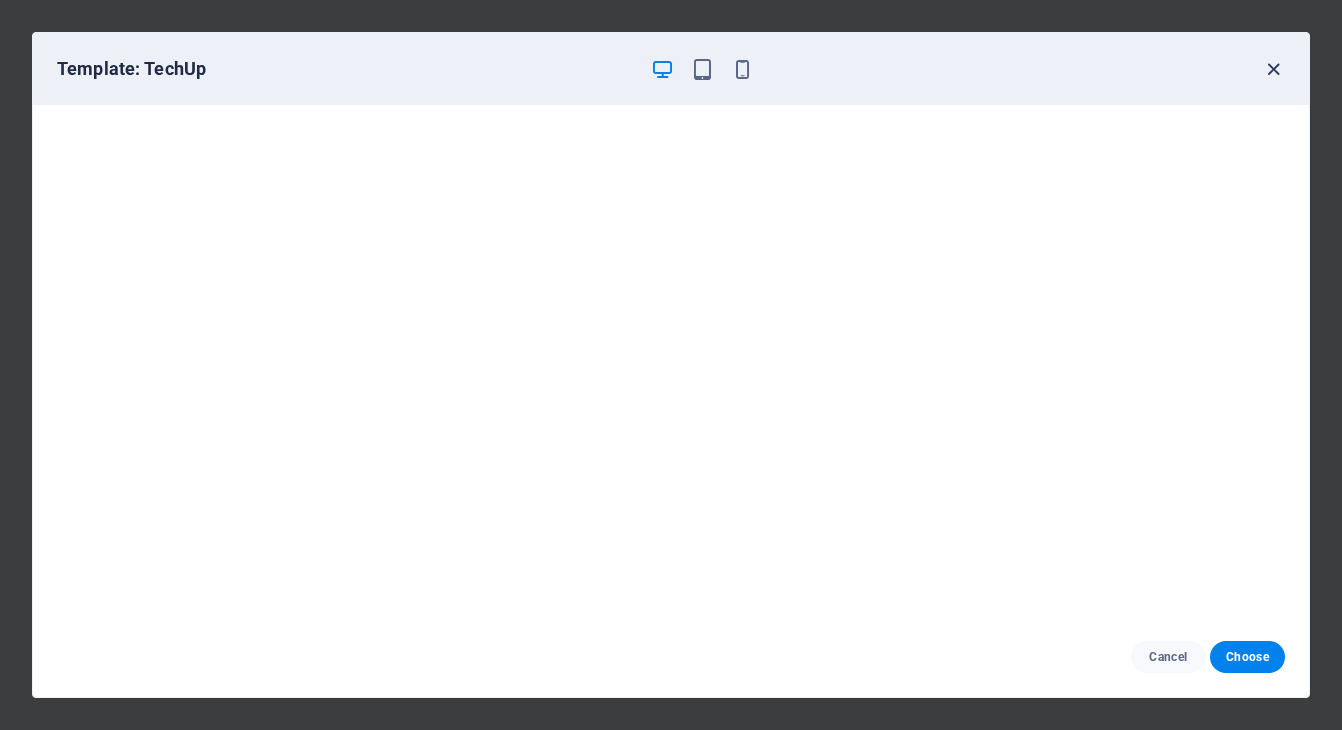 click at bounding box center (1273, 69) 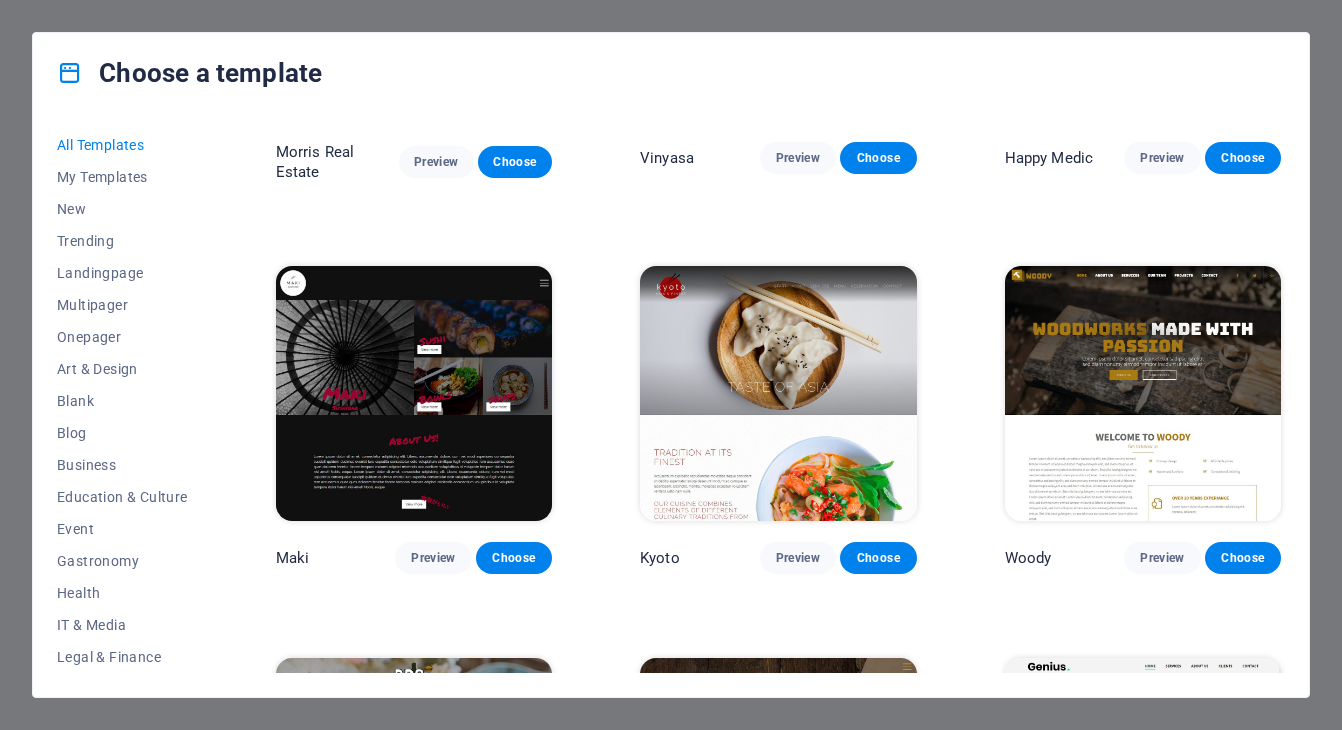 scroll, scrollTop: 8522, scrollLeft: 0, axis: vertical 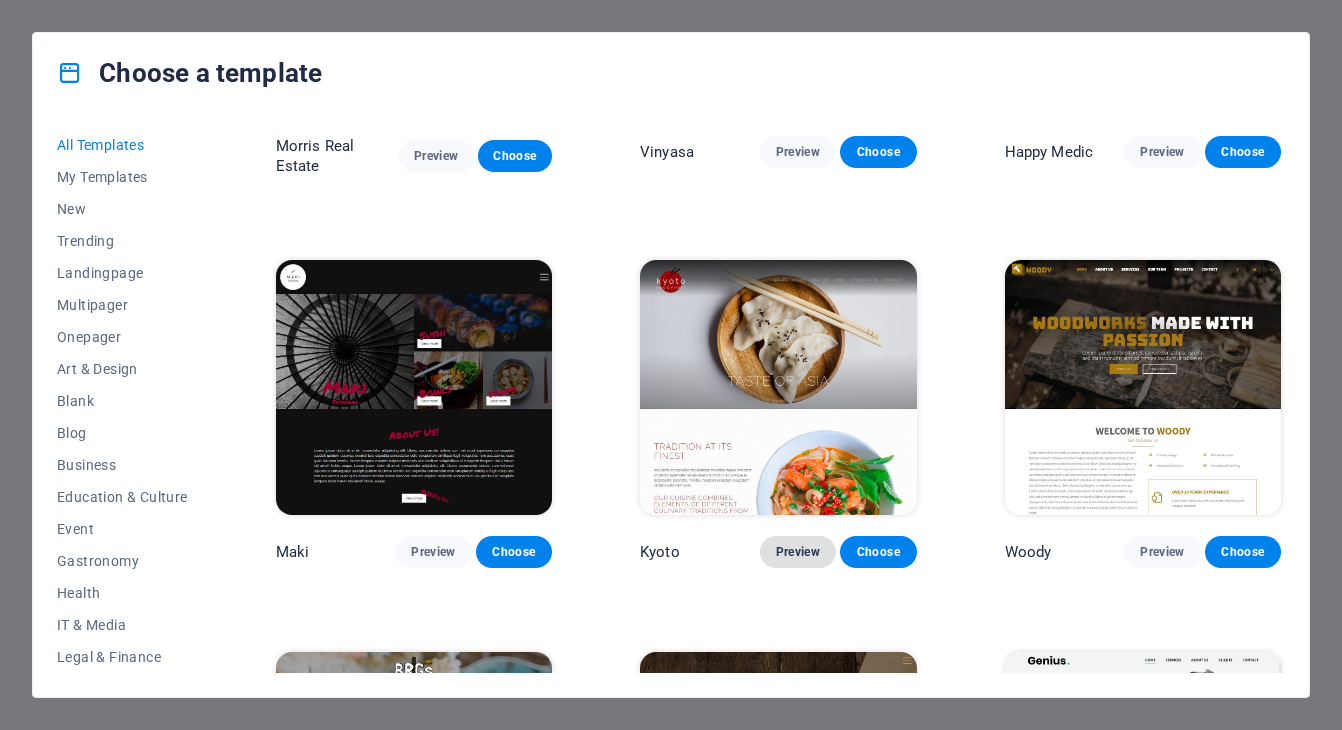 click on "Preview" at bounding box center (798, 552) 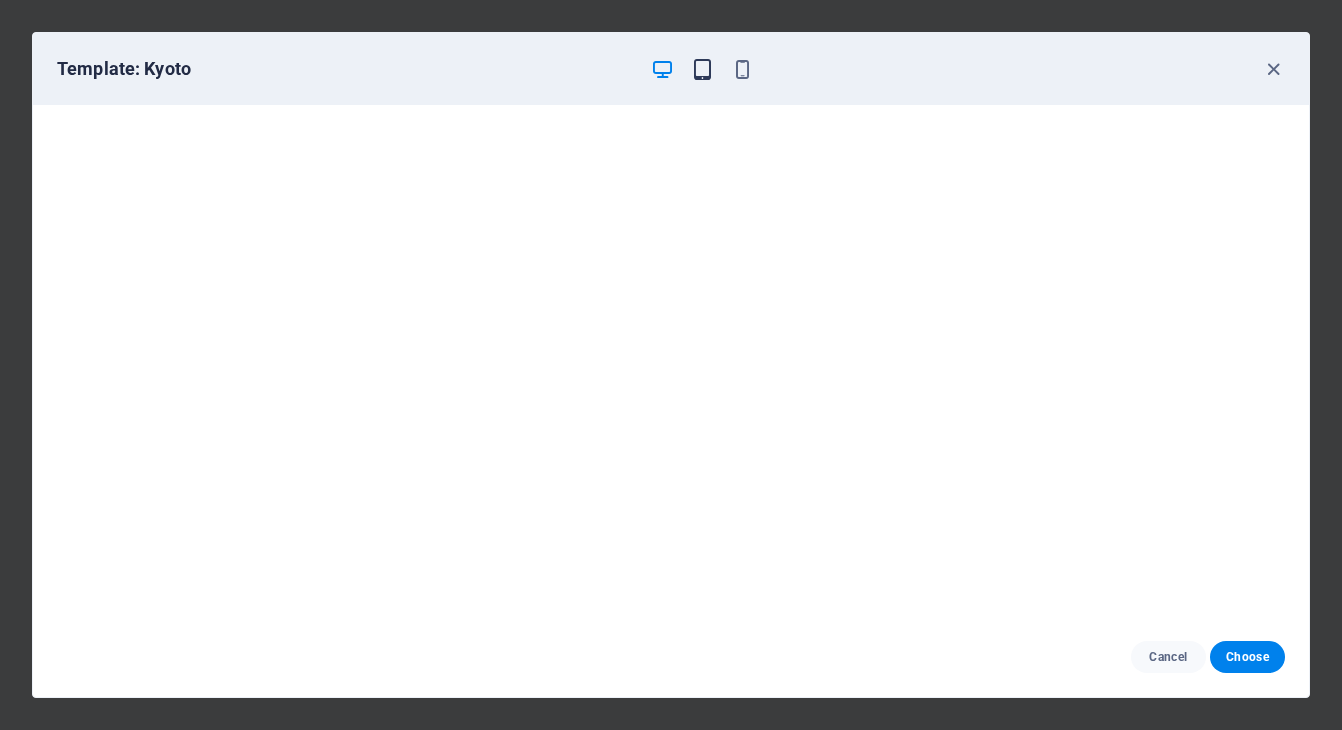 click at bounding box center (702, 69) 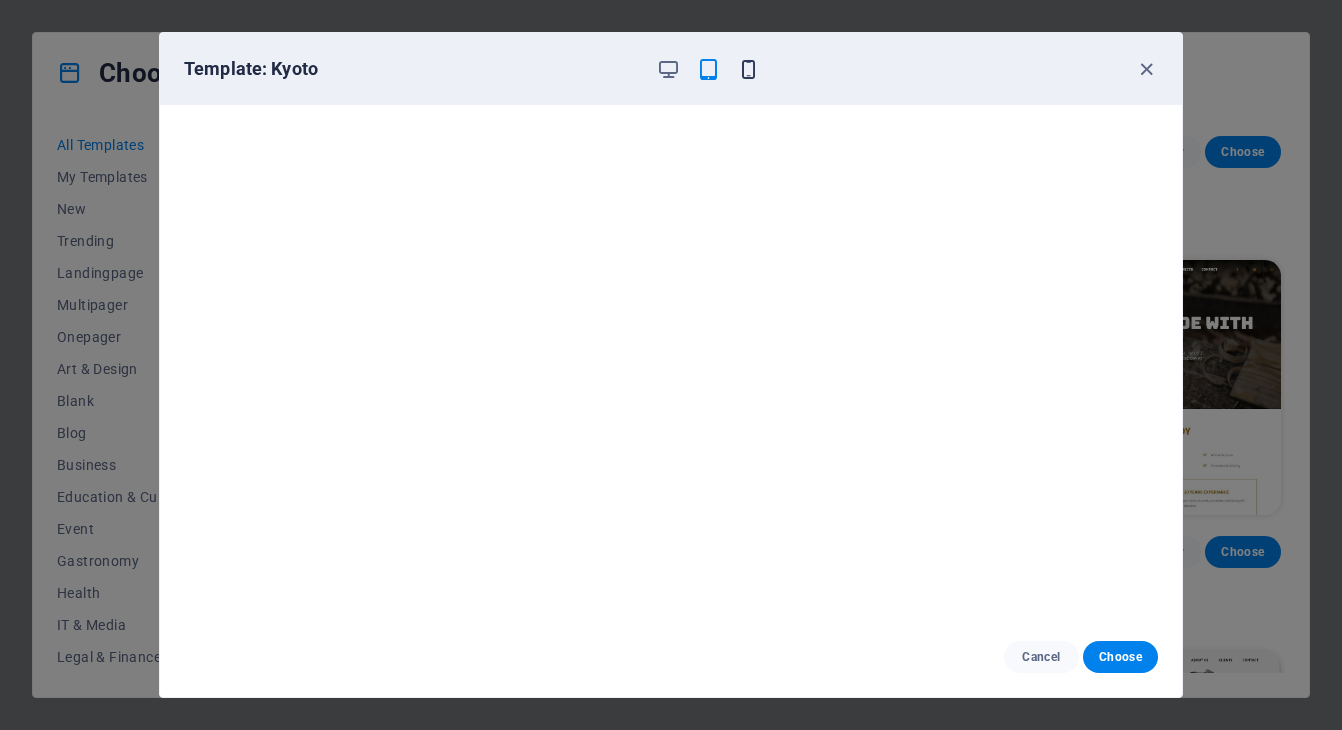 click at bounding box center [748, 69] 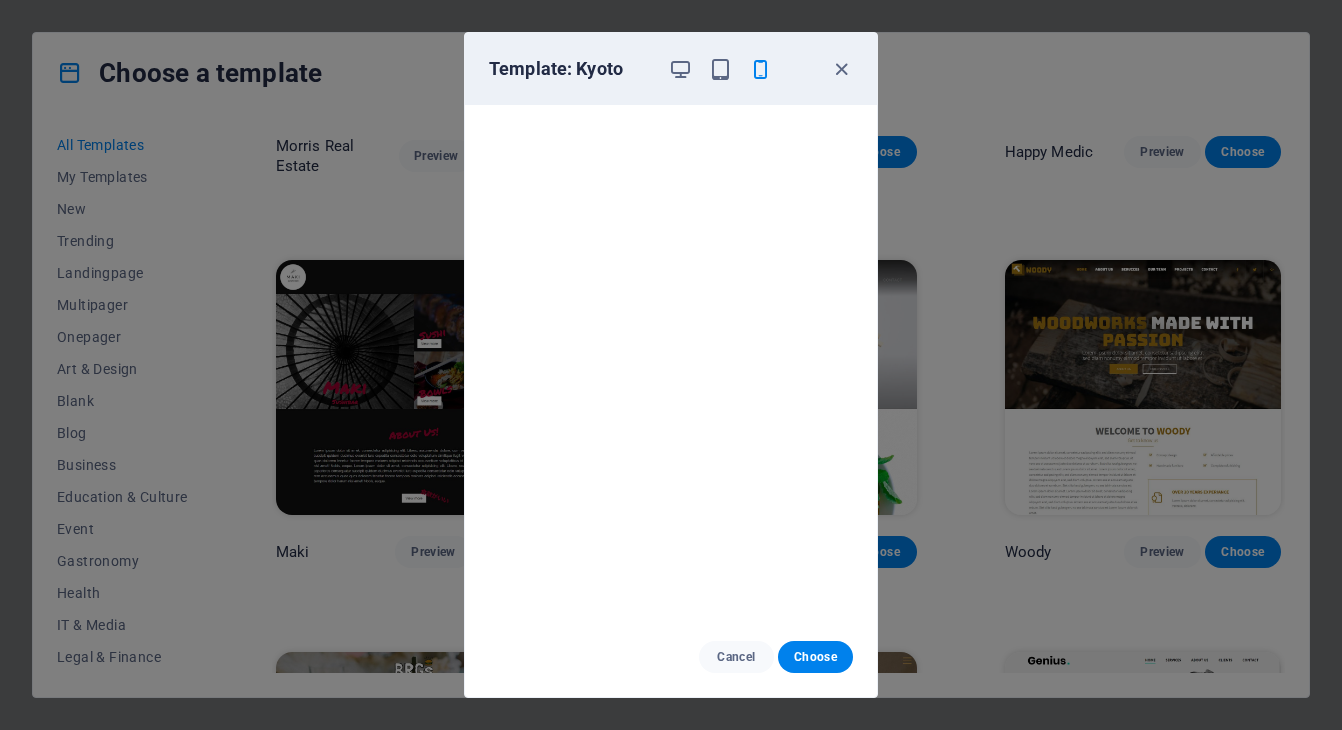 scroll, scrollTop: 2, scrollLeft: 0, axis: vertical 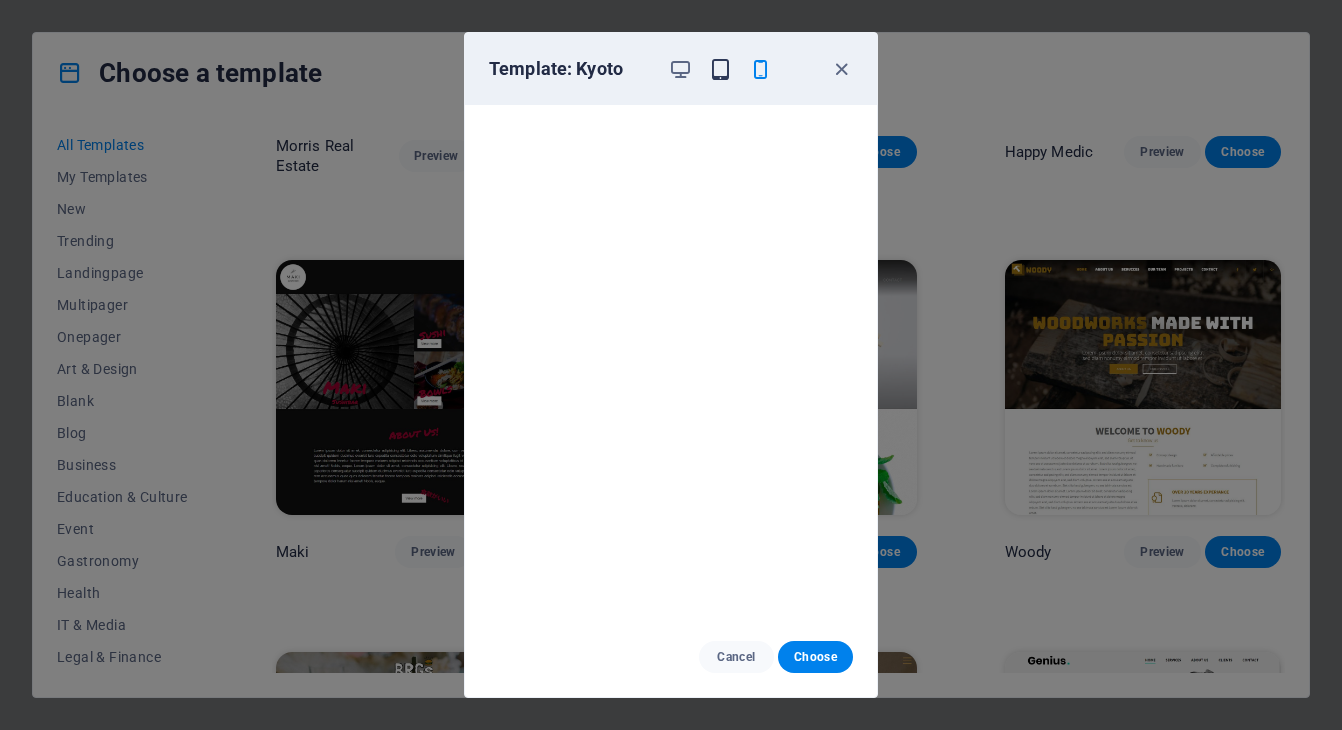 click at bounding box center [720, 69] 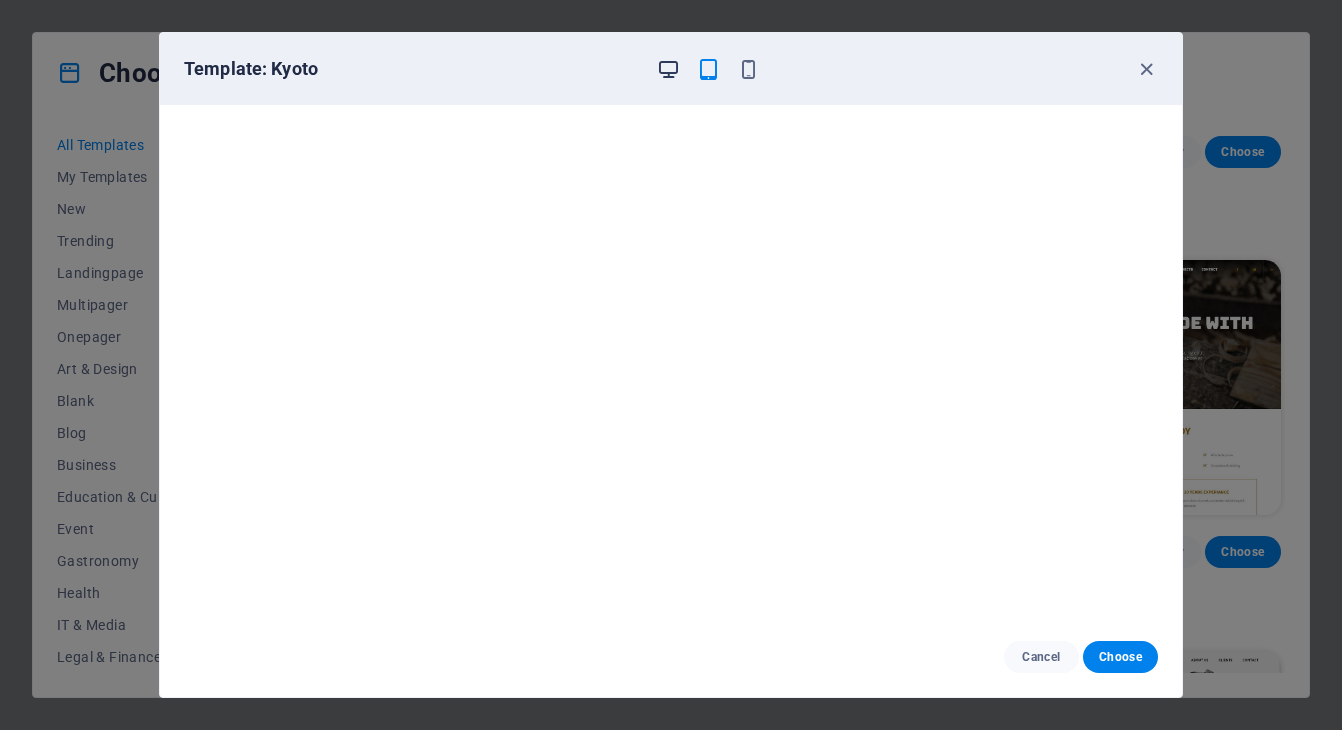 click at bounding box center [668, 69] 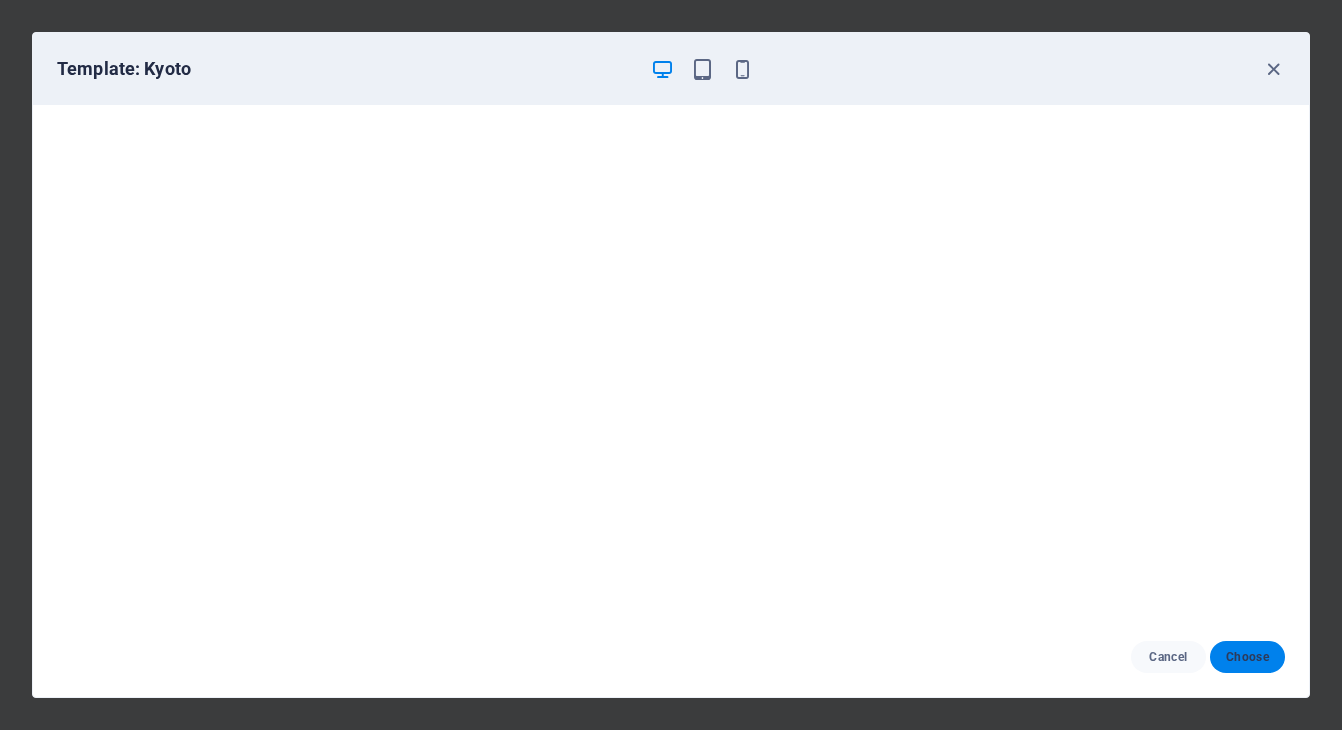 click on "Choose" at bounding box center (1247, 657) 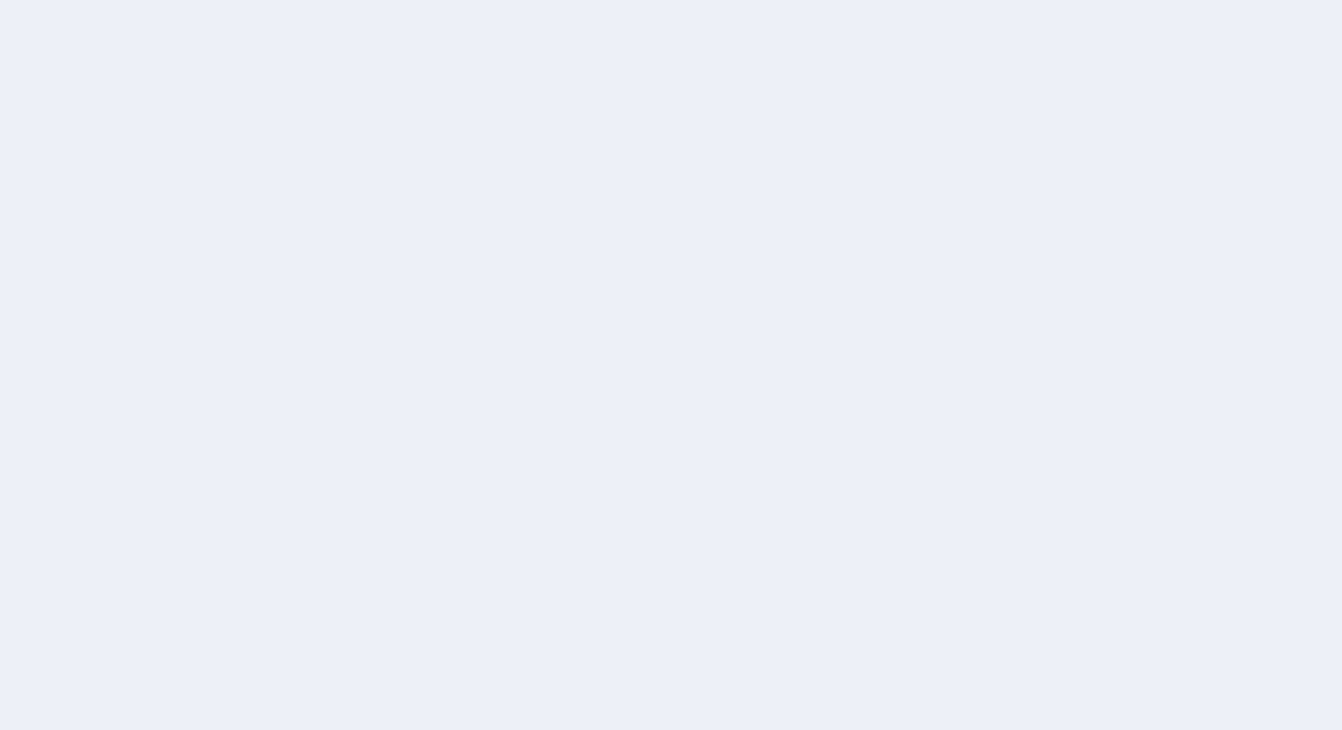 scroll, scrollTop: 0, scrollLeft: 0, axis: both 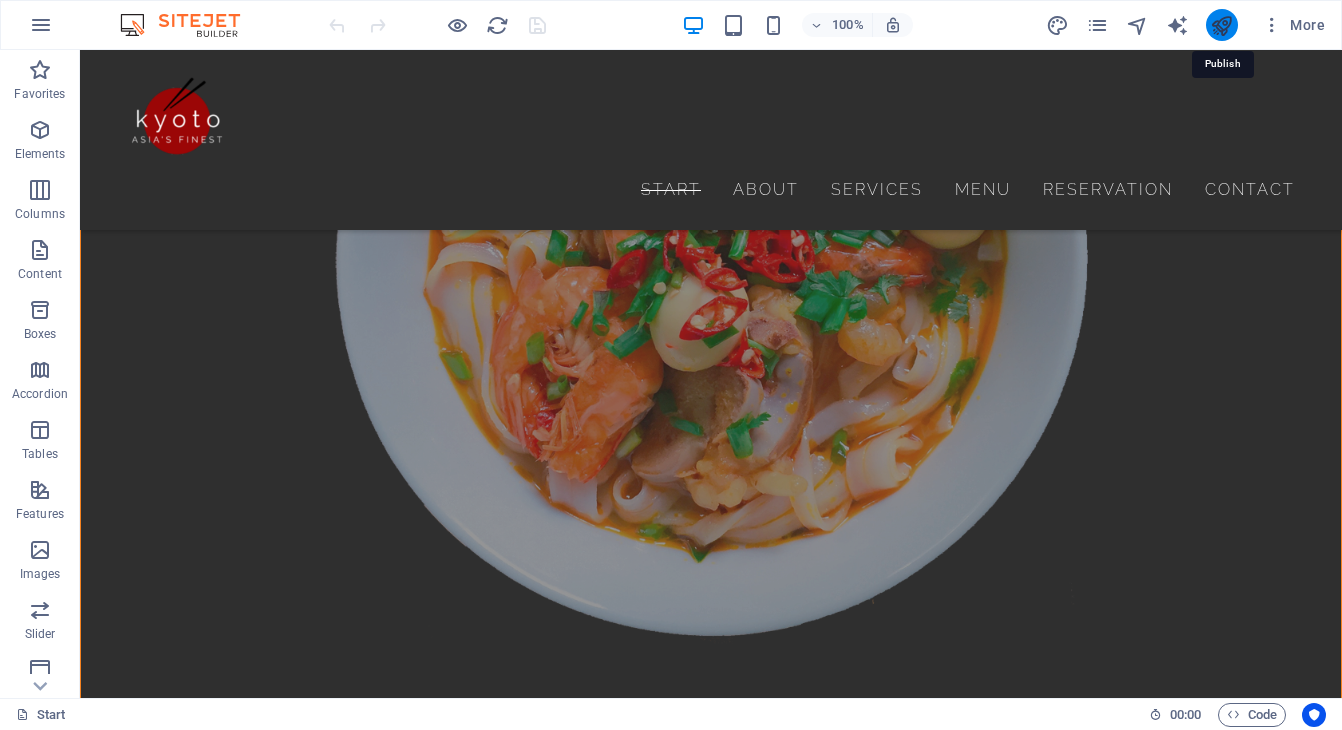 click at bounding box center [1221, 25] 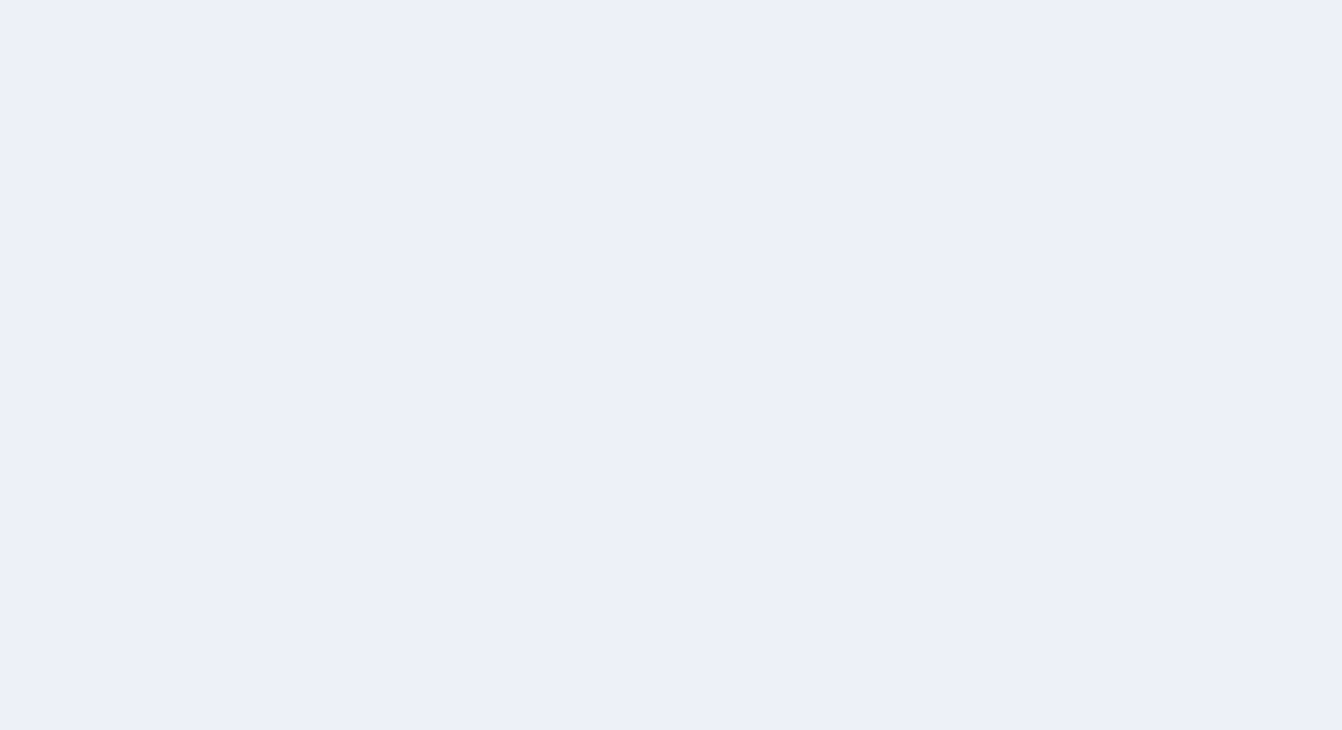 scroll, scrollTop: 0, scrollLeft: 0, axis: both 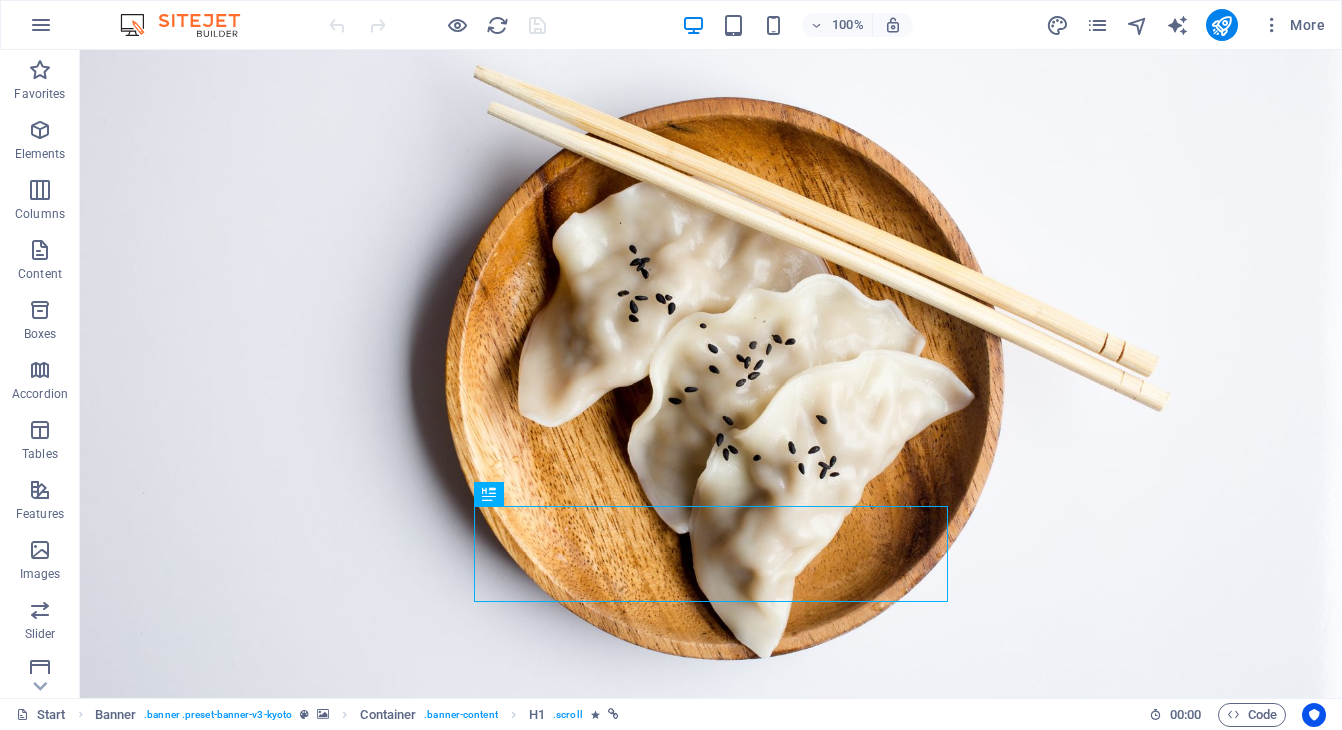 click at bounding box center [190, 25] 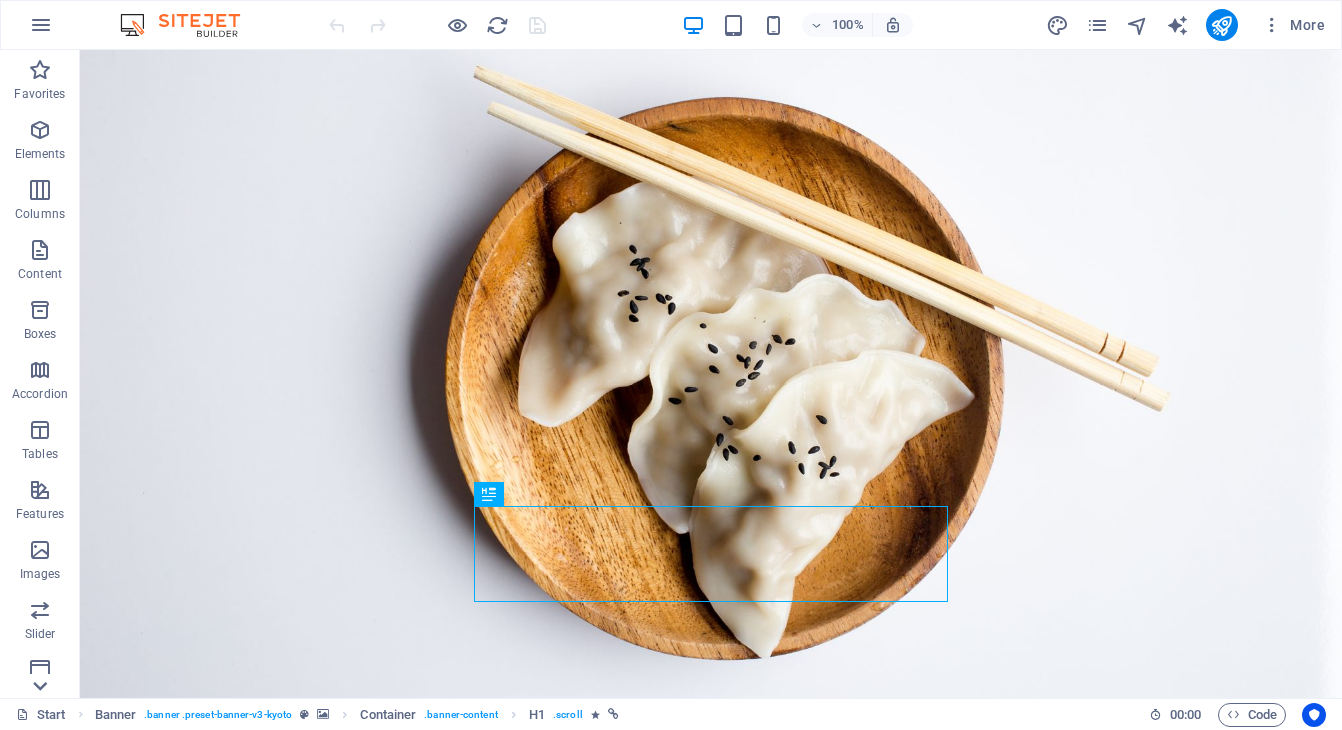 click 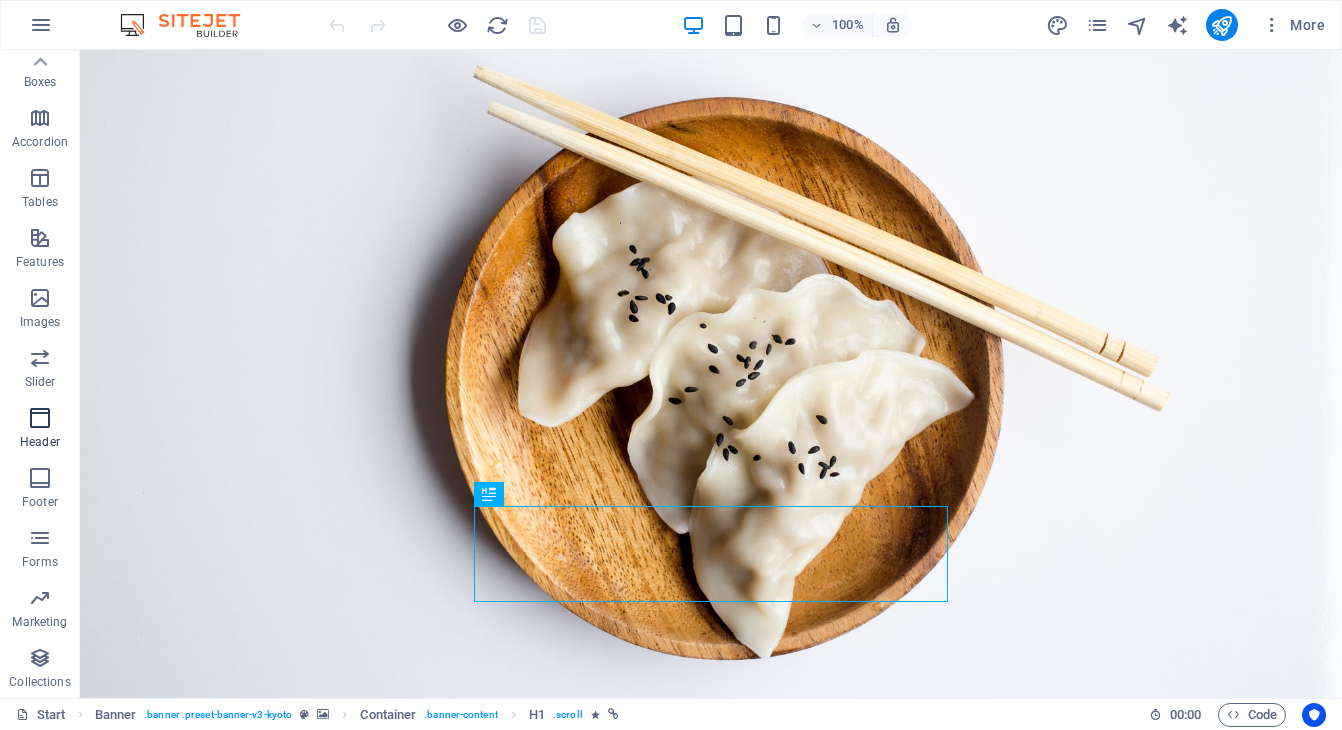 click at bounding box center (40, 418) 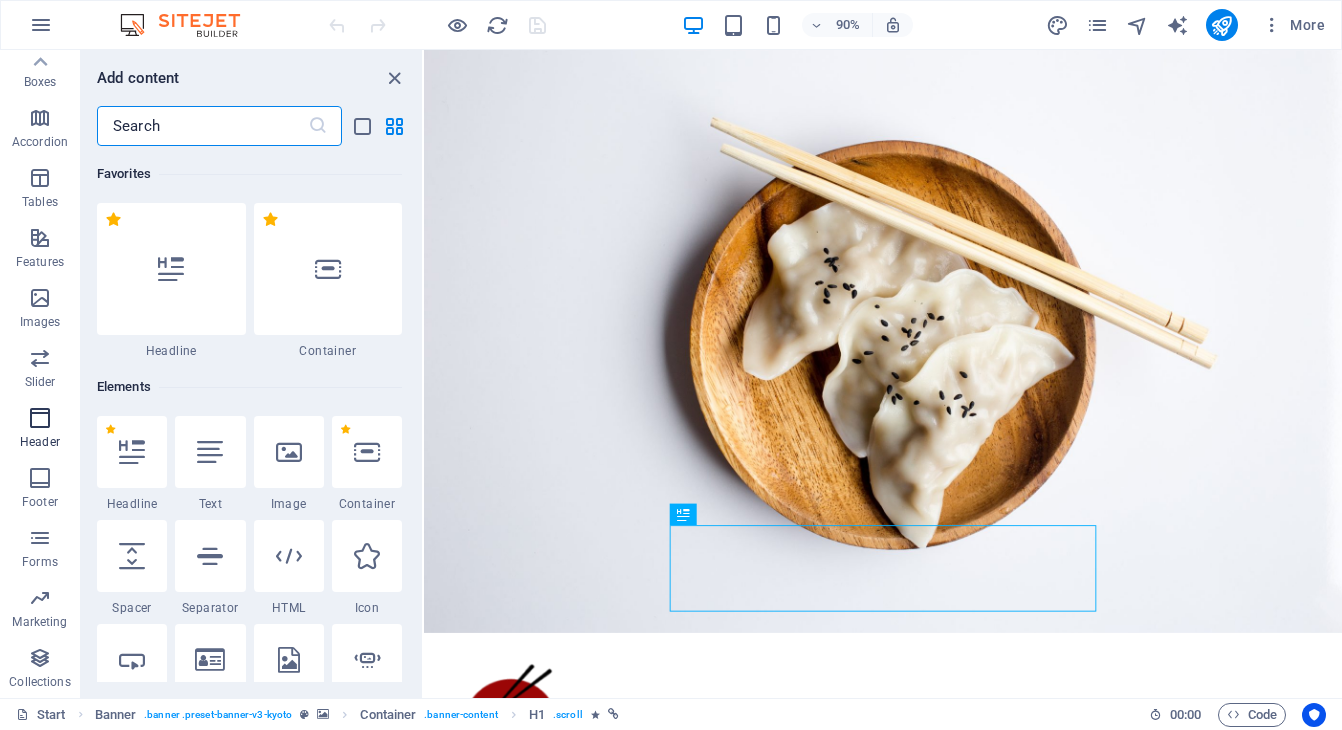 scroll, scrollTop: 12042, scrollLeft: 0, axis: vertical 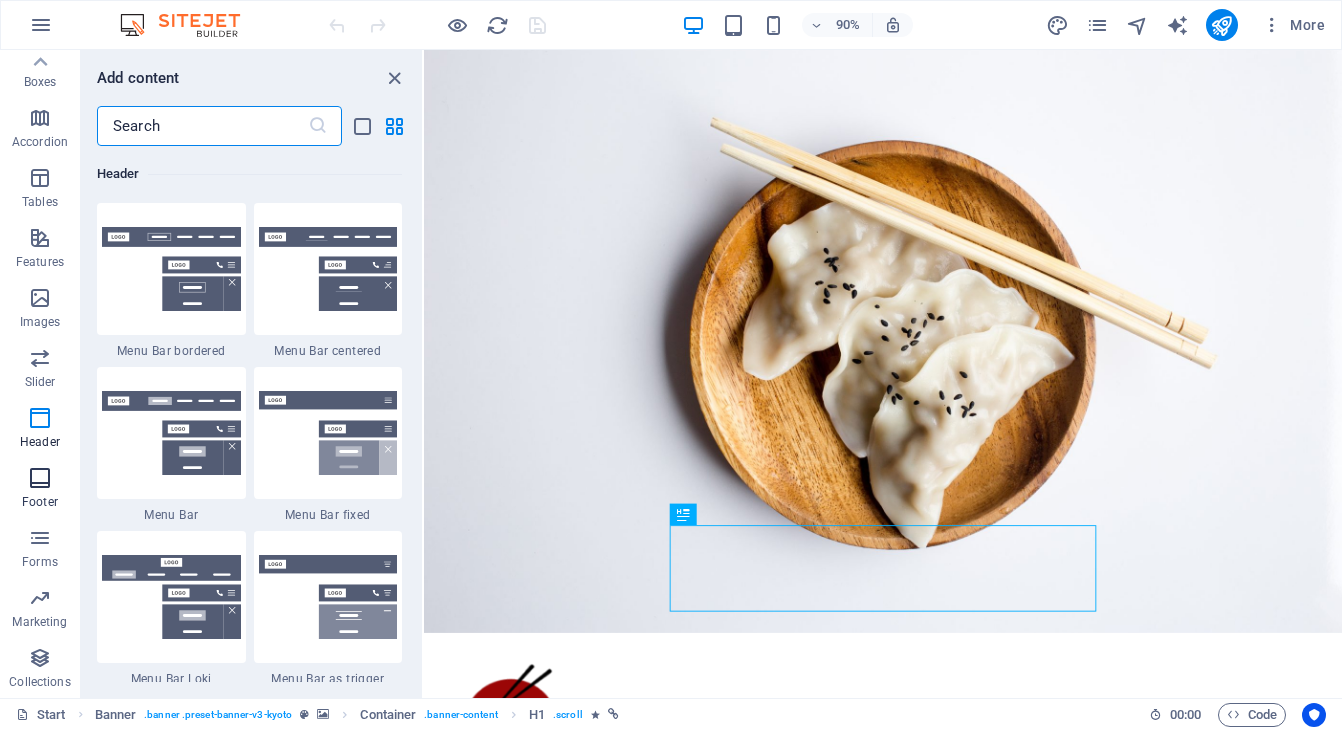 click at bounding box center [40, 478] 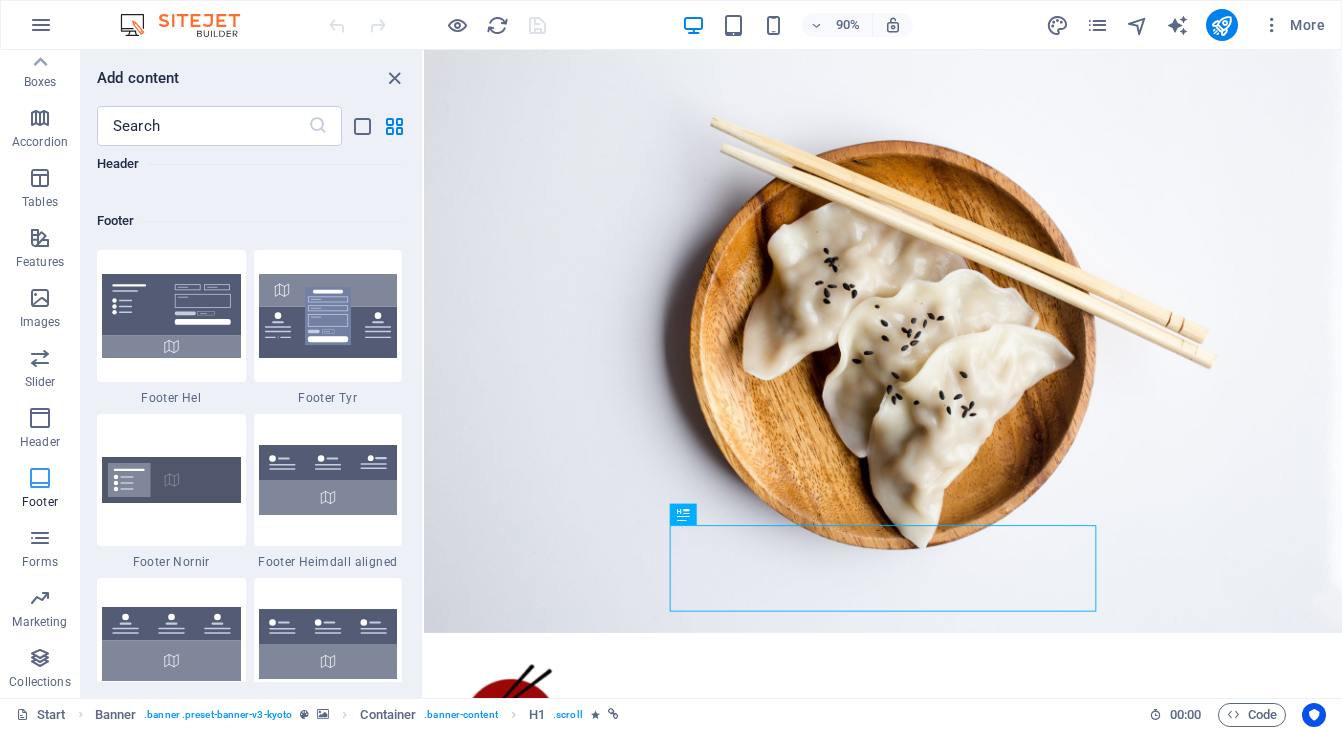 scroll, scrollTop: 13239, scrollLeft: 0, axis: vertical 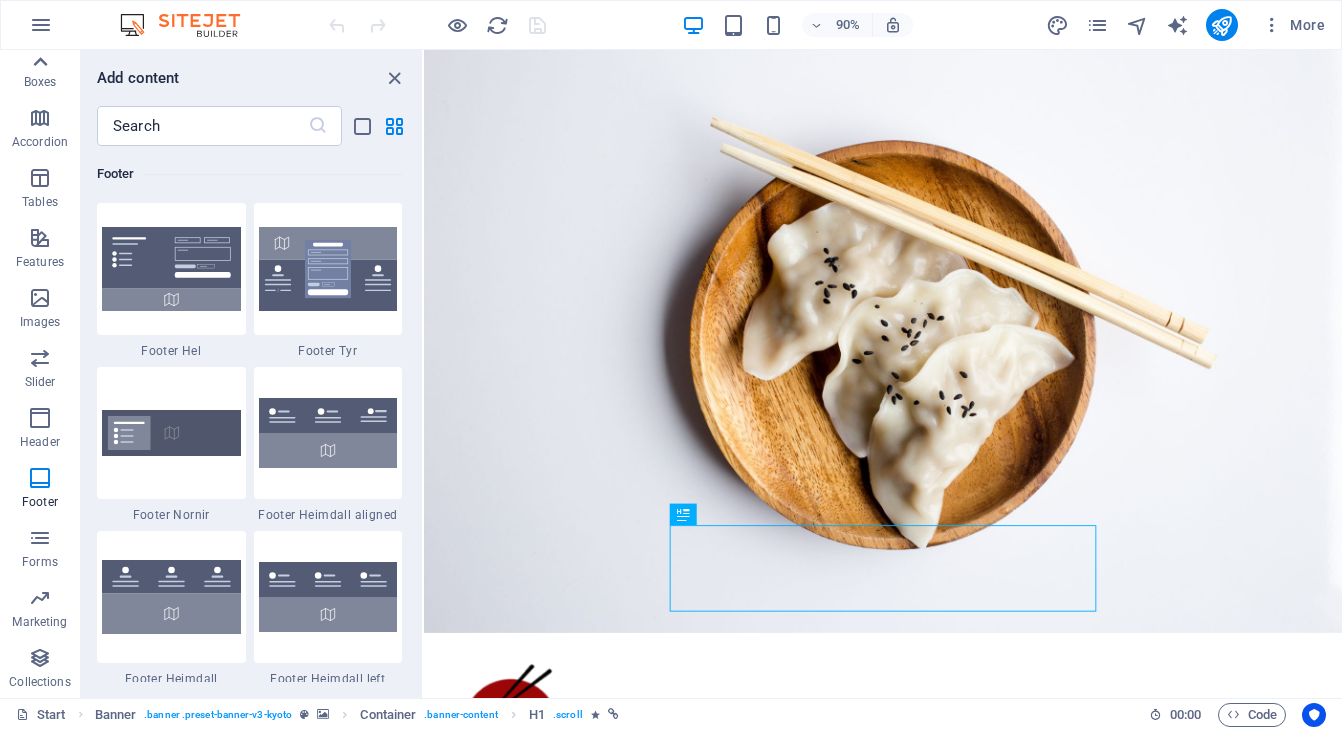 click 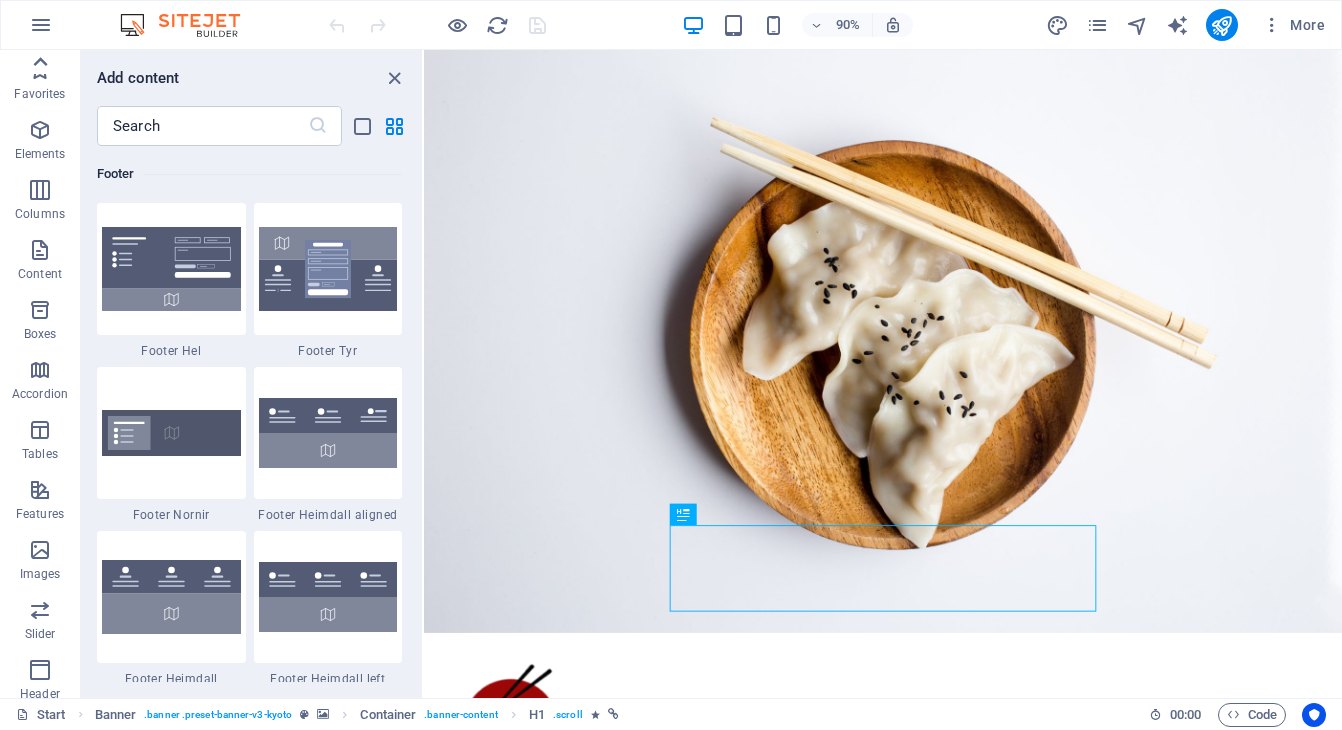 scroll, scrollTop: 0, scrollLeft: 0, axis: both 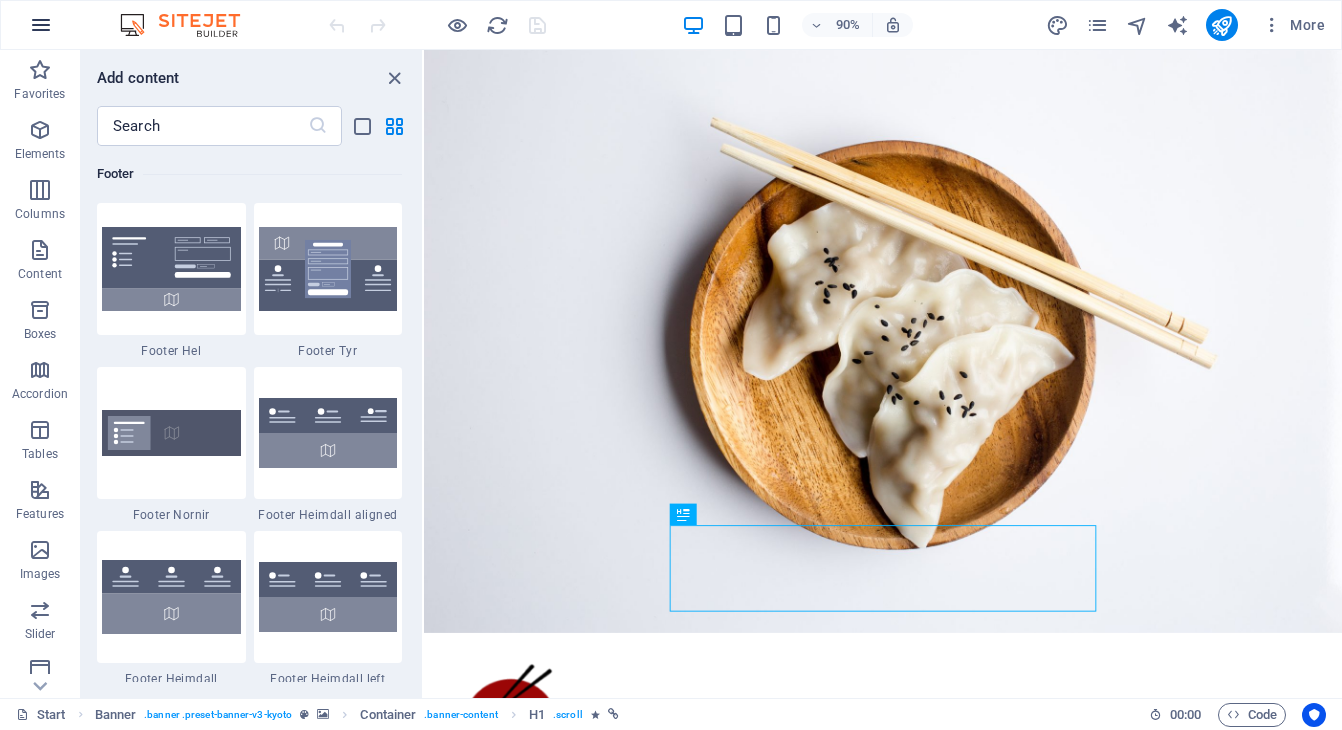 click at bounding box center (41, 25) 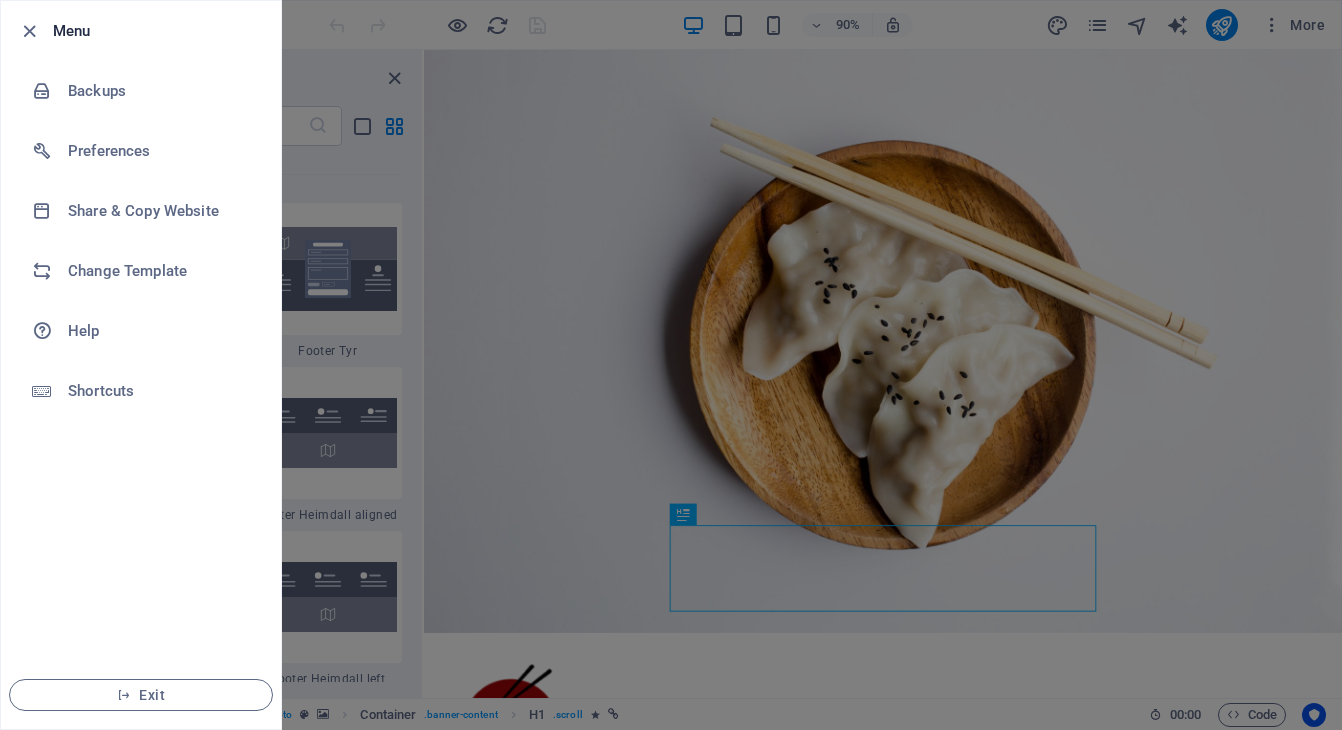 click at bounding box center [671, 365] 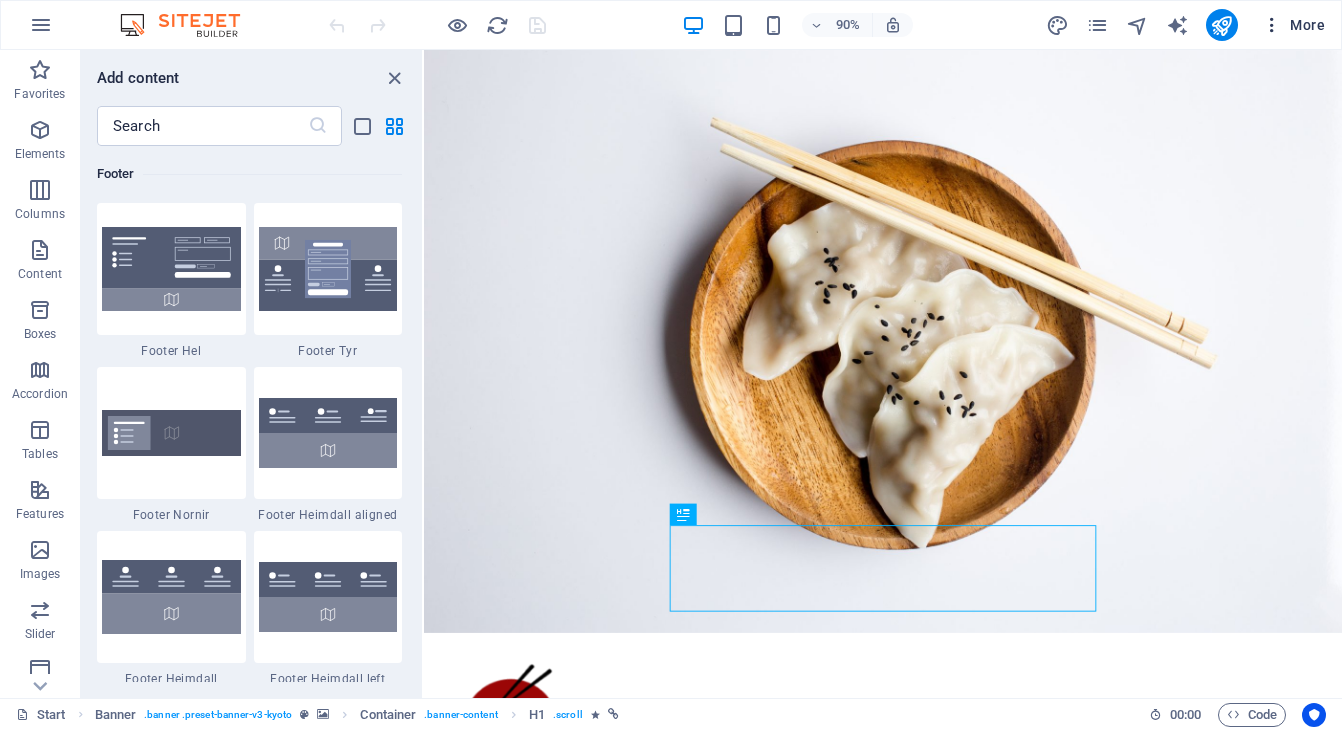 click at bounding box center [1272, 25] 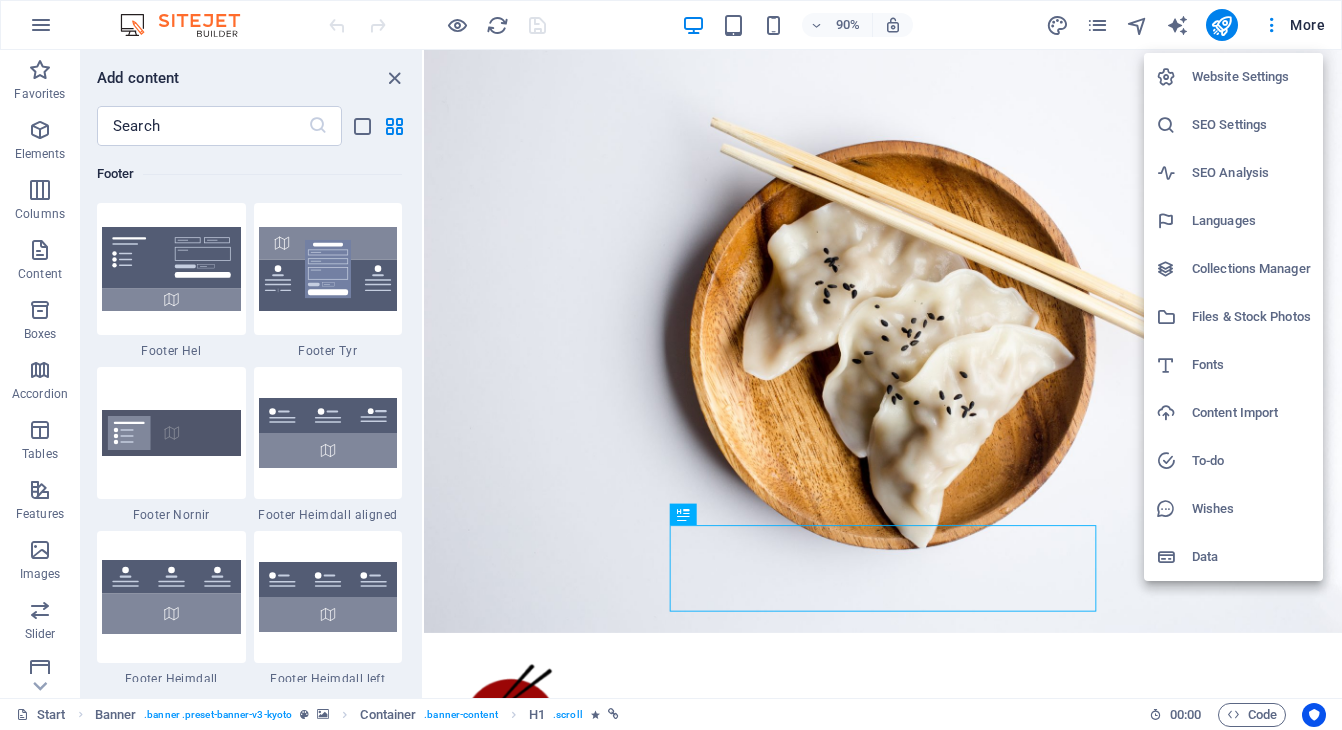 click on "Website Settings" at bounding box center [1251, 77] 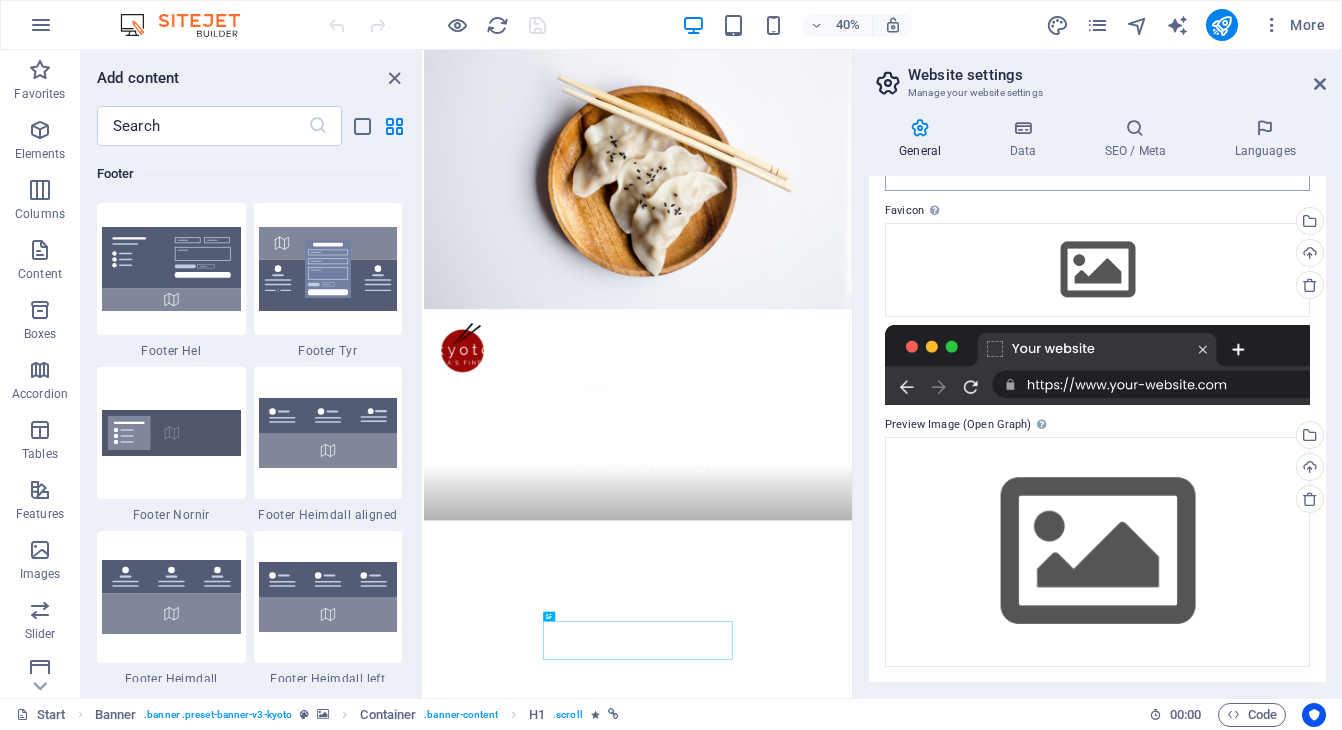 scroll, scrollTop: 0, scrollLeft: 0, axis: both 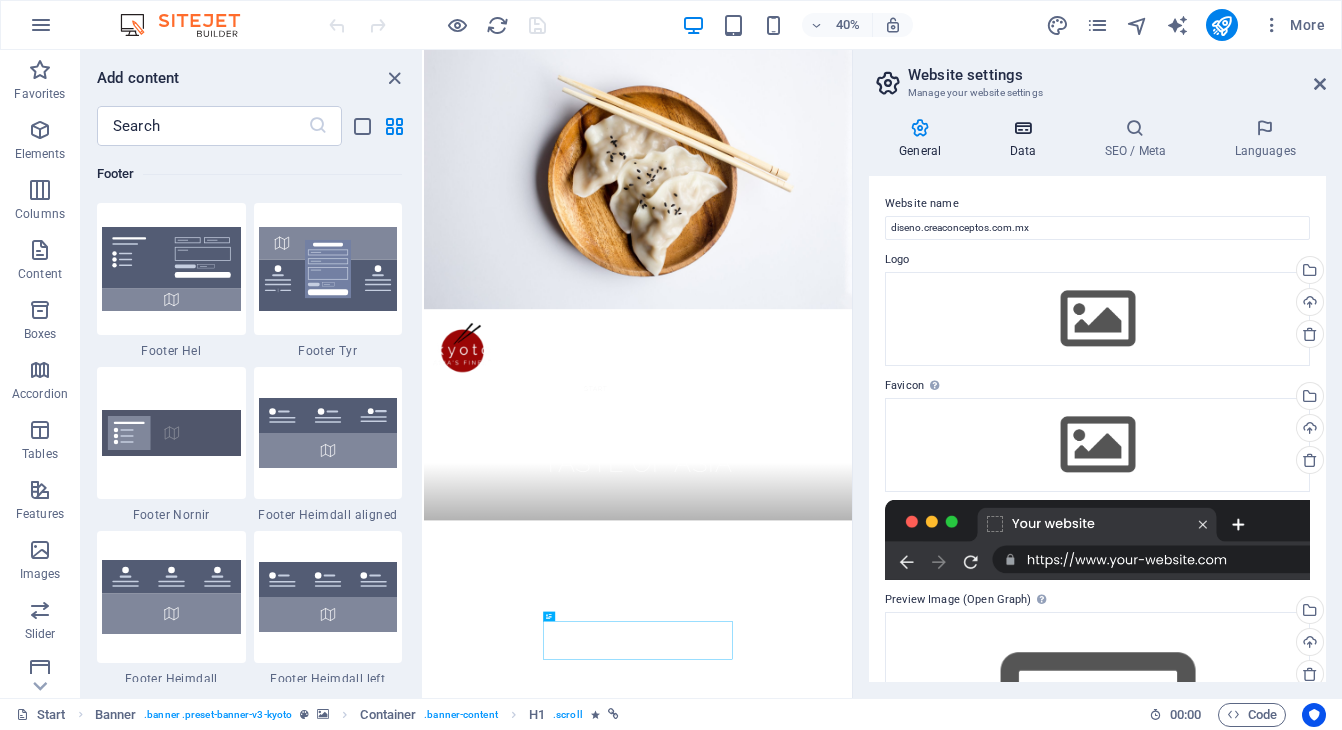 click on "Data" at bounding box center (1026, 139) 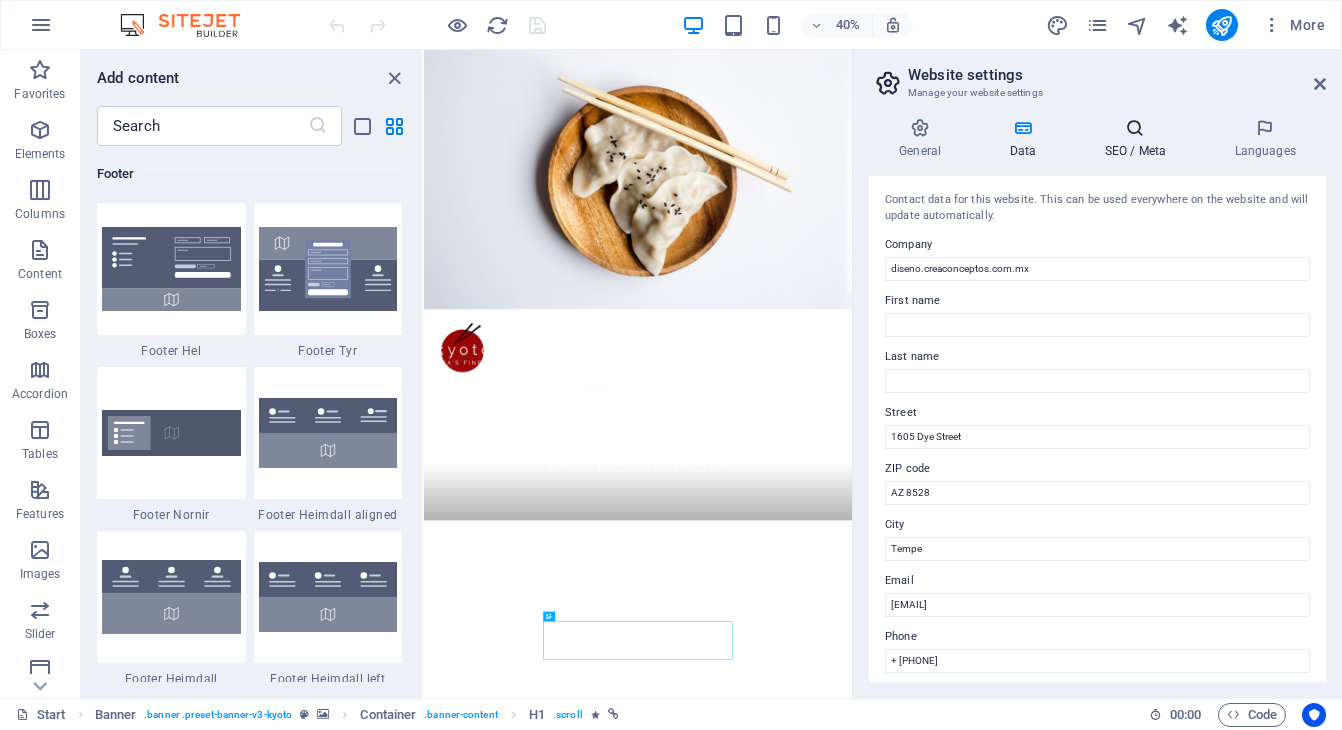 click at bounding box center [1135, 128] 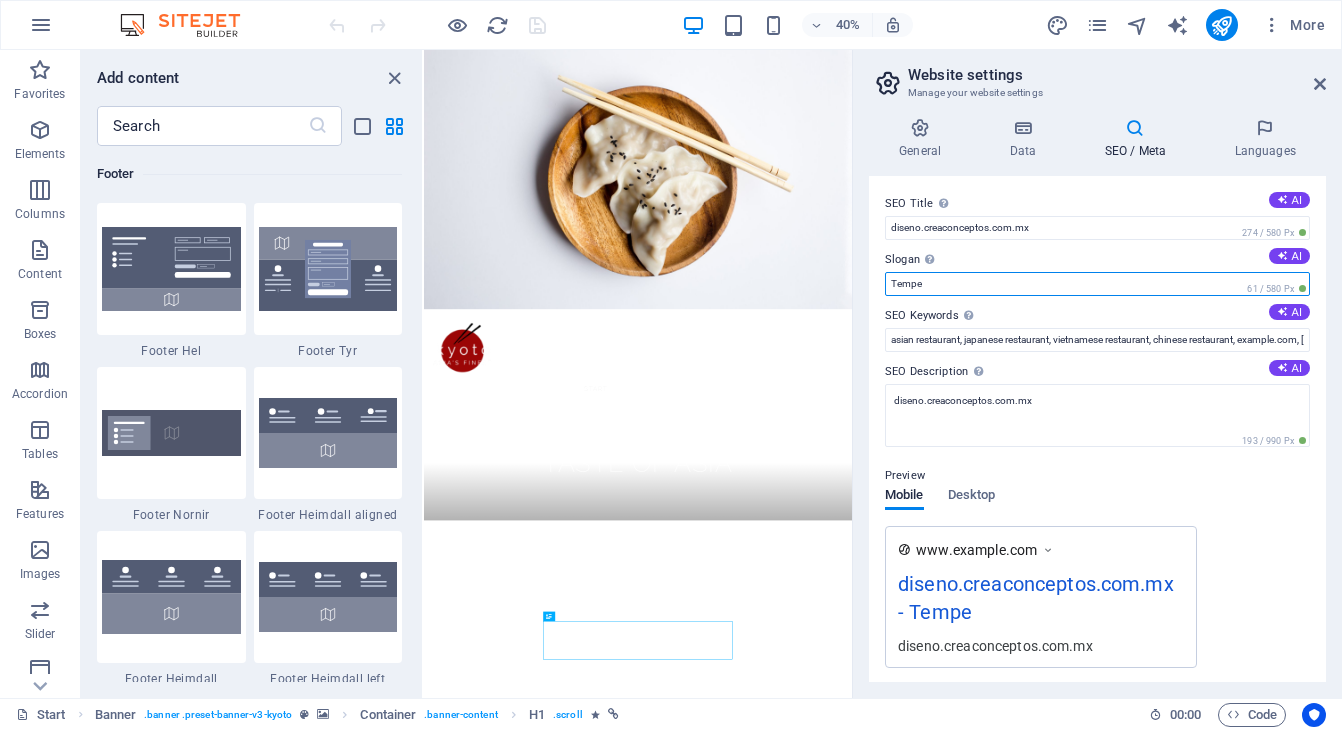 click on "Tempe" at bounding box center (1097, 284) 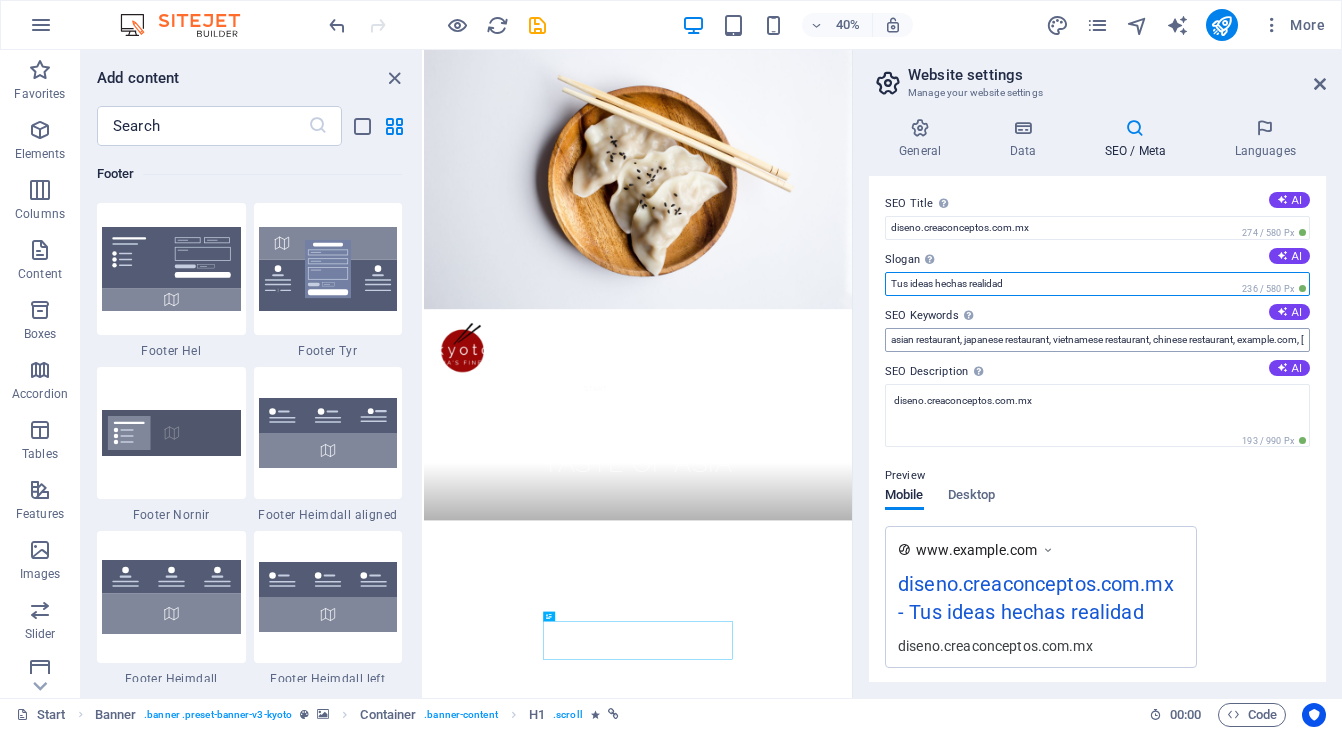 type on "Tus ideas hechas realidad" 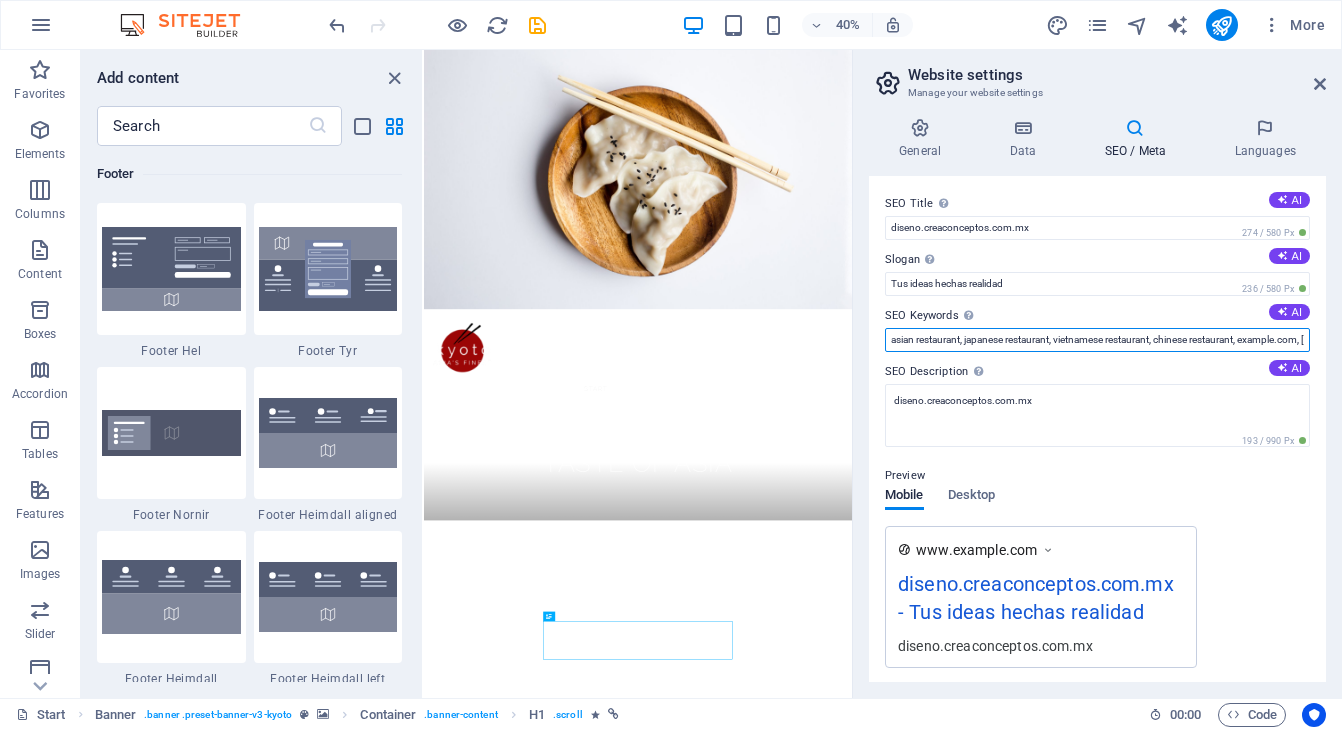 click on "asian restaurant, japanese restaurant, vietnamese restaurant, chinese restaurant, diseno.creaconceptos.com.mx, Tempe" at bounding box center [1097, 340] 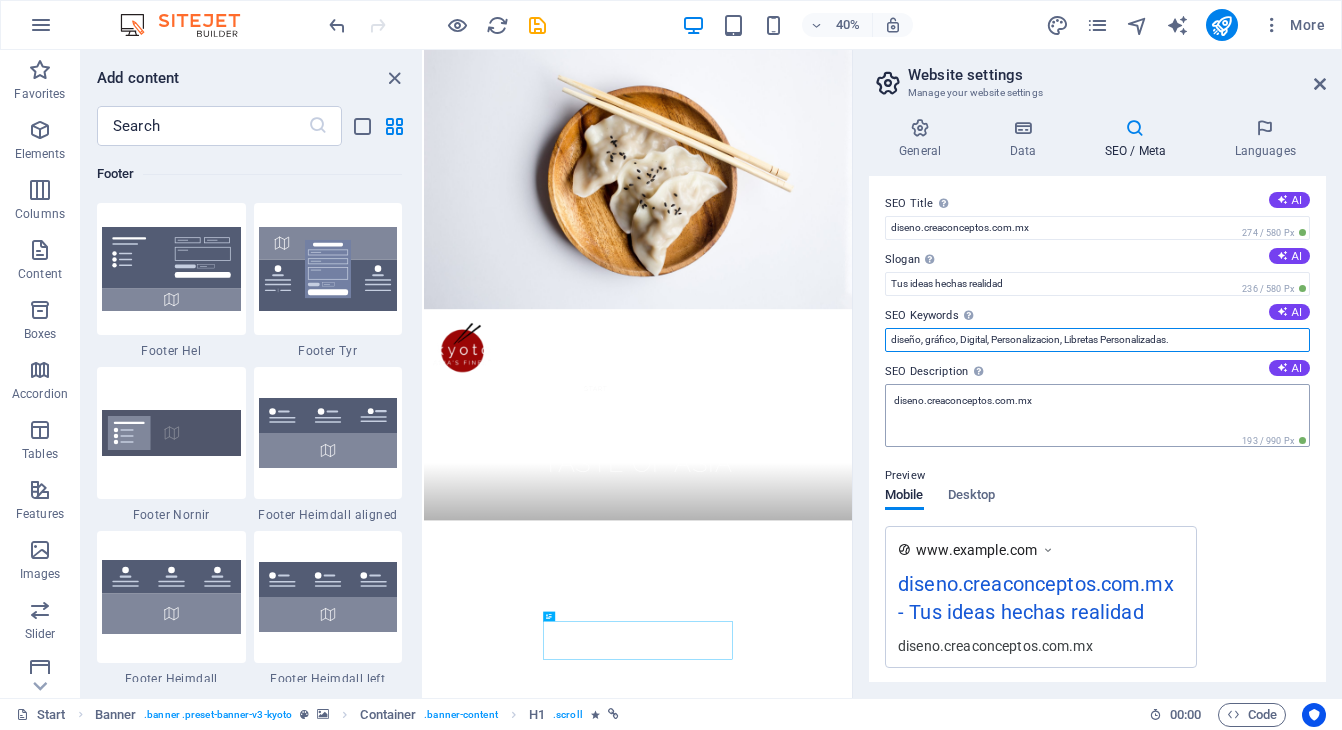 type on "diseño, gráfico, Digital, Personalizacion, Libretas Personalizadas." 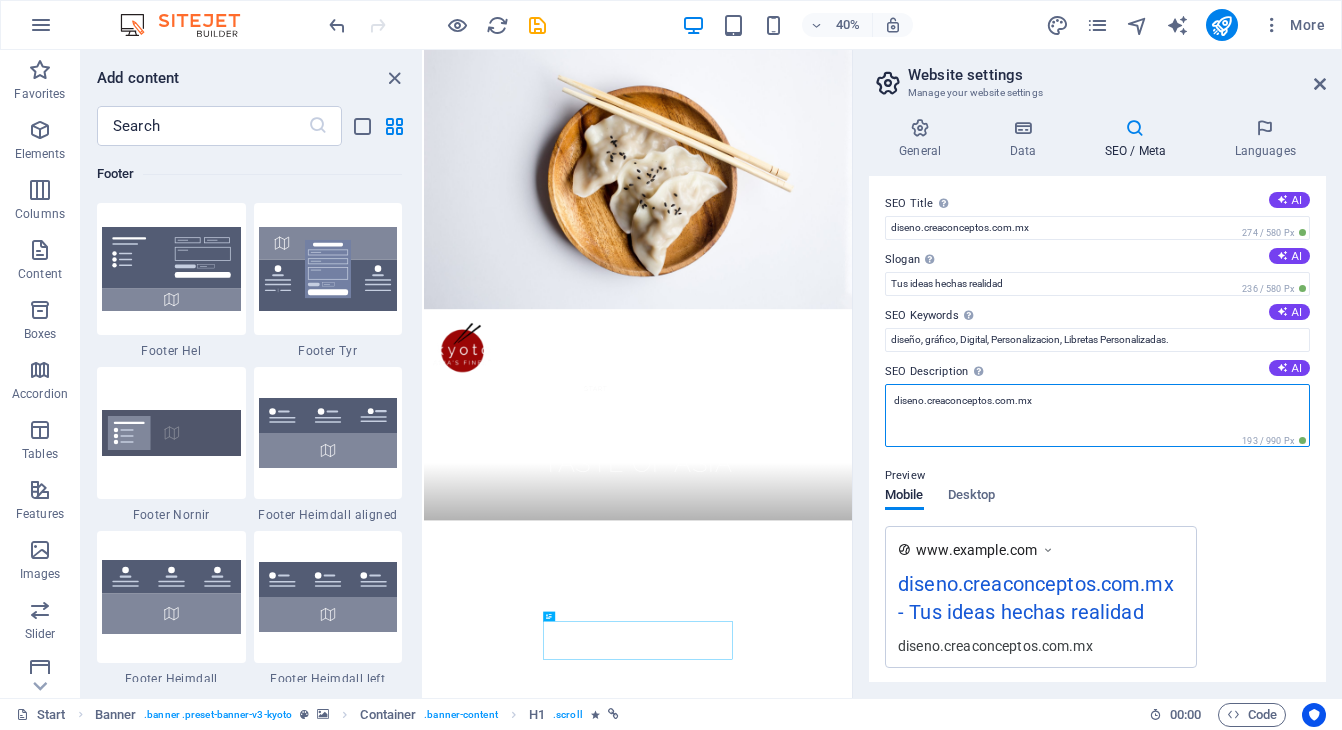 click on "diseno.creaconceptos.com.mx" at bounding box center (1097, 415) 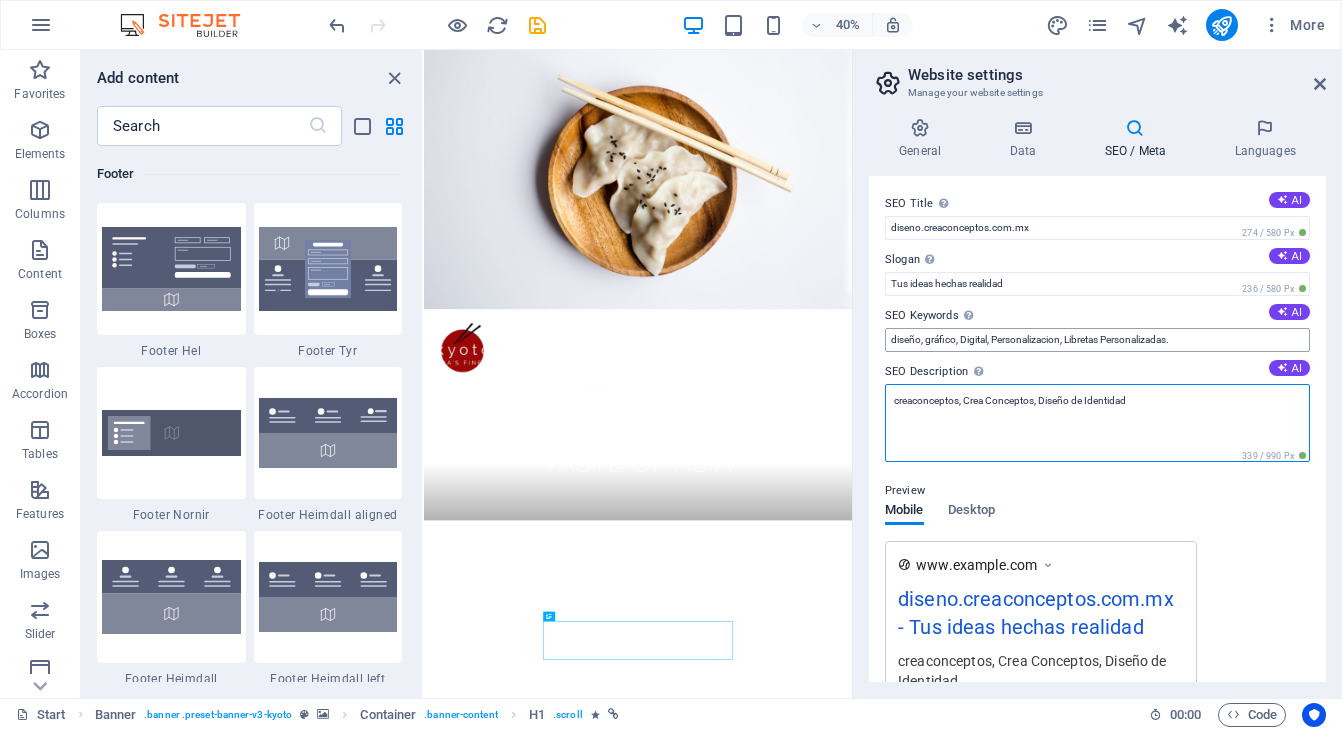 type on "creaconceptos, Crea Conceptos, Diseño de Identidad" 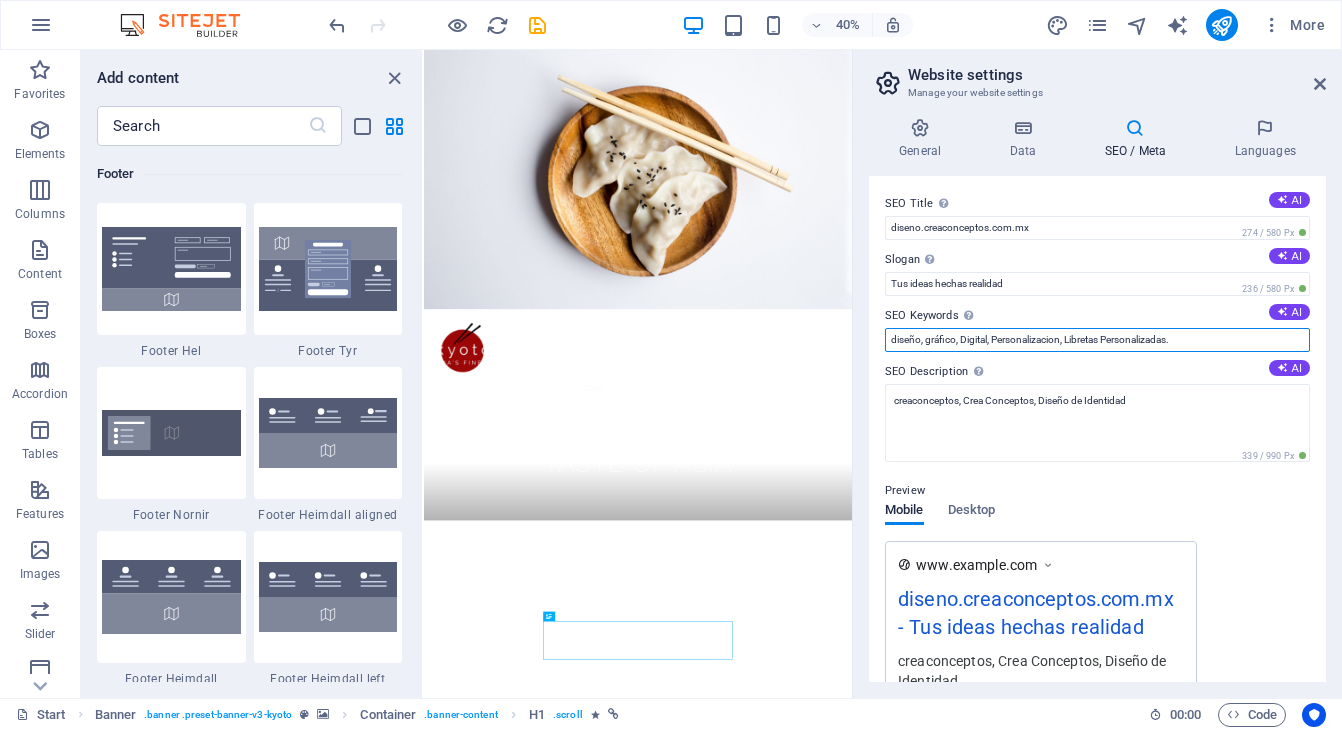 click on "diseño, gráfico, Digital, Personalizacion, Libretas Personalizadas." at bounding box center (1097, 340) 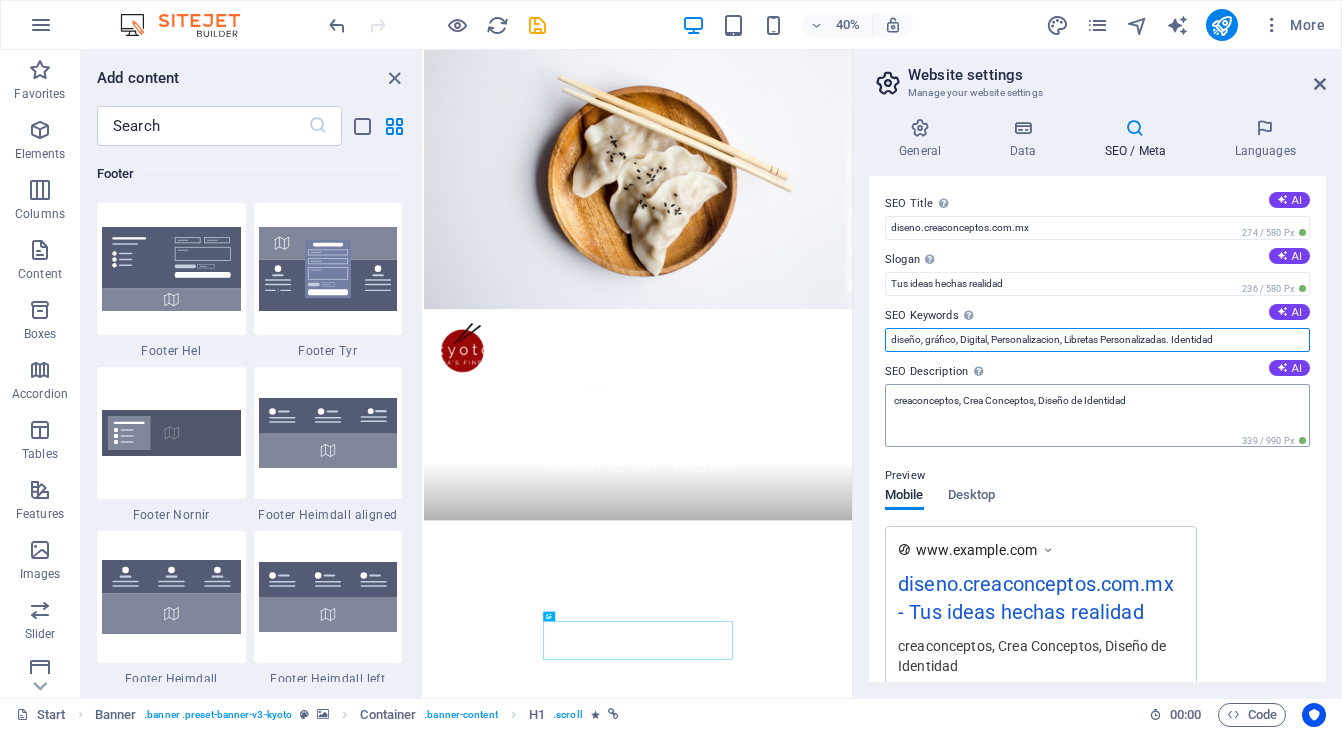type on "diseño, gráfico, Digital, Personalizacion, Libretas Personalizadas. Identidad" 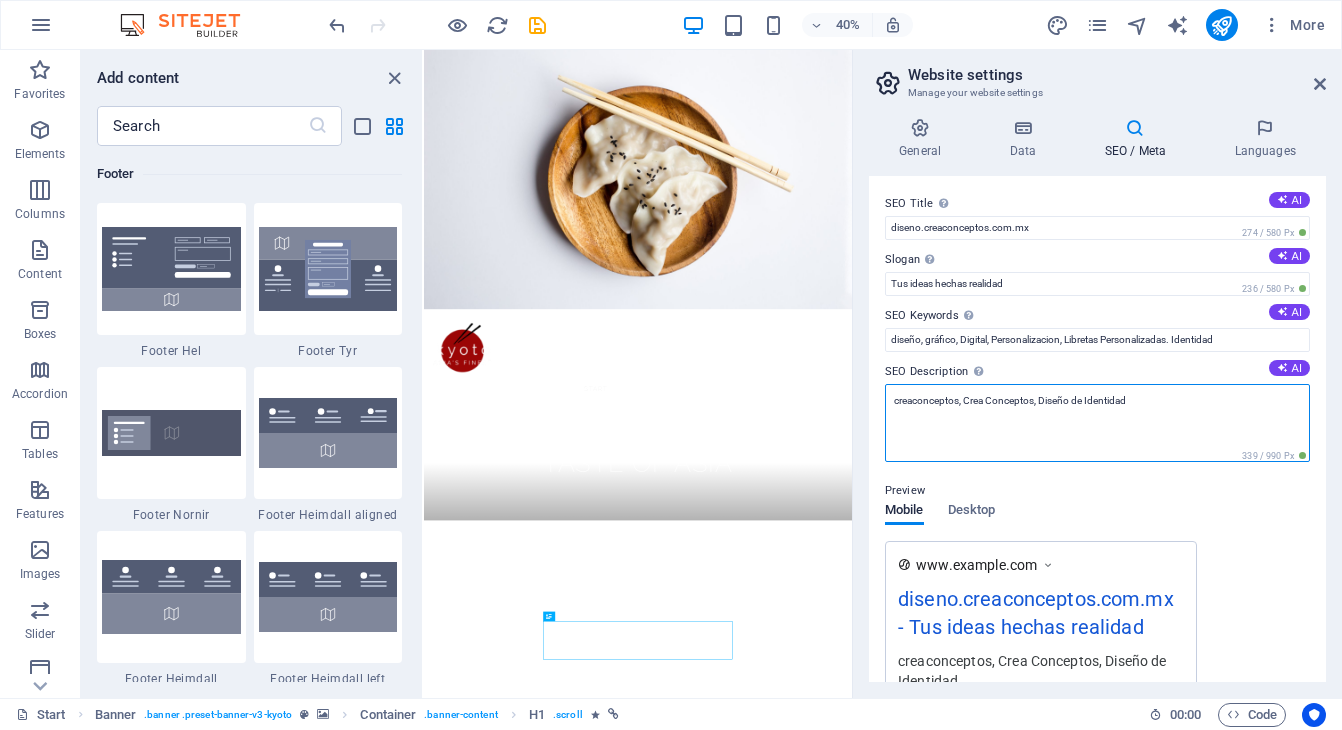 click on "creaconceptos, Crea Conceptos, Diseño de Identidad" at bounding box center [1097, 423] 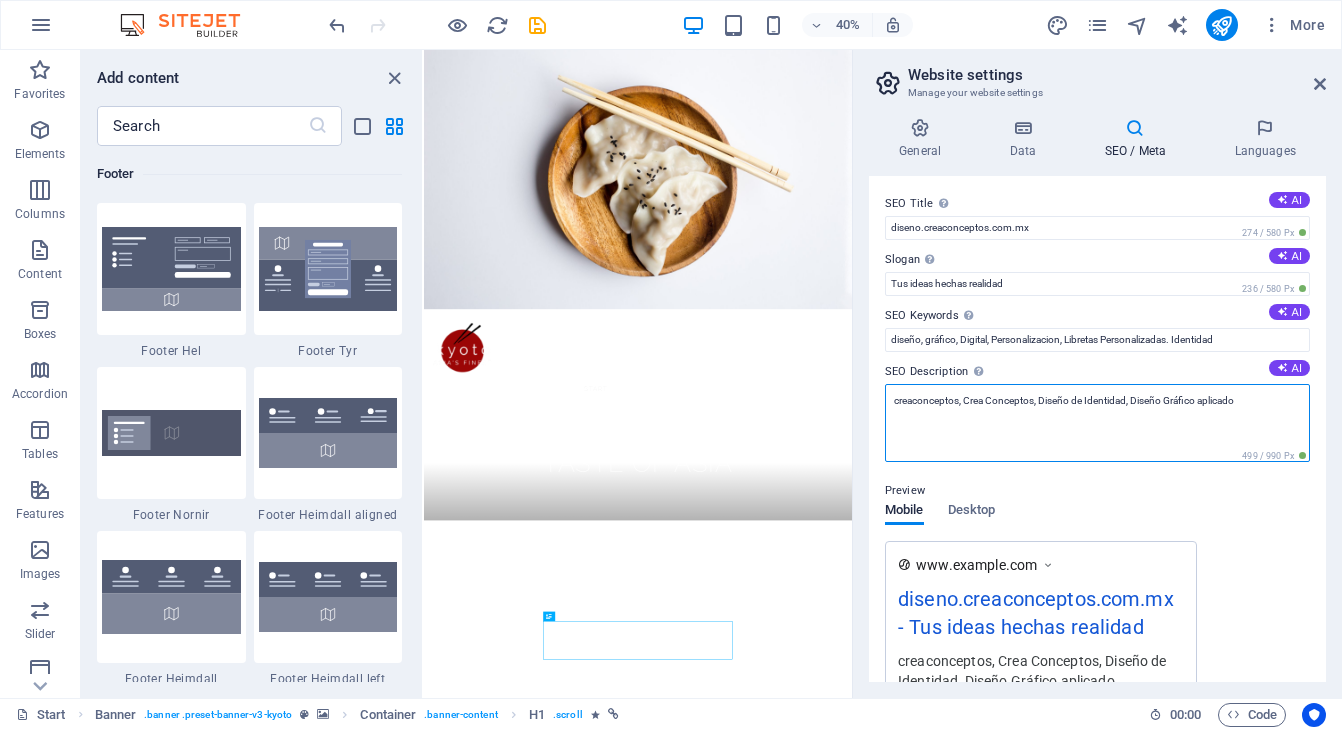 click on "creaconceptos, Crea Conceptos, Diseño de Identidad, Diseño Gráfico aplicado" at bounding box center (1097, 423) 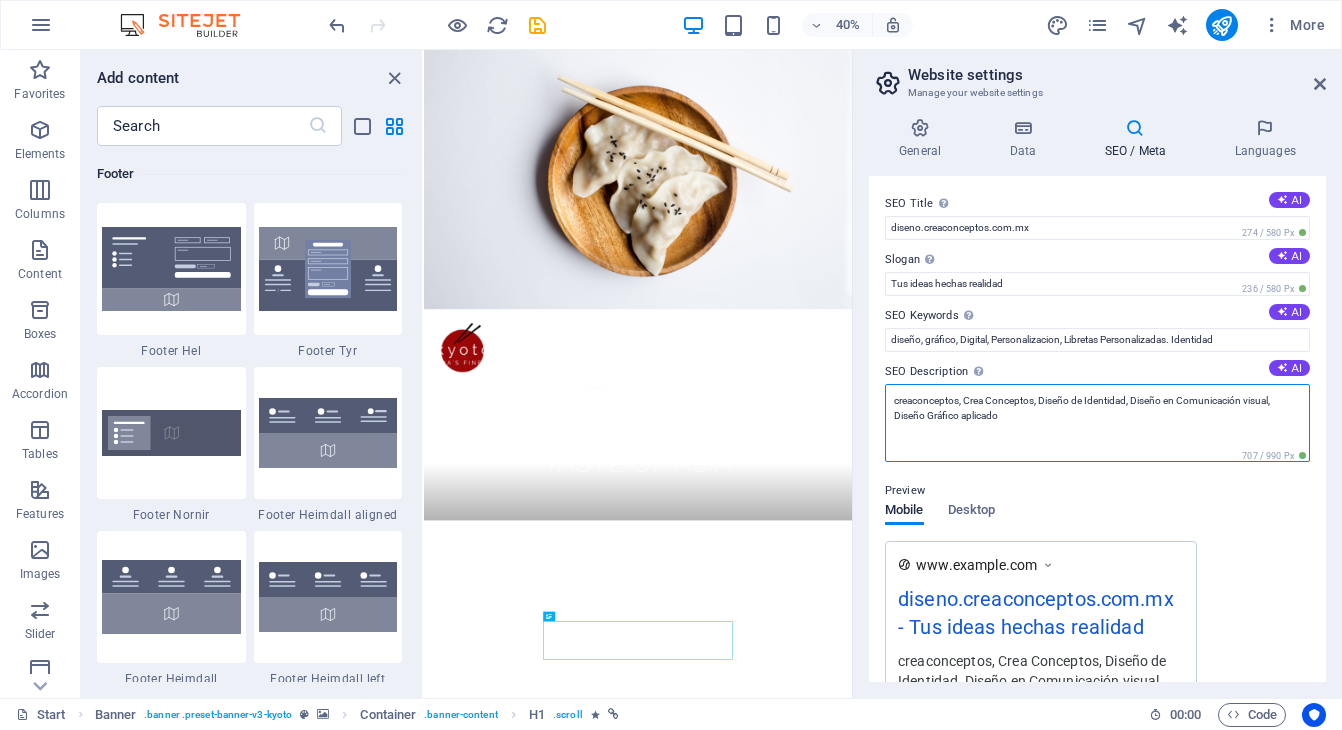 click on "creaconceptos, Crea Conceptos, Diseño de Identidad, Diseño en Comunicación visual, Diseño Gráfico aplicado" at bounding box center [1097, 423] 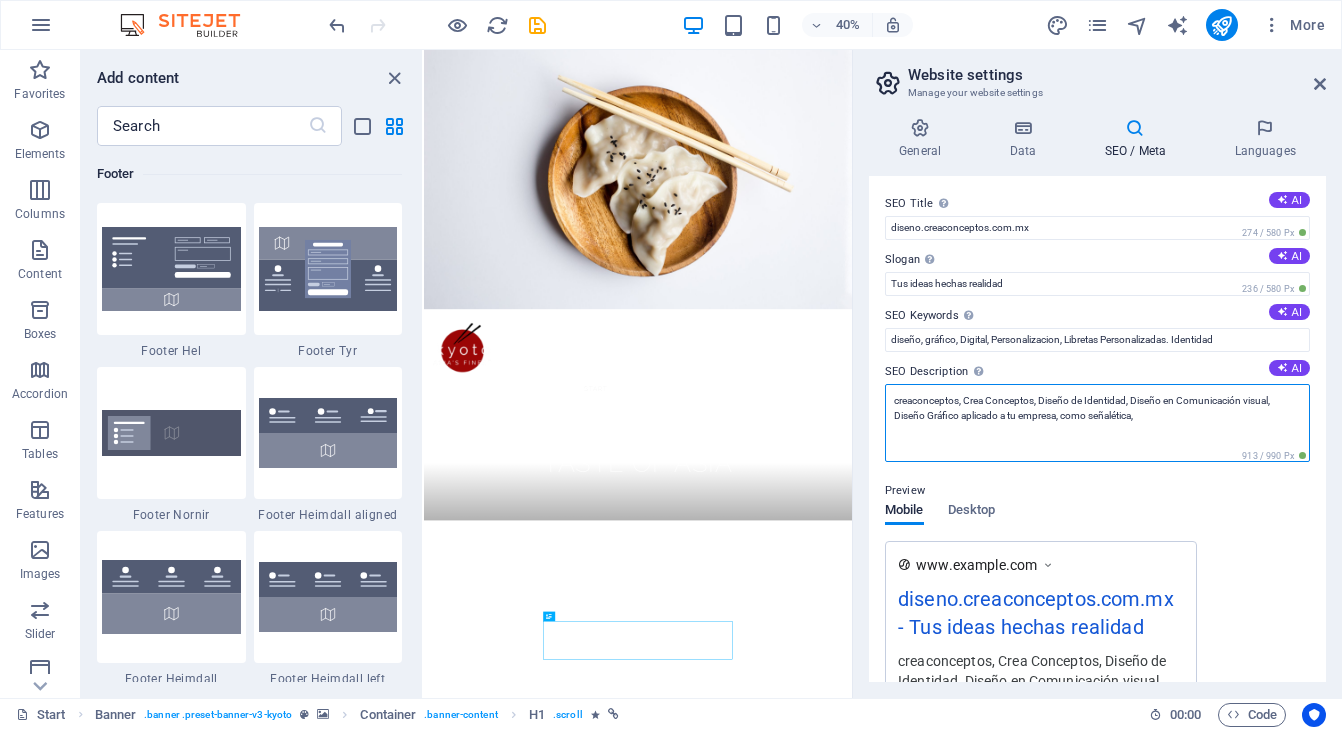 click on "creaconceptos, Crea Conceptos, Diseño de Identidad, Diseño en Comunicación visual, Diseño Gráfico aplicado a tu empresa, como señalética," at bounding box center (1097, 423) 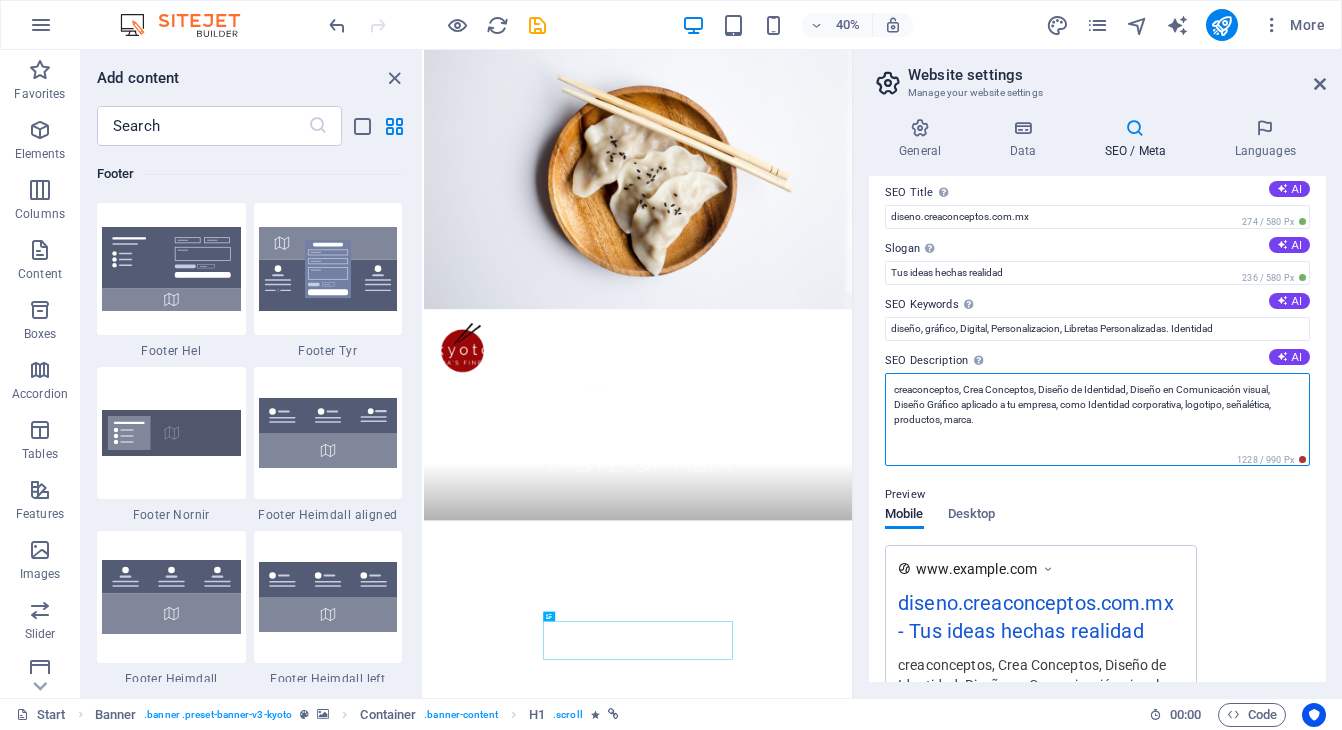 scroll, scrollTop: 0, scrollLeft: 0, axis: both 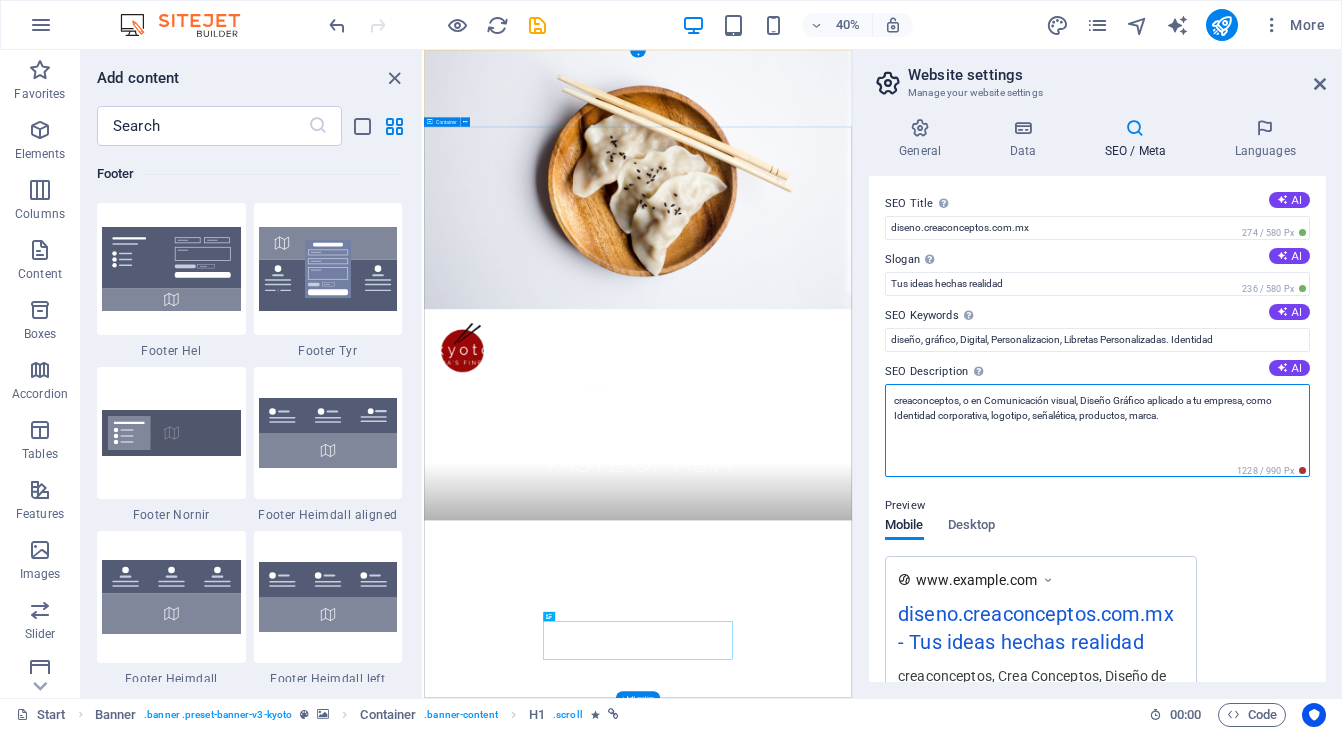 drag, startPoint x: 1389, startPoint y: 448, endPoint x: 1478, endPoint y: 893, distance: 453.81274 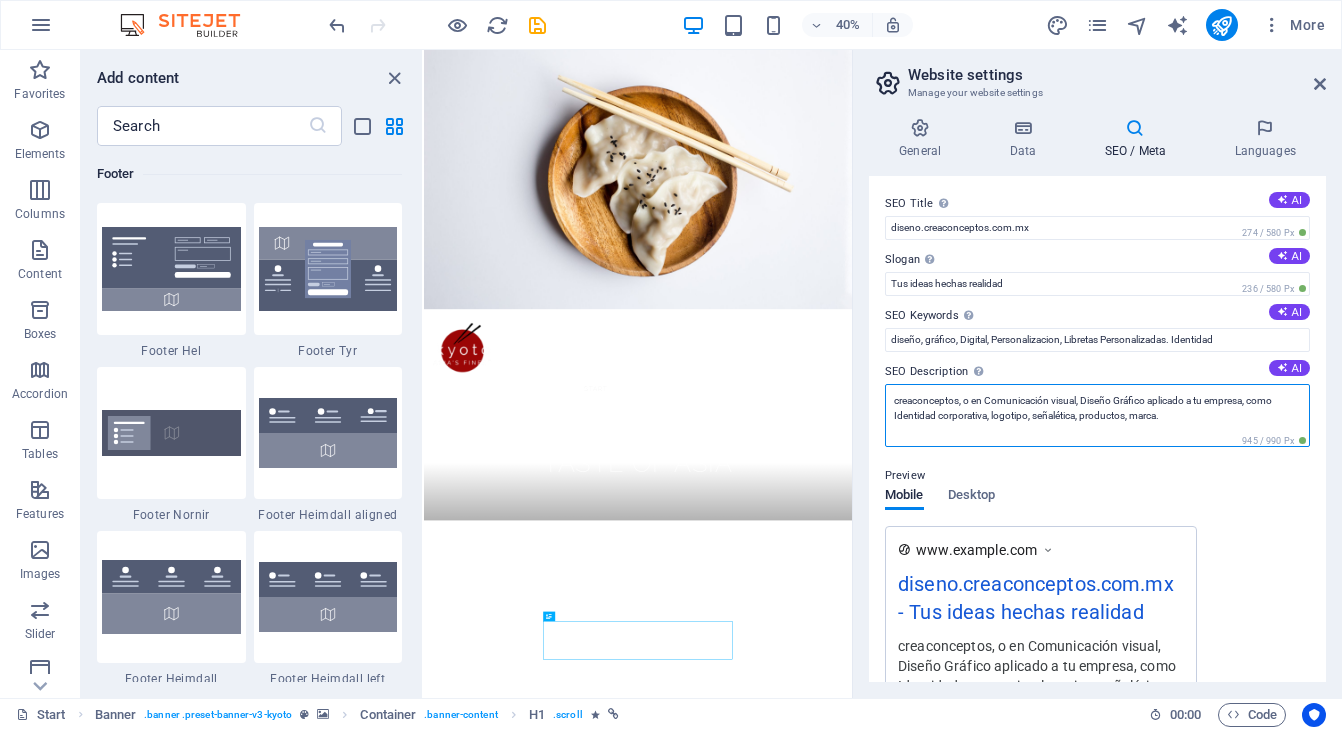 click on "creaconceptos, o en Comunicación visual, Diseño Gráfico aplicado a tu empresa, como Identidad corporativa, logotipo, señalética, productos, marca." at bounding box center [1097, 415] 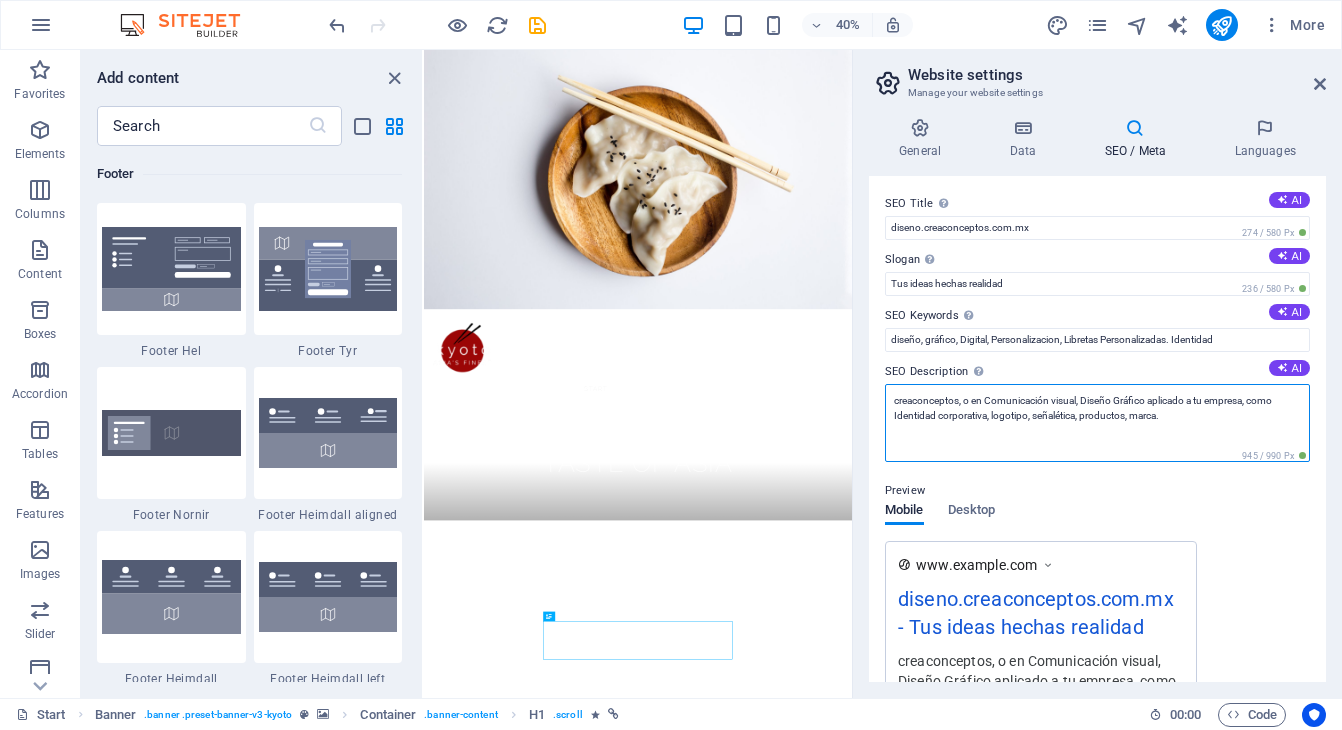 click on "creaconceptos, o en Comunicación visual, Diseño Gráfico aplicado a tu empresa, como Identidad corporativa, logotipo, señalética, productos, marca." at bounding box center (1097, 423) 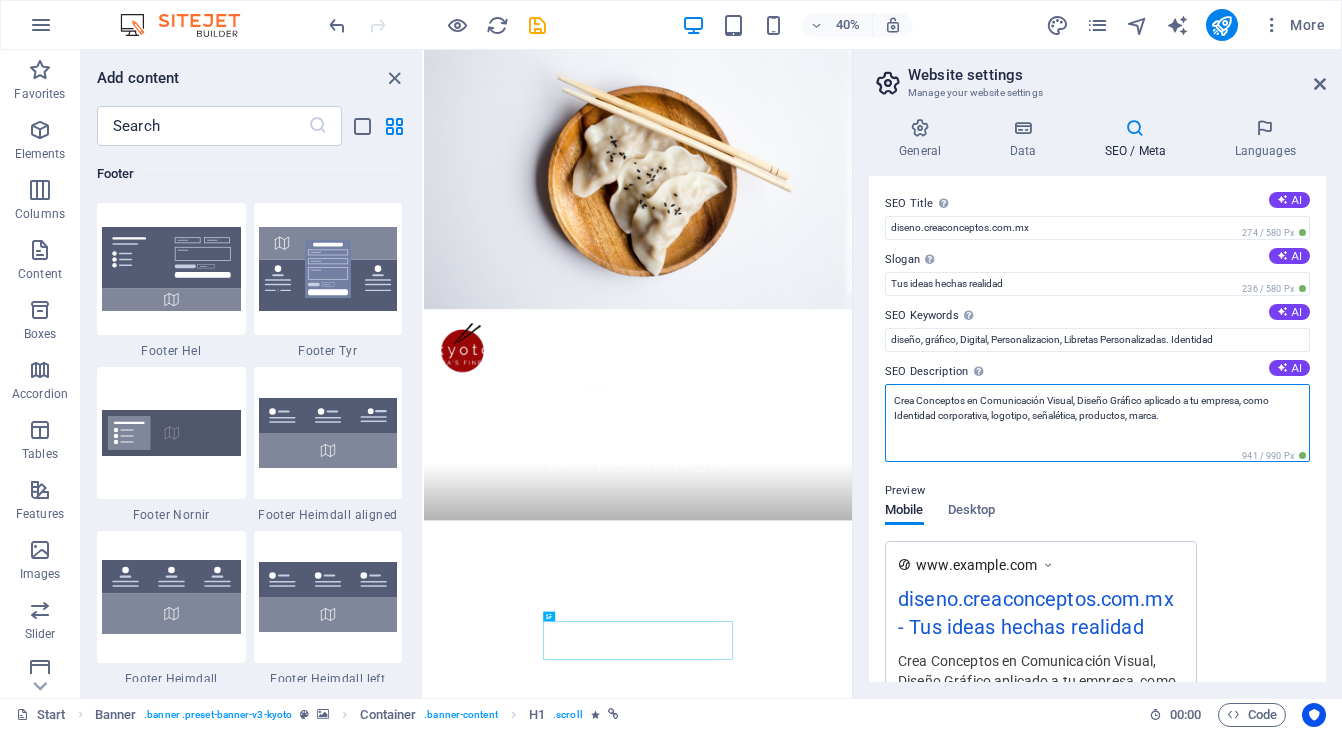 click on "Crea Conceptos en Comunicación Visual, Diseño Gráfico aplicado a tu empresa, como Identidad corporativa, logotipo, señalética, productos, marca." at bounding box center [1097, 423] 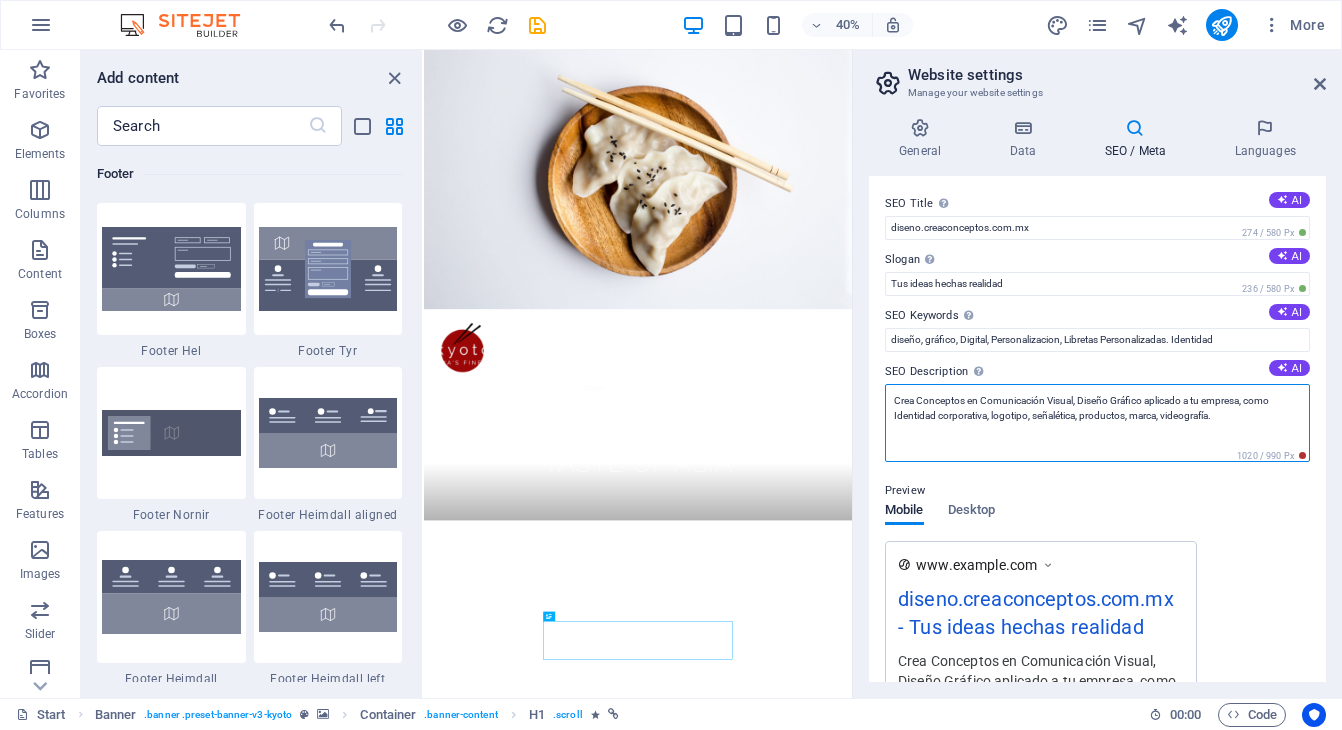 click on "Crea Conceptos en Comunicación Visual, Diseño Gráfico aplicado a tu empresa, como Identidad corporativa, logotipo, señalética, productos, marca, videografía." at bounding box center [1097, 423] 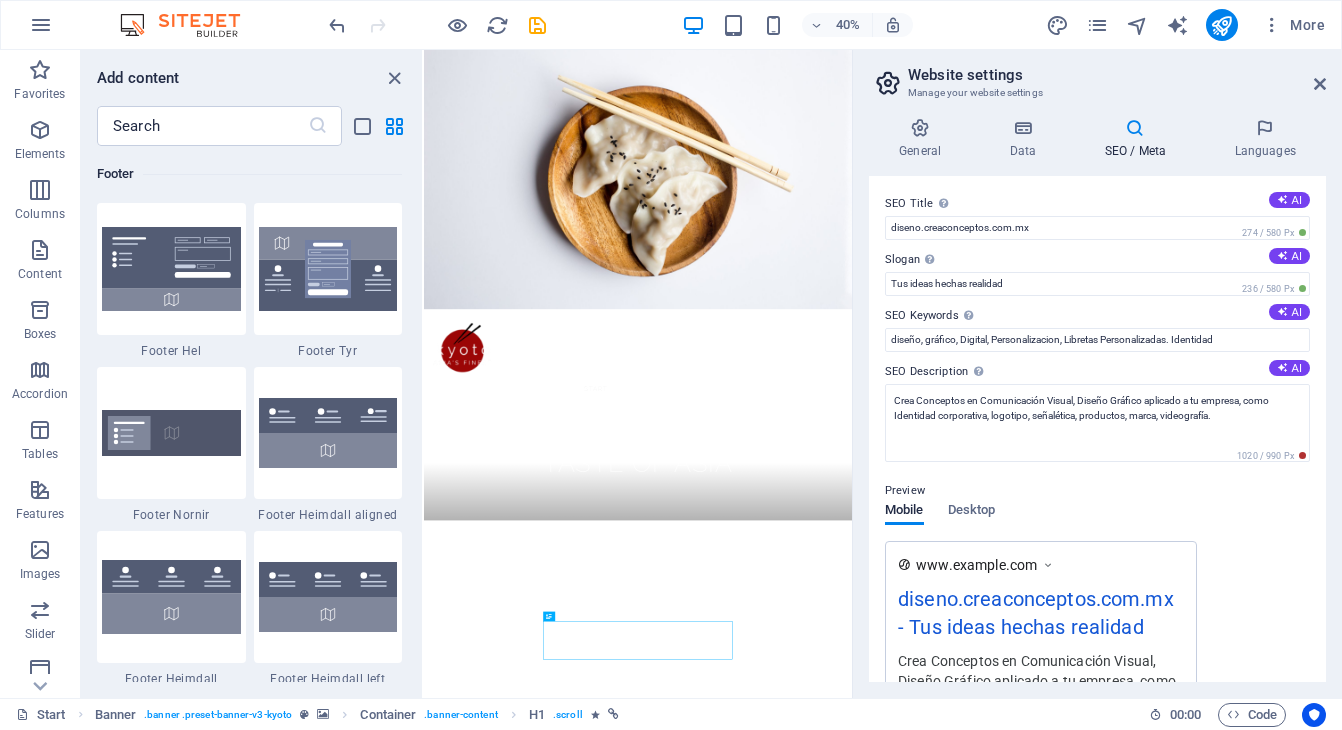 click on "SEO Title The title of your website - make it something that stands out in search engine results. AI diseno.creaconceptos.com.mx 274 / 580 Px Slogan The slogan of your website. AI Tus ideas hechas realidad 236 / 580 Px SEO Keywords Comma-separated list of keywords representing your website. AI diseño, gráfico, Digital, Personalizacion, Libretas Personalizadas. Identidad SEO Description Describe the contents of your website - this is crucial for search engines and SEO! AI Crea Conceptos en Comunicación Visual, Diseño Gráfico aplicado a tu empresa, como Identidad corporativa, logotipo, señalética, productos, marca, videografía. 1020 / 990 Px Preview Mobile Desktop www.example.com diseno.creaconceptos.com.mx - Tus ideas hechas realidad Crea Conceptos en Comunicación Visual, Diseño Gráfico aplicado a tu empresa, como Identidad corporativa, logotipo, señalética, productos, marca, videografía. Settings Noindex Instruct search engines to exclude this website from search results. Responsive Meta tags" at bounding box center [1097, 429] 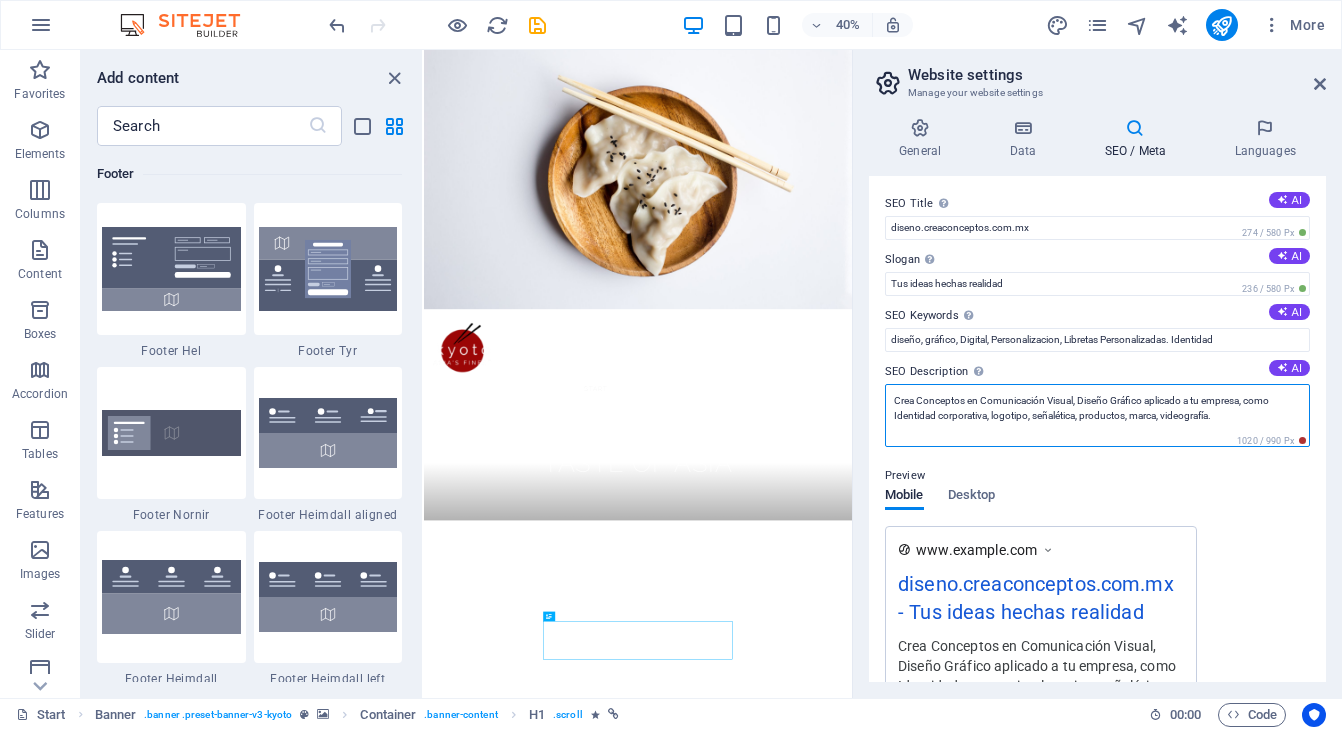 click on "Crea Conceptos en Comunicación Visual, Diseño Gráfico aplicado a tu empresa, como Identidad corporativa, logotipo, señalética, productos, marca, videografía." at bounding box center (1097, 415) 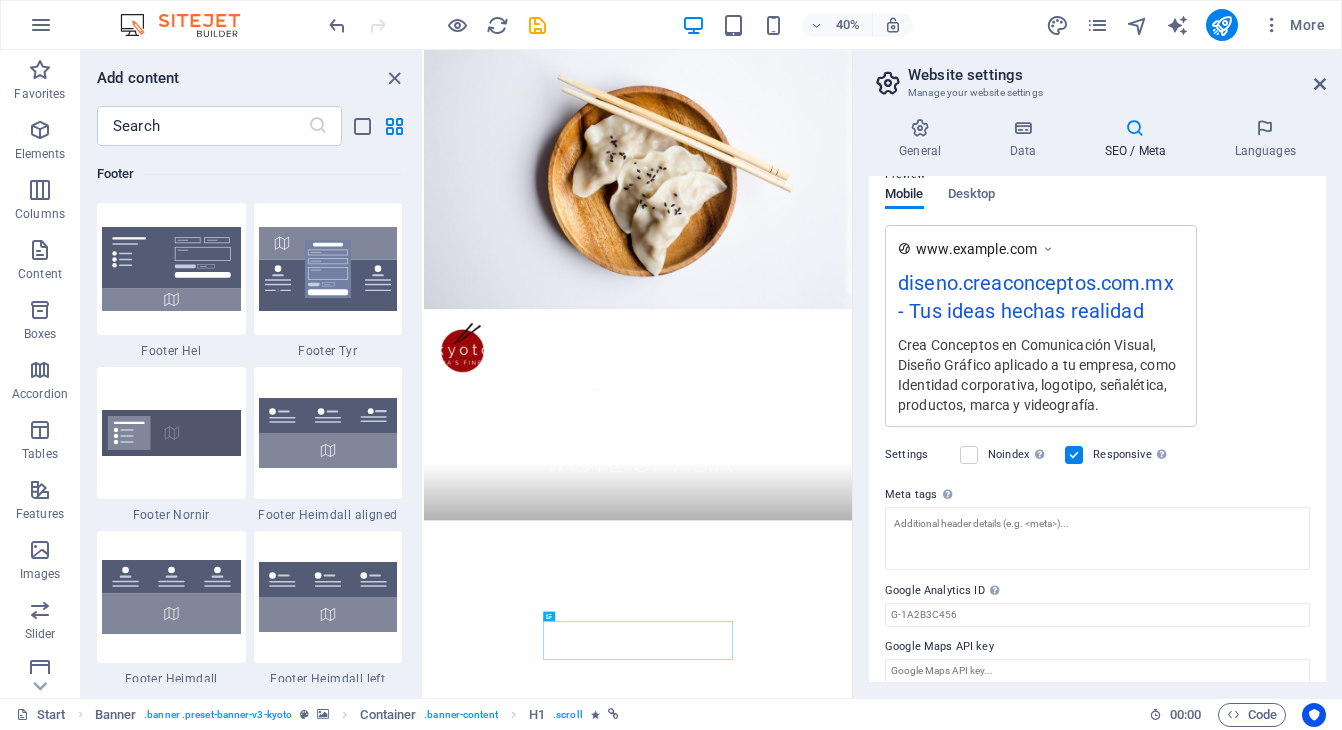 scroll, scrollTop: 332, scrollLeft: 0, axis: vertical 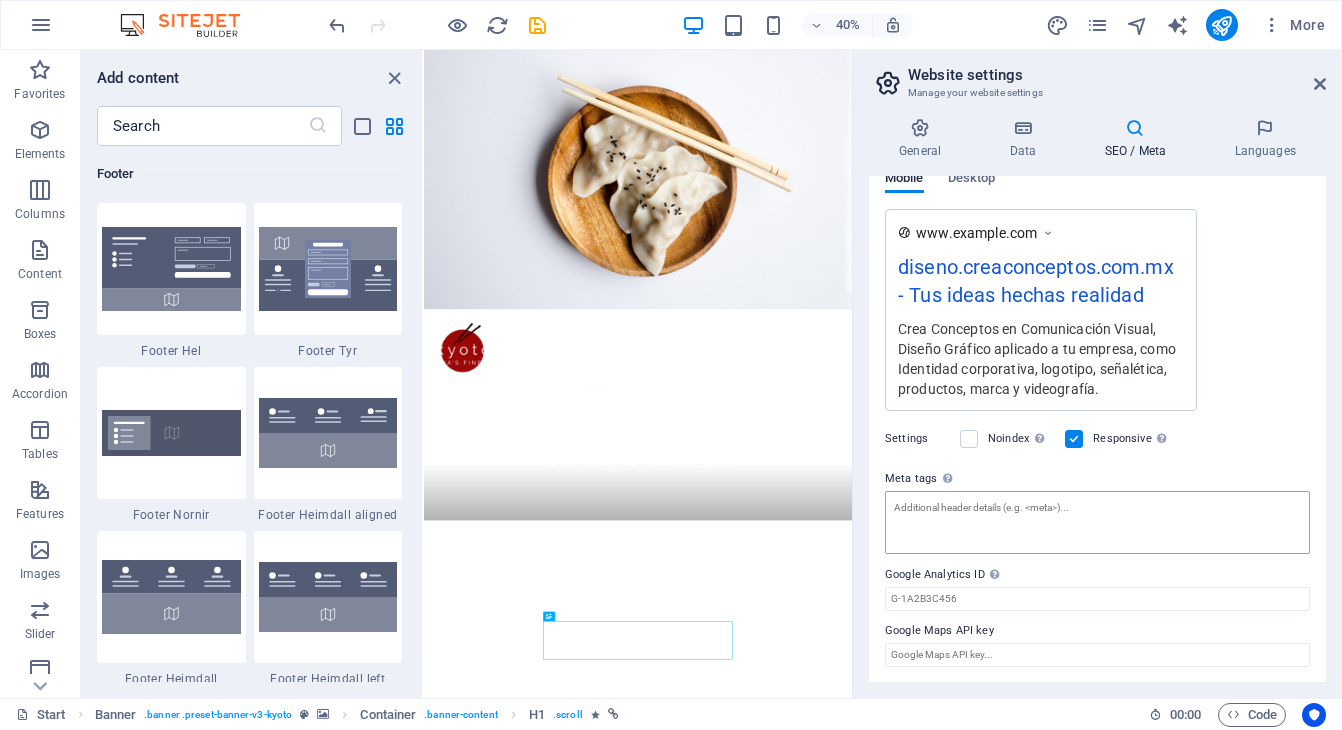 type on "Crea Conceptos en Comunicación Visual, Diseño Gráfico aplicado a tu empresa, como Identidad corporativa, logotipo, señalética, productos, marca y videografía." 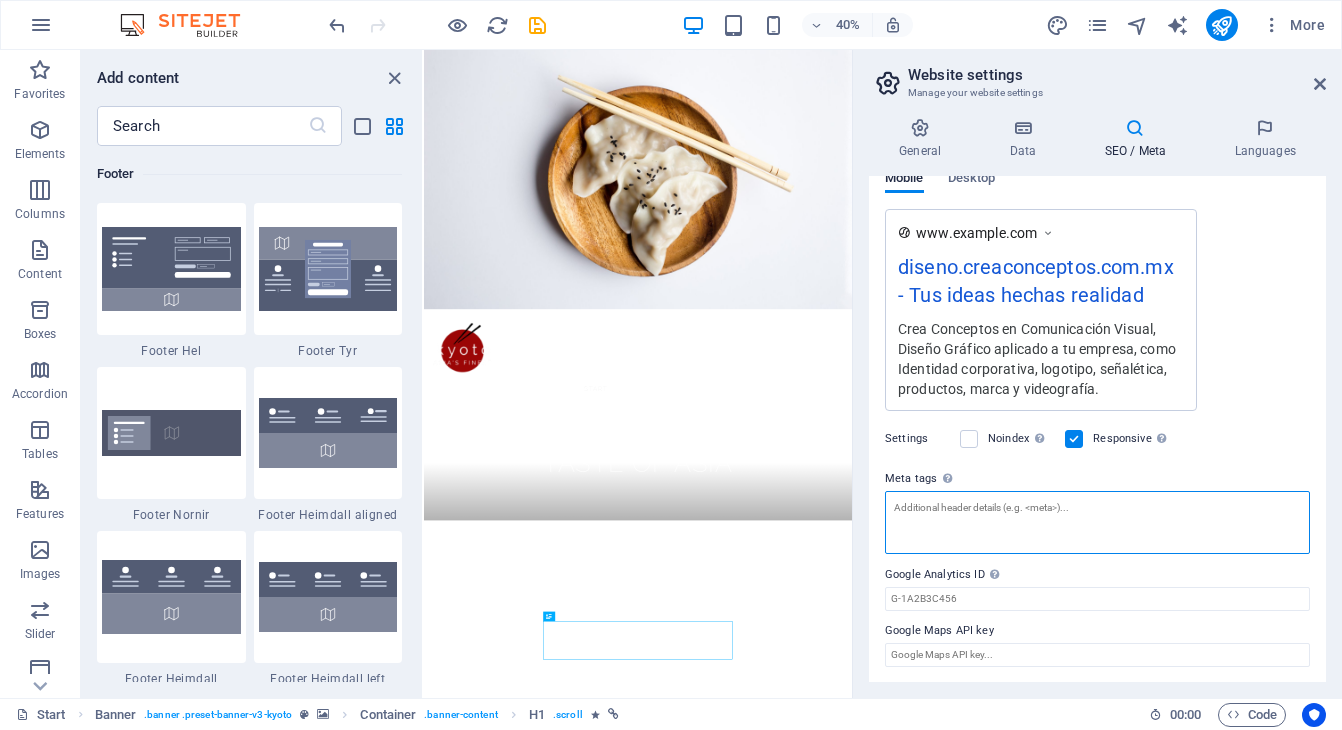 click on "Meta tags Enter HTML code here that will be placed inside the  tags of your website. Please note that your website may not function if you include code with errors." at bounding box center (1097, 522) 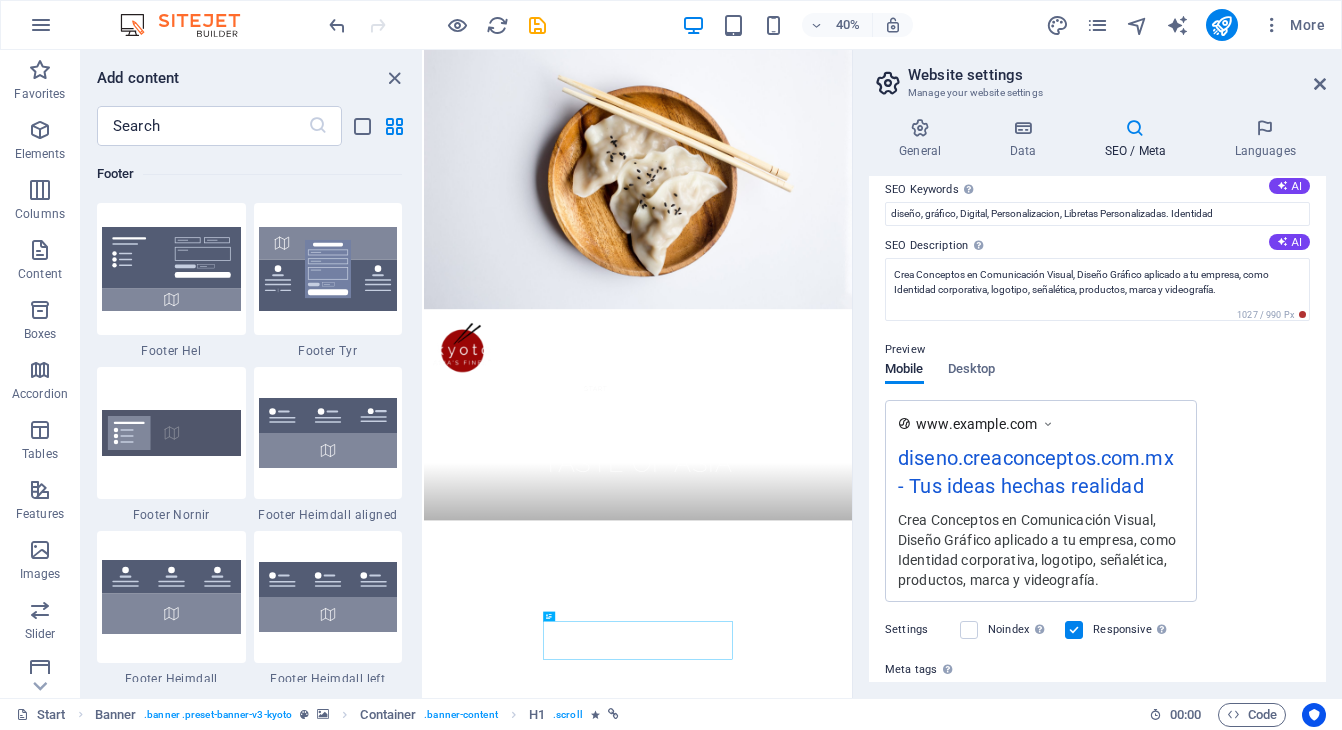 scroll, scrollTop: 122, scrollLeft: 0, axis: vertical 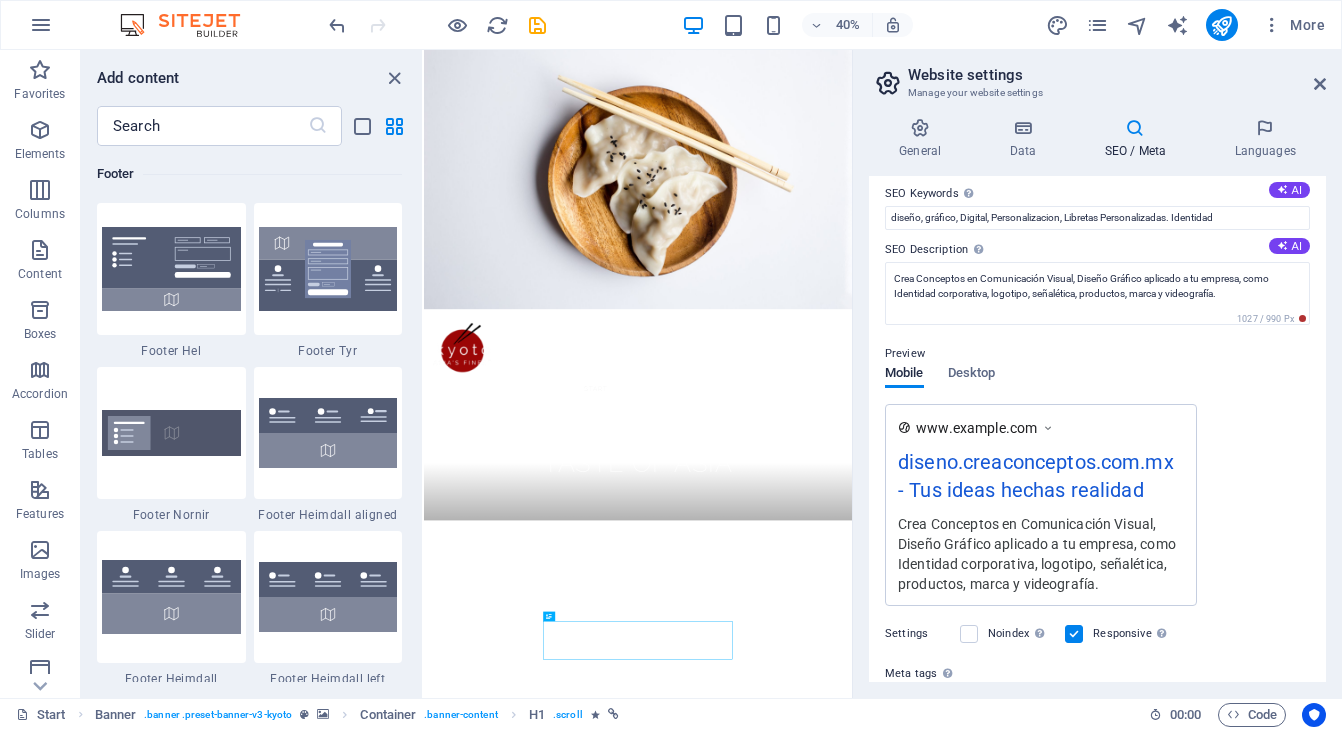 type on "Diseño, Identidad, Marca, Logotipo, Señalética" 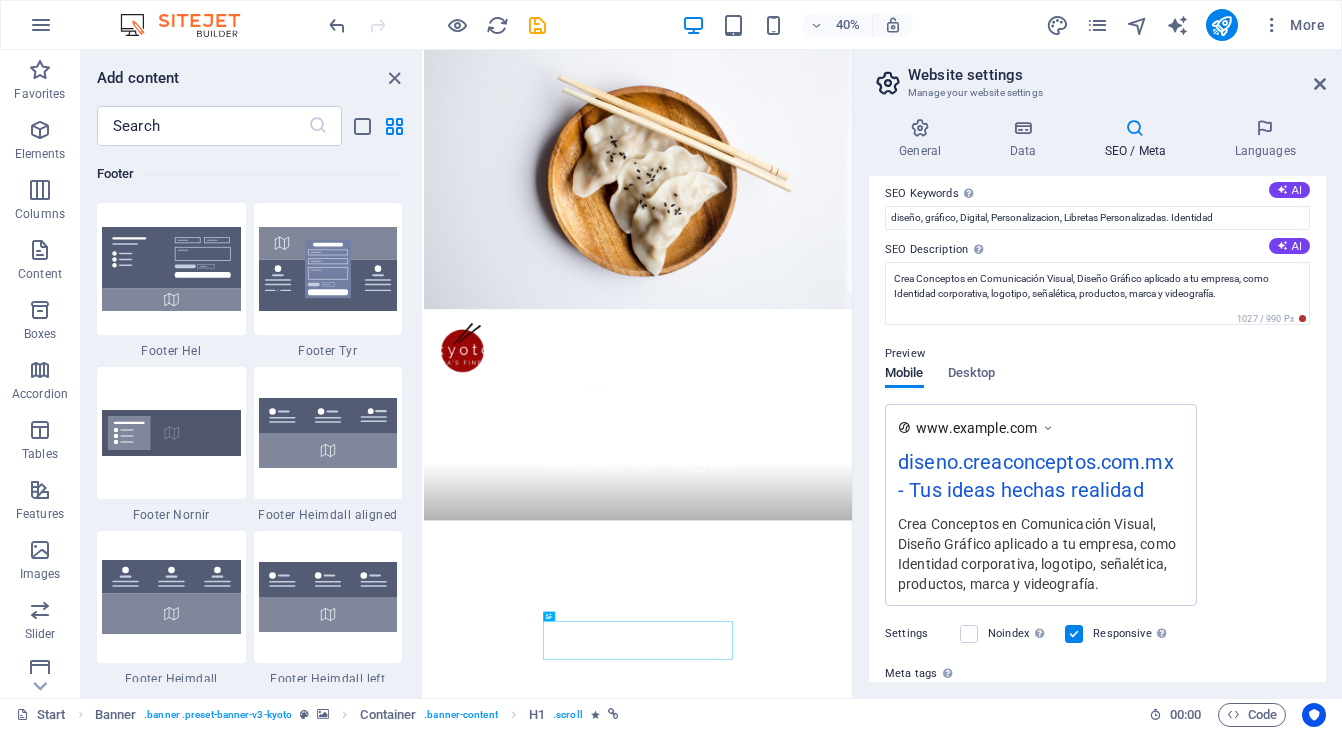 type 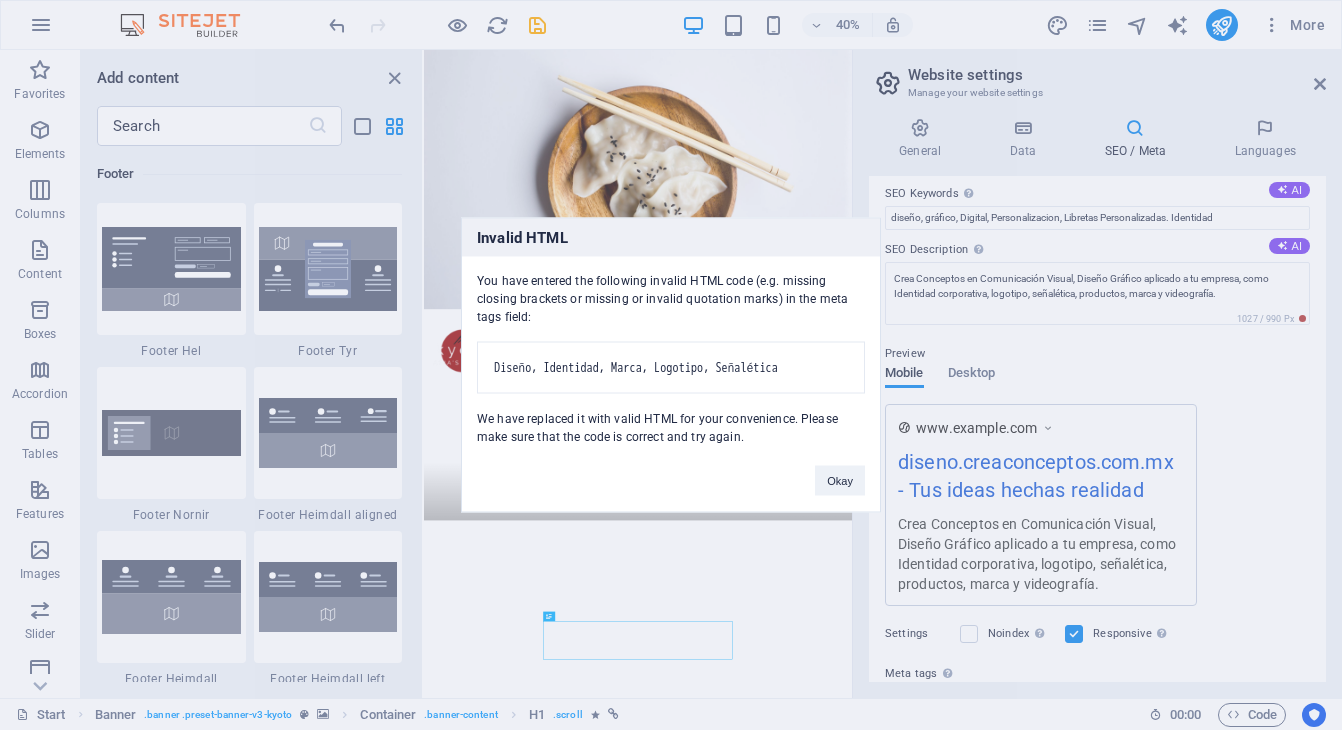 click on "Invalid HTML
You have entered the following invalid HTML code (e.g. missing closing brackets or missing or invalid quotation marks) in the meta tags field:
Diseño, Identidad, Marca, Logotipo, Señalética
We have replaced it with valid HTML for your convenience. Please make sure that the code is correct and try again.
Okay" at bounding box center (671, 365) 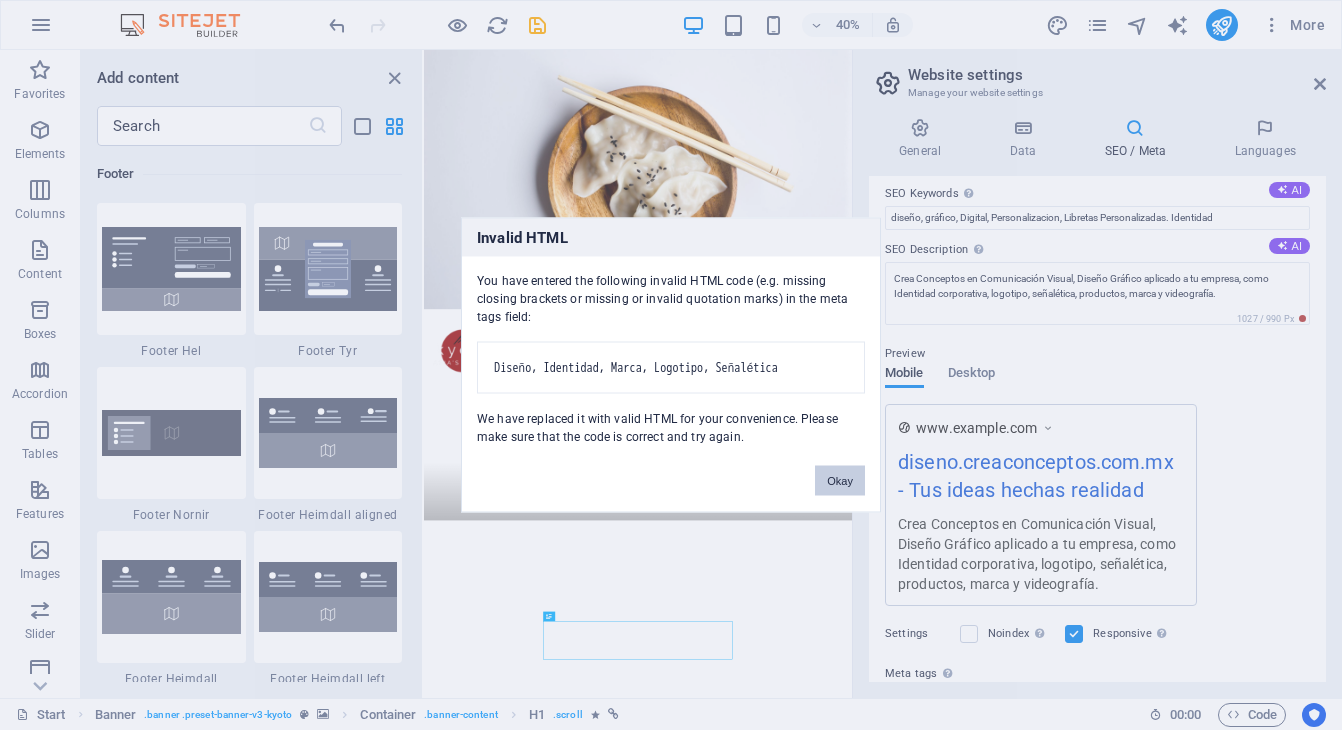click on "Okay" at bounding box center (840, 481) 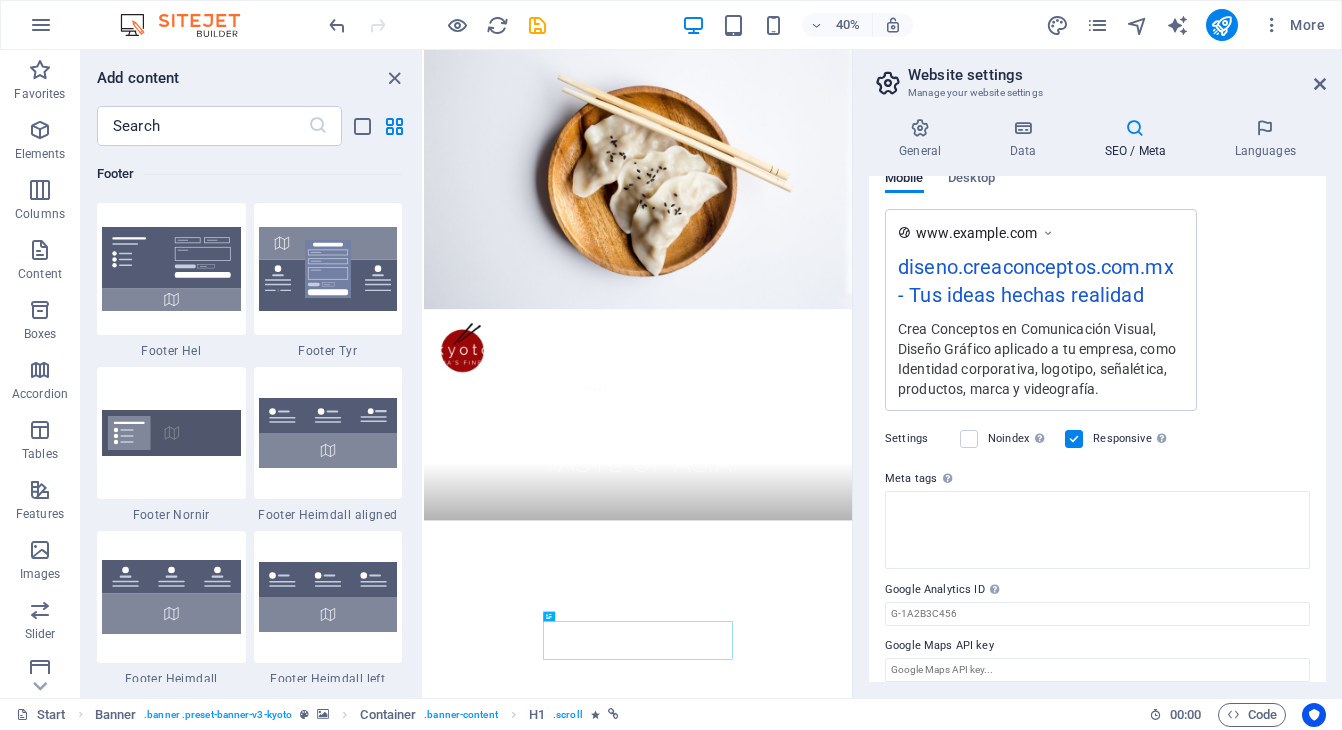 click on "Crea Conceptos en Comunicación Visual, Diseño Gráfico aplicado a tu empresa, como Identidad corporativa, logotipo, señalética, productos, marca y videografía." at bounding box center (1041, 358) 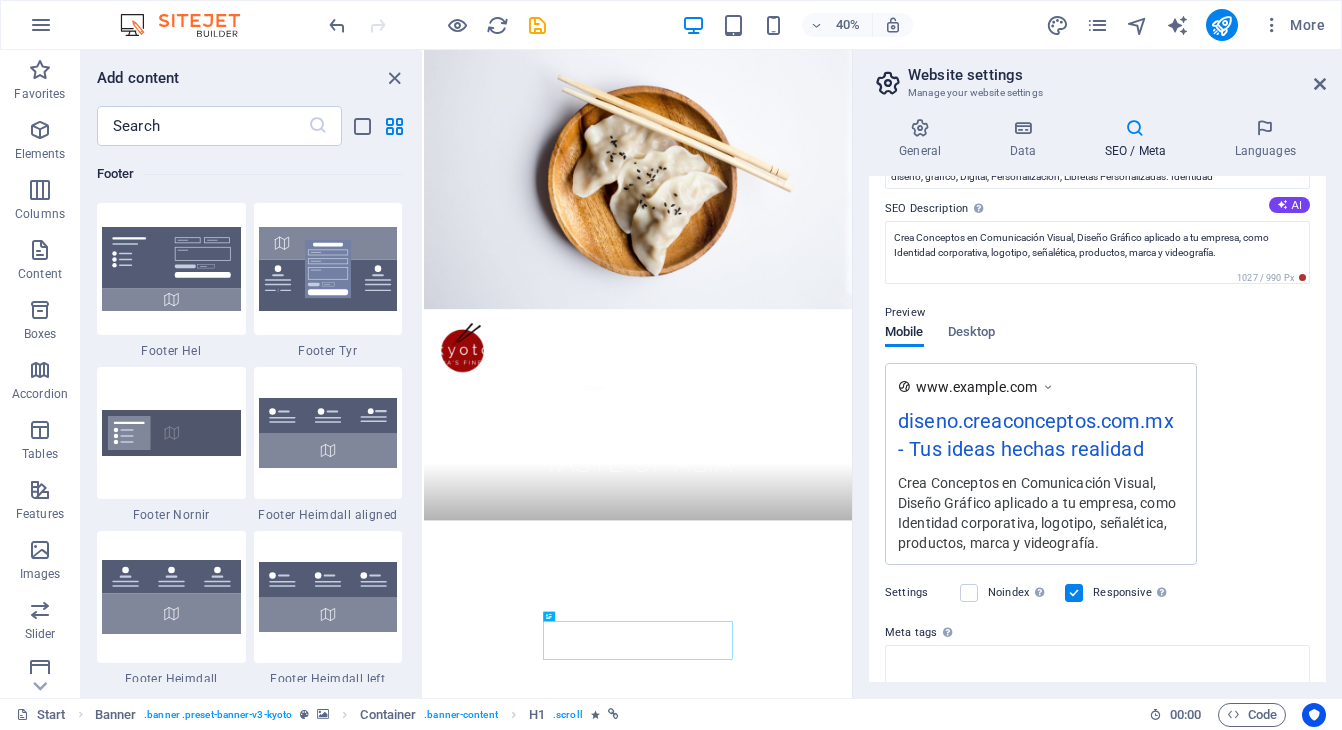 scroll, scrollTop: 0, scrollLeft: 0, axis: both 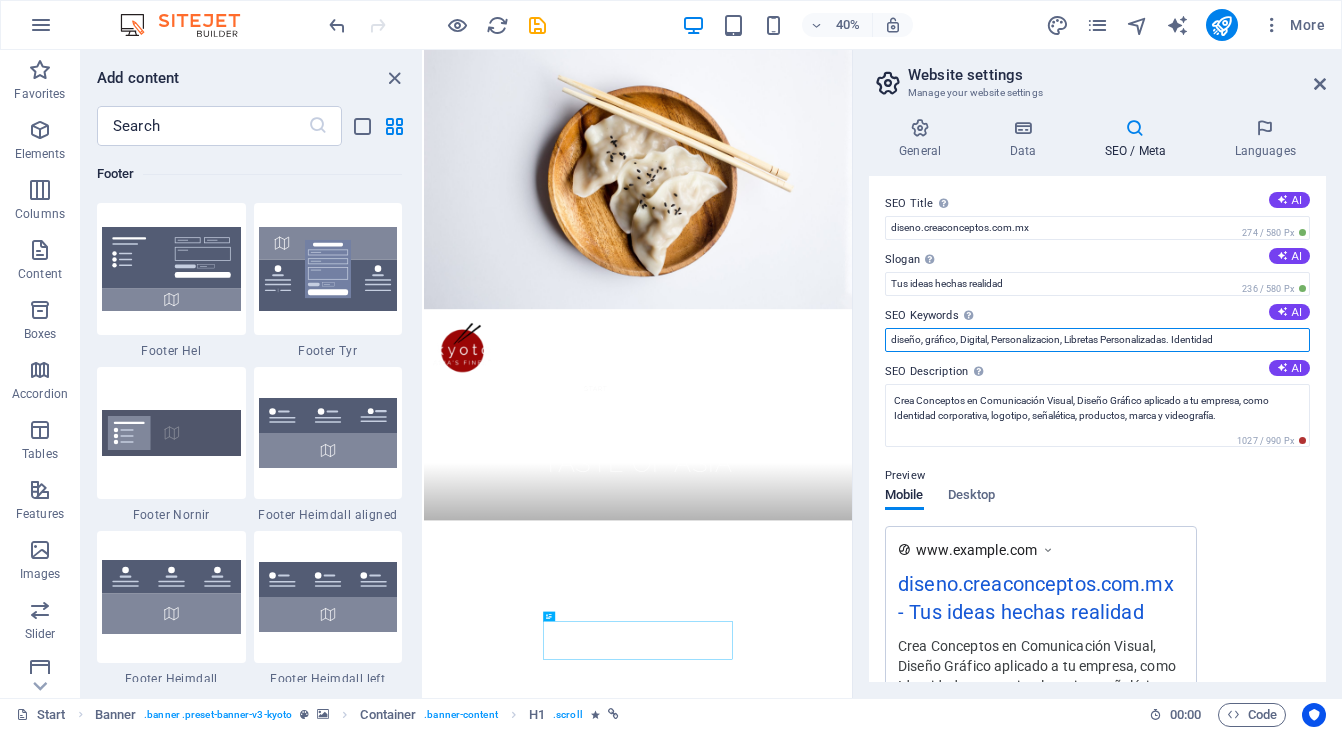 drag, startPoint x: 1235, startPoint y: 338, endPoint x: 908, endPoint y: 332, distance: 327.05505 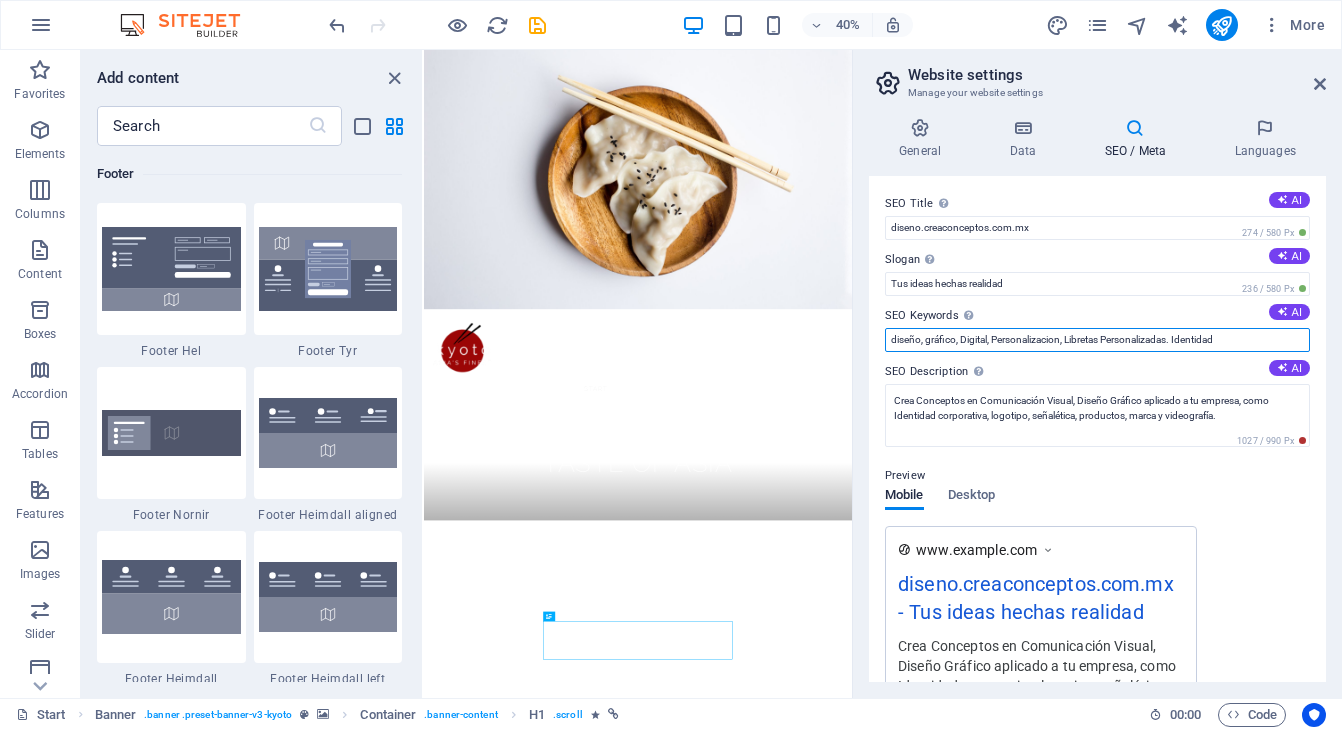 click on "diseño, gráfico, Digital, Personalizacion, Libretas Personalizadas. Identidad" at bounding box center (1097, 340) 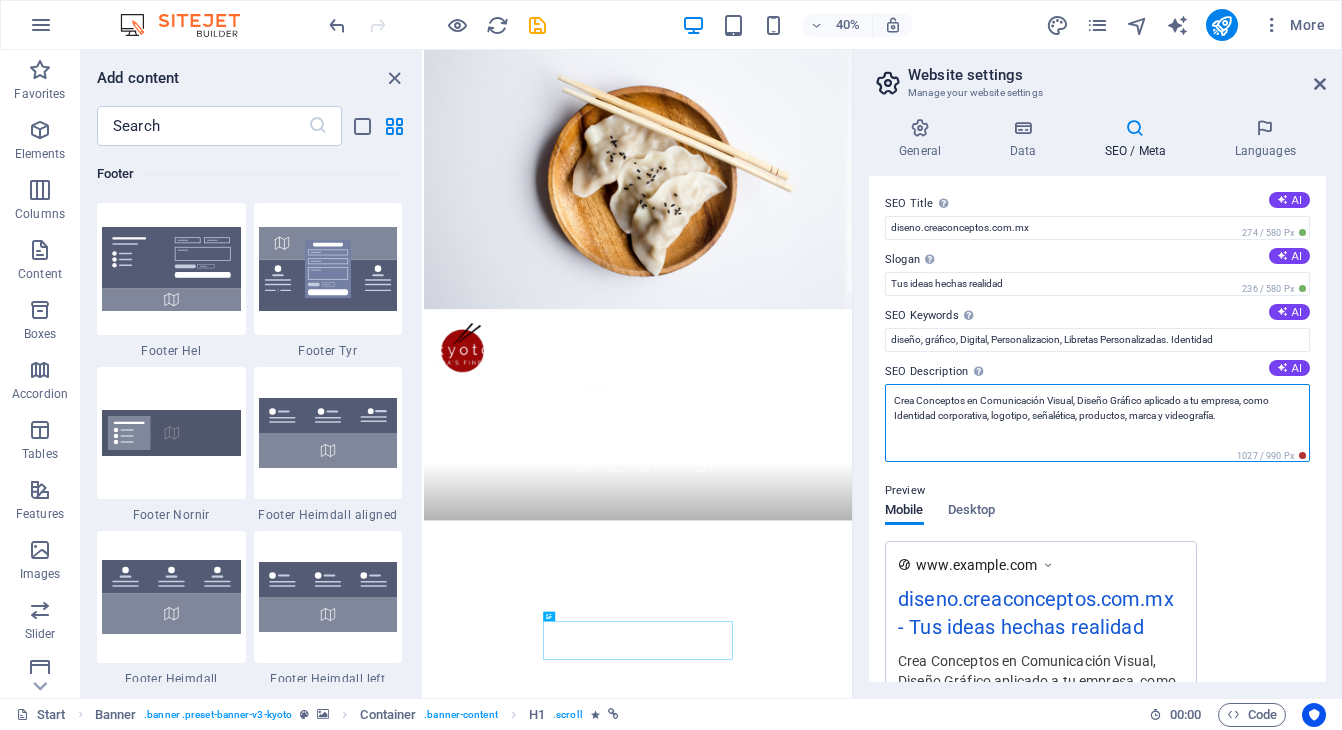 drag, startPoint x: 1227, startPoint y: 415, endPoint x: 864, endPoint y: 373, distance: 365.42166 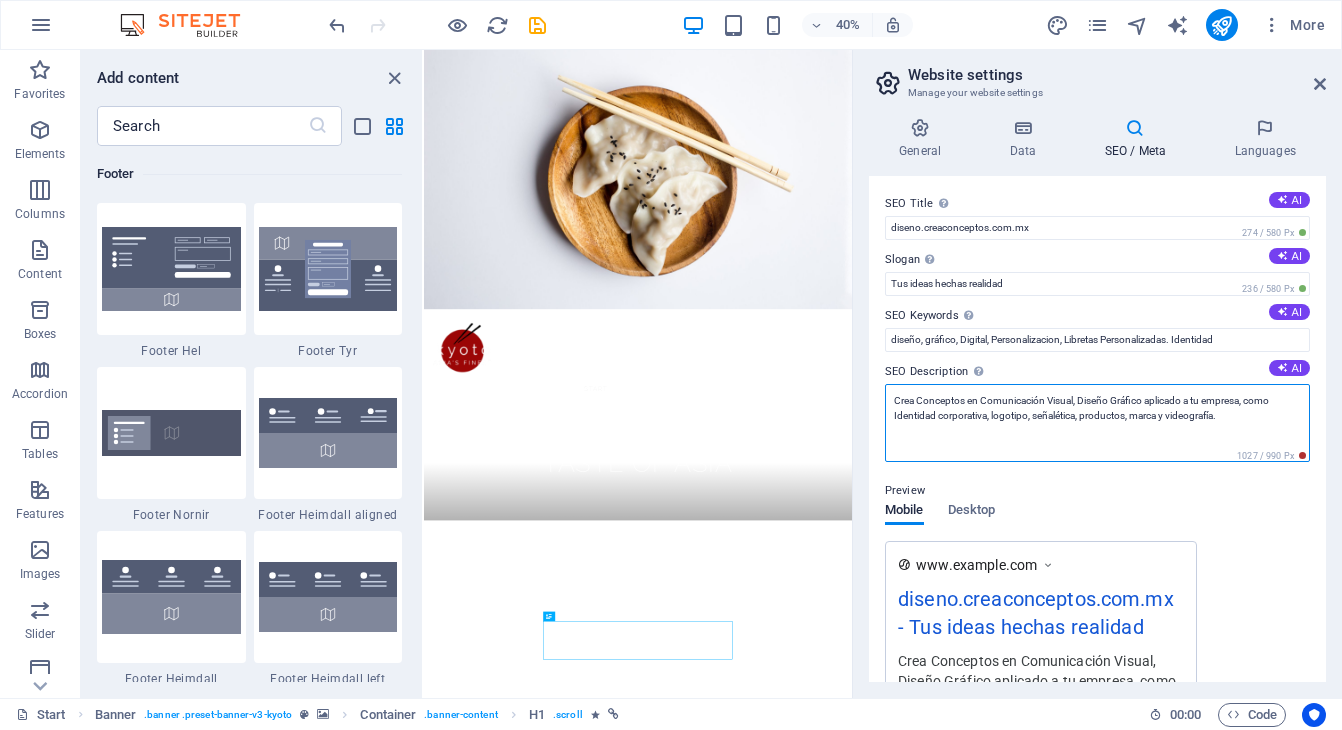 click on "General  Data  SEO / Meta  Languages Website name diseno.creaconceptos.com.mx Logo Drag files here, click to choose files or select files from Files or our free stock photos & videos Select files from the file manager, stock photos, or upload file(s) Upload Favicon Set the favicon of your website here. A favicon is a small icon shown in the browser tab next to your website title. It helps visitors identify your website. Drag files here, click to choose files or select files from Files or our free stock photos & videos Select files from the file manager, stock photos, or upload file(s) Upload Preview Image (Open Graph) This image will be shown when the website is shared on social networks Drag files here, click to choose files or select files from Files or our free stock photos & videos Select files from the file manager, stock photos, or upload file(s) Upload Contact data for this website. This can be used everywhere on the website and will update automatically. Company diseno.creaconceptos.com.mx First name" at bounding box center (1097, 400) 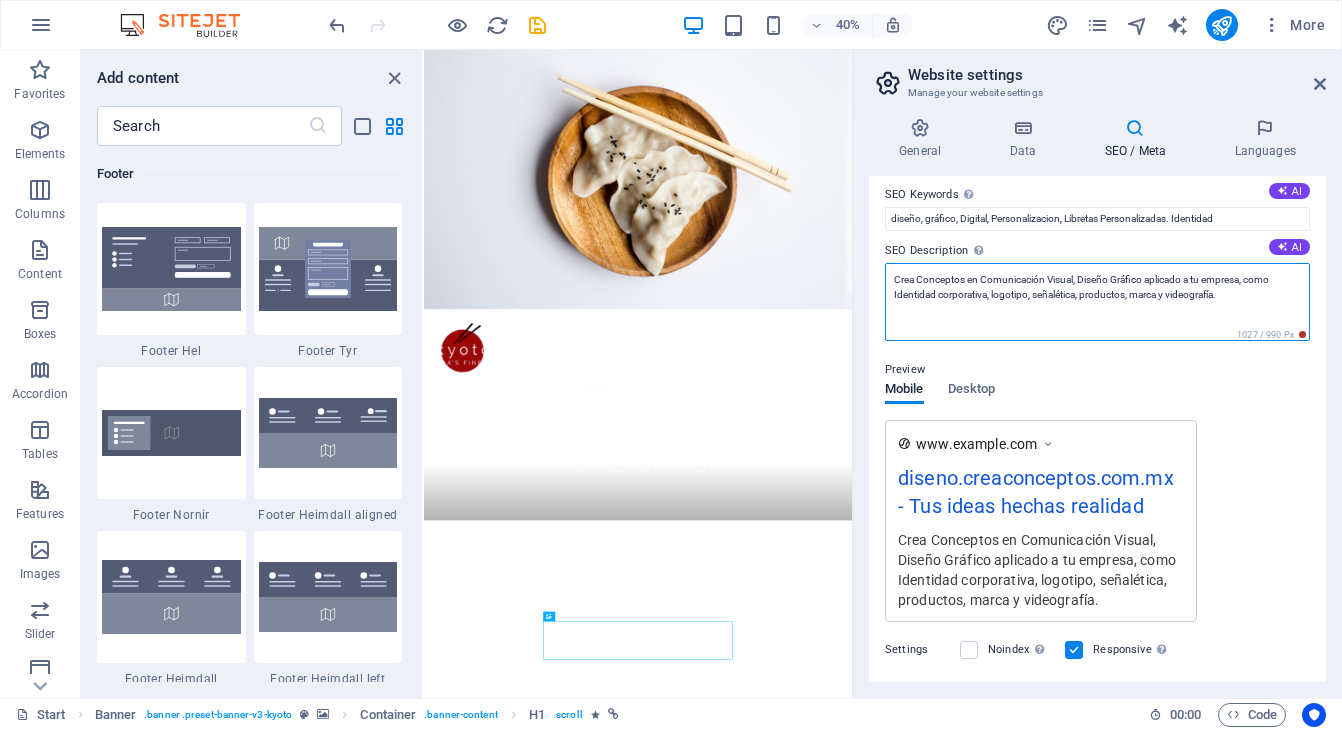 scroll, scrollTop: 0, scrollLeft: 0, axis: both 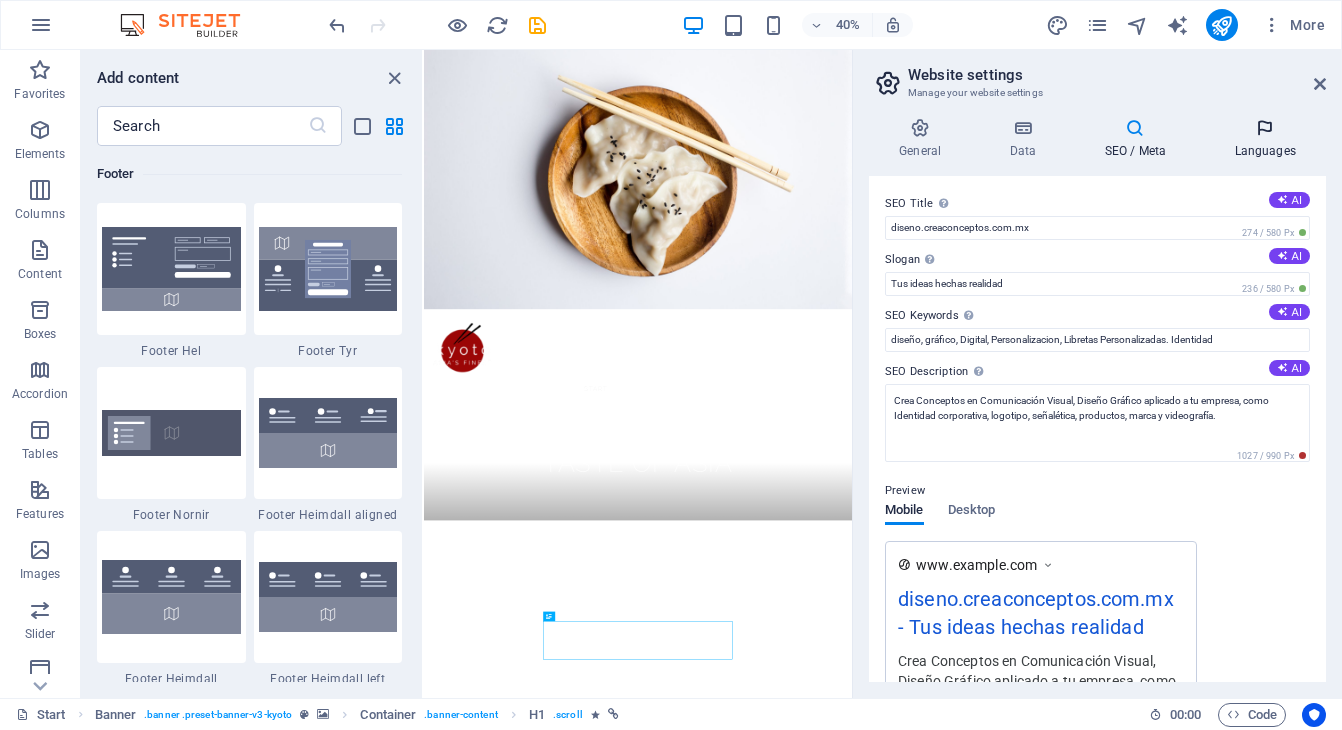 click at bounding box center [1265, 128] 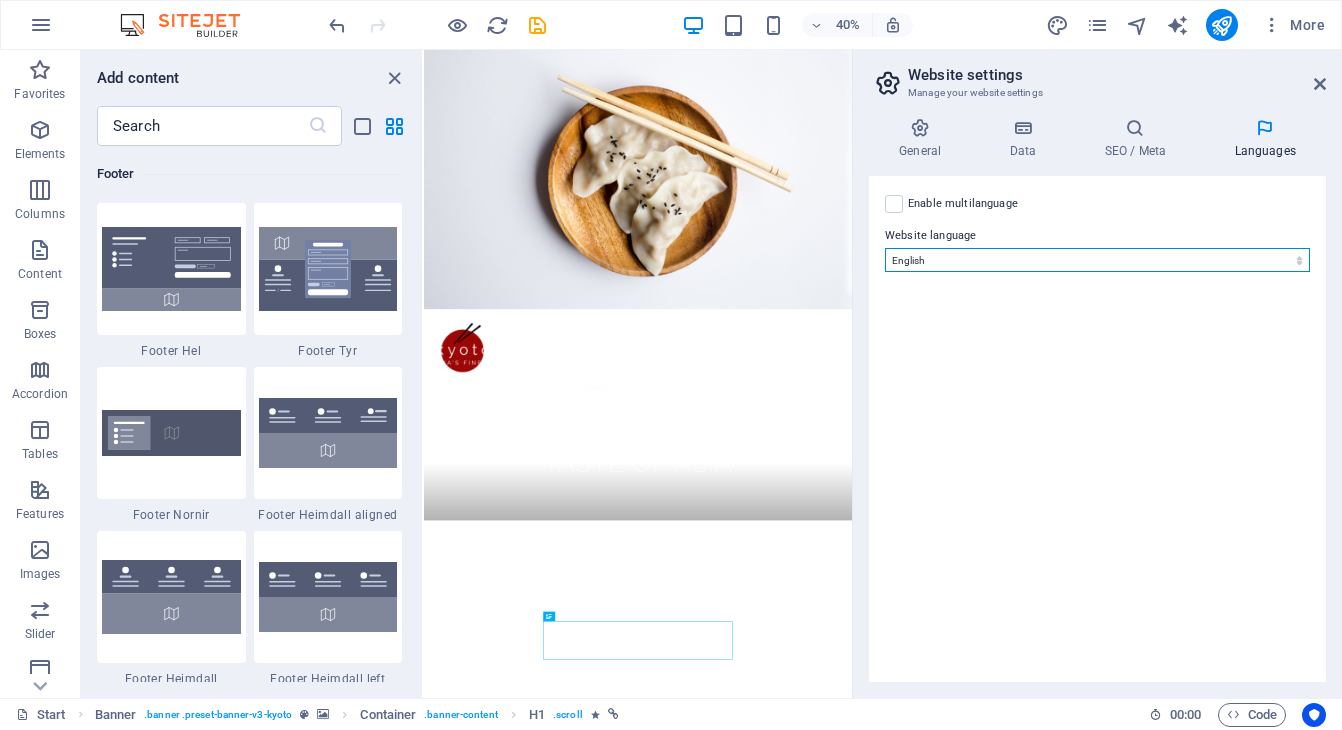click on "Abkhazian Afar Afrikaans Akan Albanian Amharic Arabic Aragonese Armenian Assamese Avaric Avestan Aymara Azerbaijani Bambara Bashkir Basque Belarusian Bengali Bihari languages Bislama Bokmål Bosnian Breton Bulgarian Burmese Catalan Central Khmer Chamorro Chechen Chinese Church Slavic Chuvash Cornish Corsican Cree Croatian Czech Danish Dutch Dzongkha English Esperanto Estonian Ewe Faroese Farsi (Persian) Fijian Finnish French Fulah Gaelic Galician Ganda Georgian German Greek Greenlandic Guaraní Gujarati Haitian Creole Hausa Hebrew Herero Hindi Hiri Motu Hungarian Icelandic Ido Igbo Indonesian Interlingua Interlingue Inuktitut Inupiaq Irish Italian Japanese Javanese Kannada Kanuri Kashmiri Kazakh Kikuyu Kinyarwanda Komi Kongo Korean Kurdish Kwanyama Kyrgyz Lao Latin Latvian Limburgish Lingala Lithuanian Luba-Katanga Luxembourgish Macedonian Malagasy Malay Malayalam Maldivian Maltese Manx Maori Marathi Marshallese Mongolian Nauru Navajo Ndonga Nepali North Ndebele Northern Sami Norwegian Norwegian Nynorsk Nuosu" at bounding box center [1097, 260] 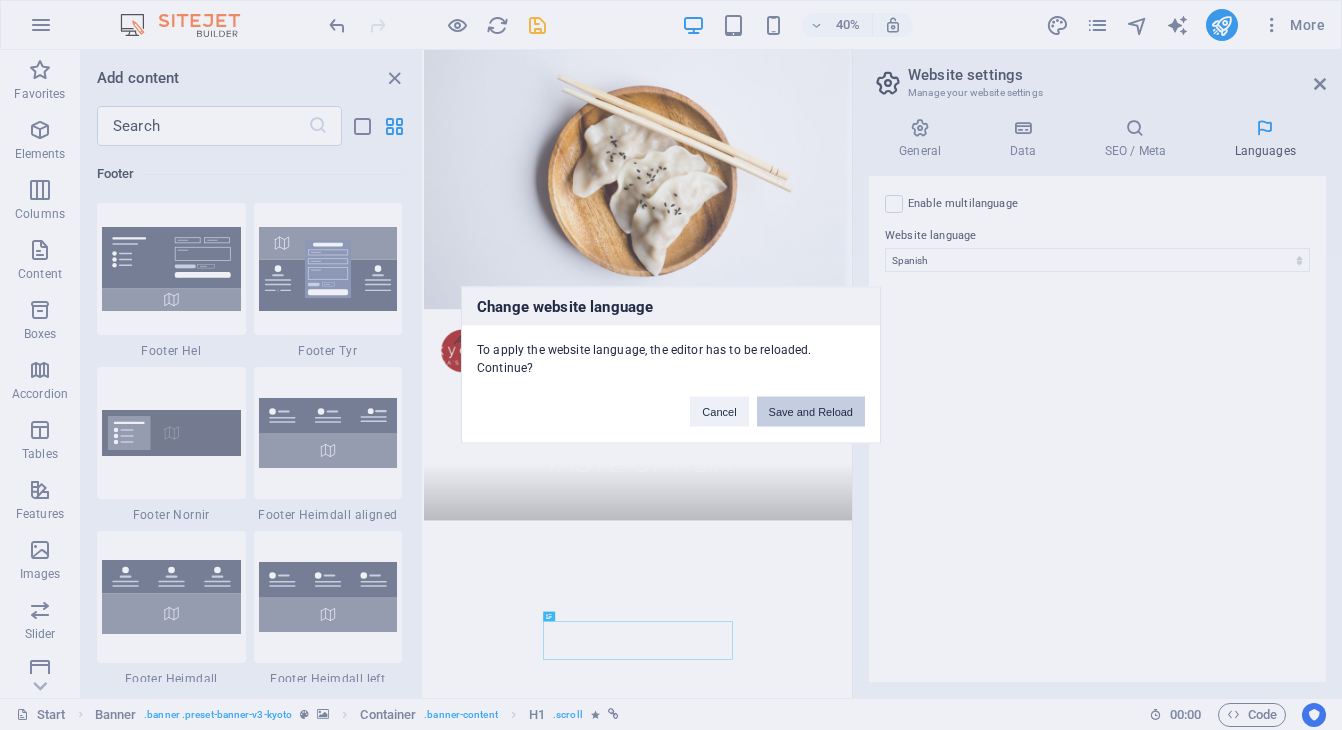 click on "Save and Reload" at bounding box center [811, 412] 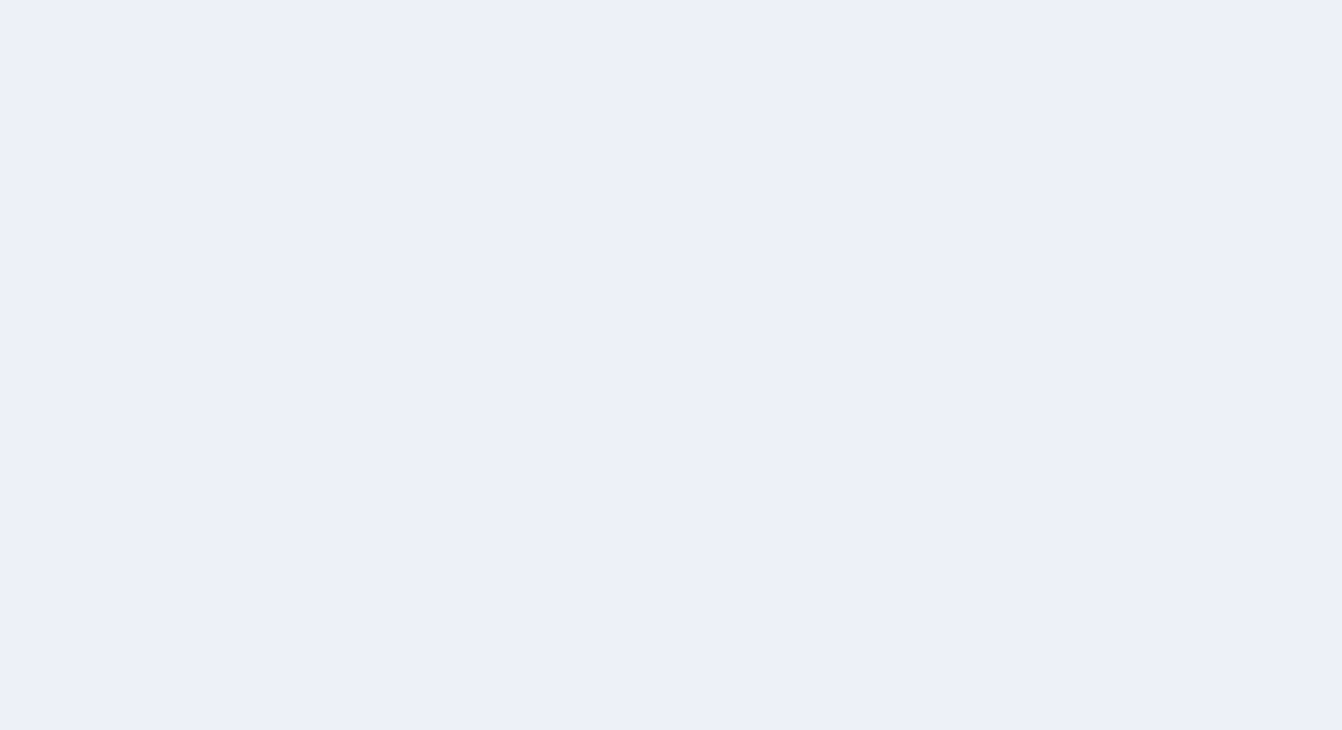 scroll, scrollTop: 0, scrollLeft: 0, axis: both 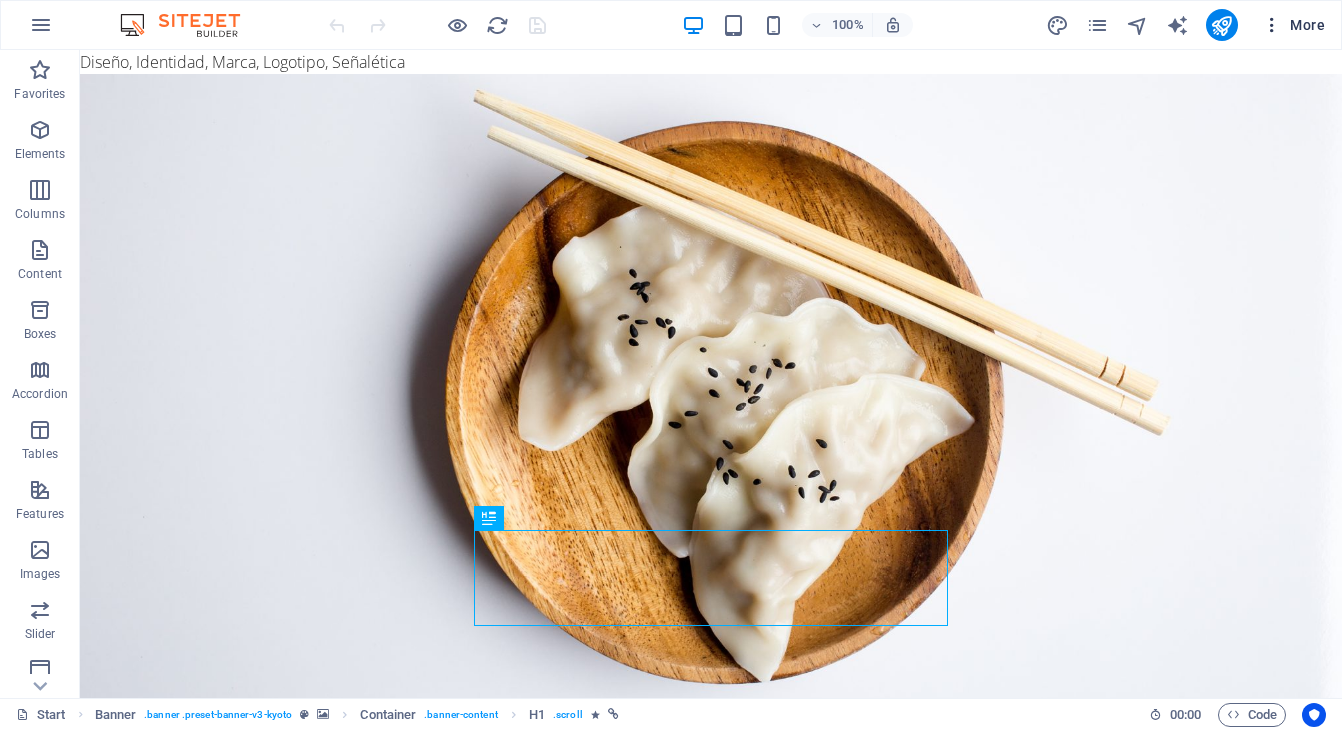 click at bounding box center (1272, 25) 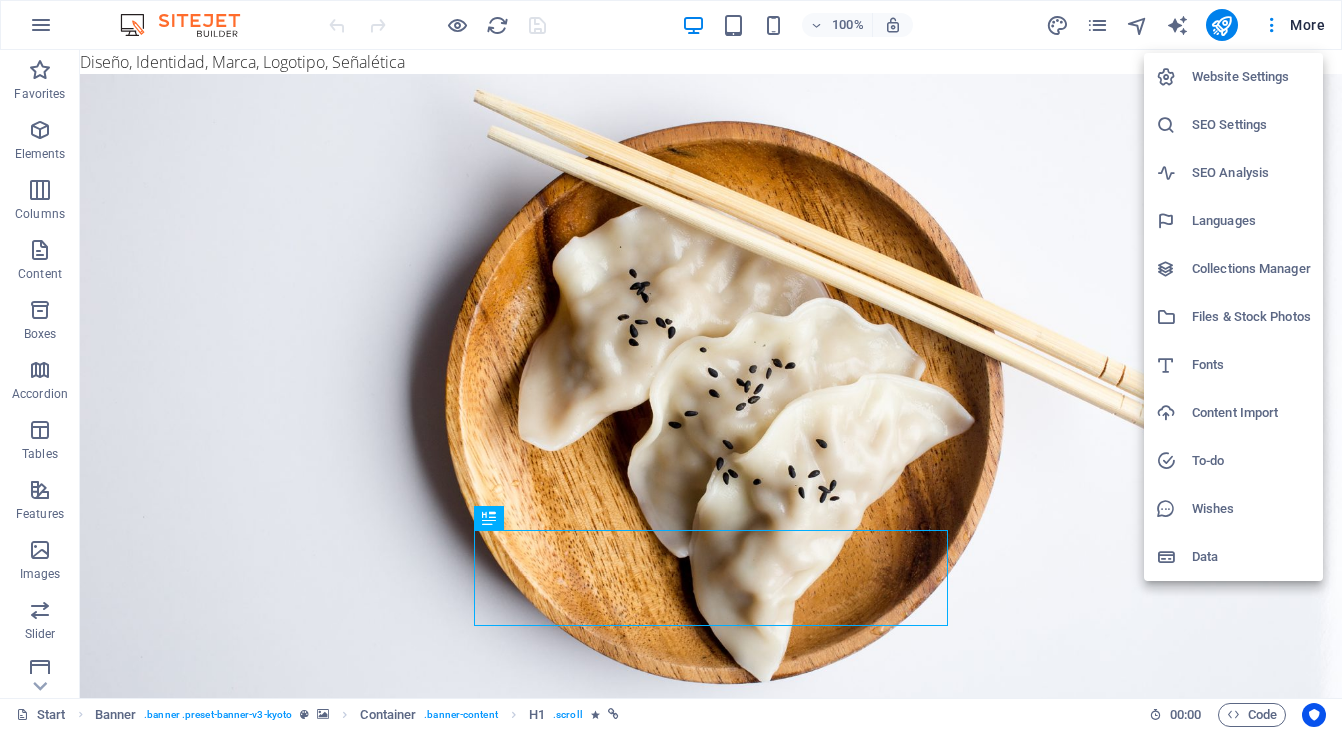 click at bounding box center (671, 365) 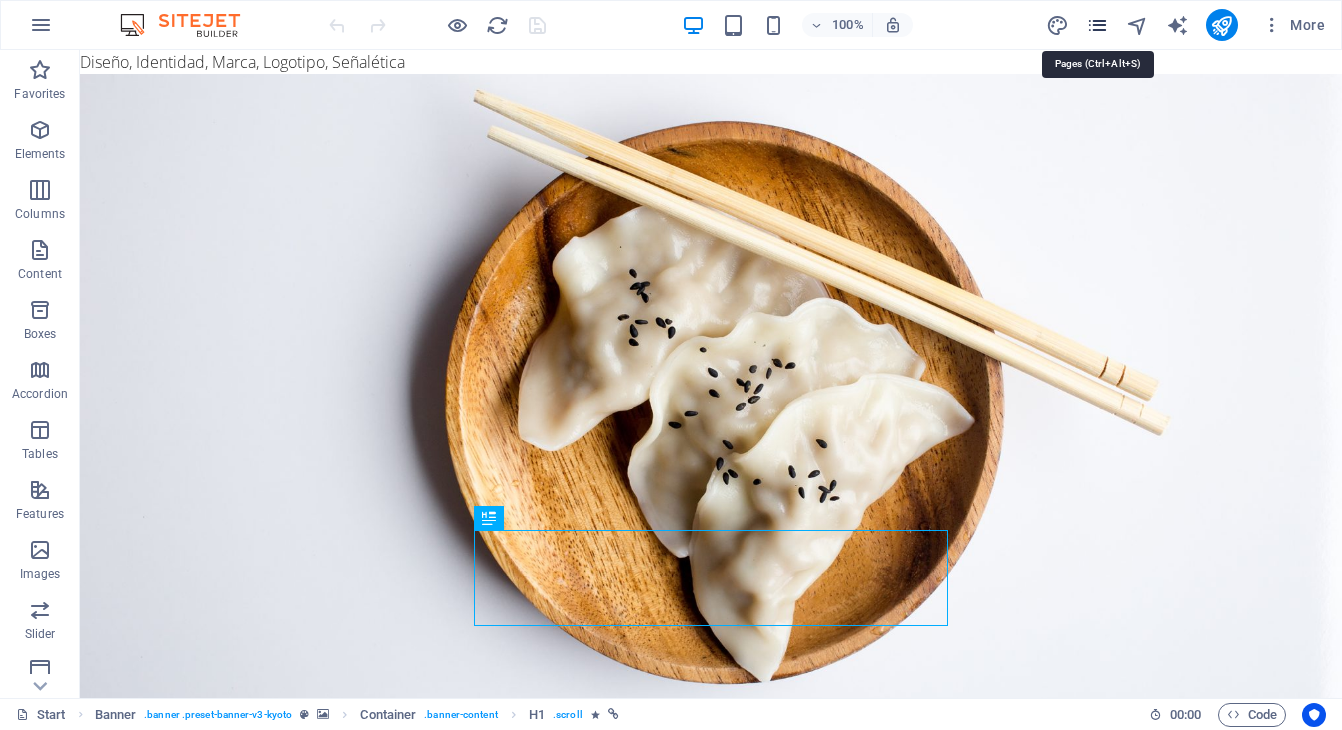 click at bounding box center (1097, 25) 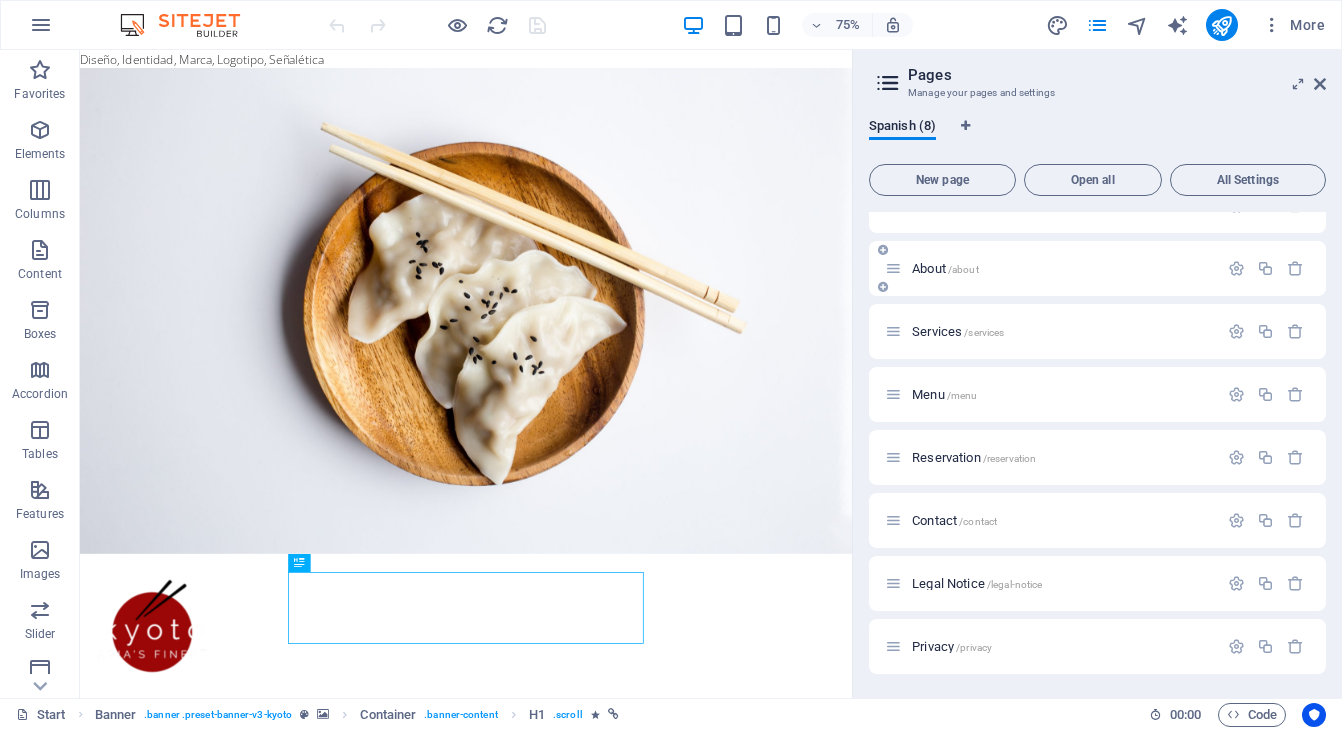 scroll, scrollTop: 0, scrollLeft: 0, axis: both 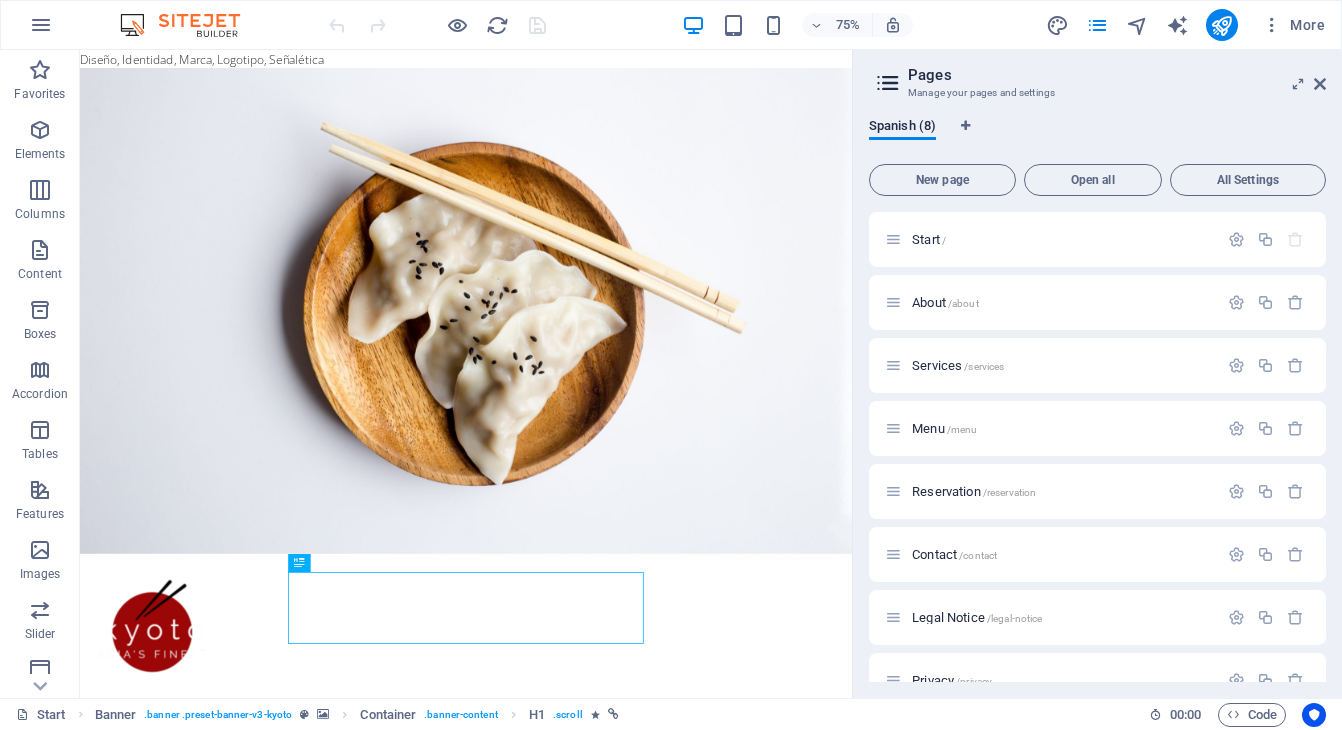 click on "75% More" at bounding box center (829, 25) 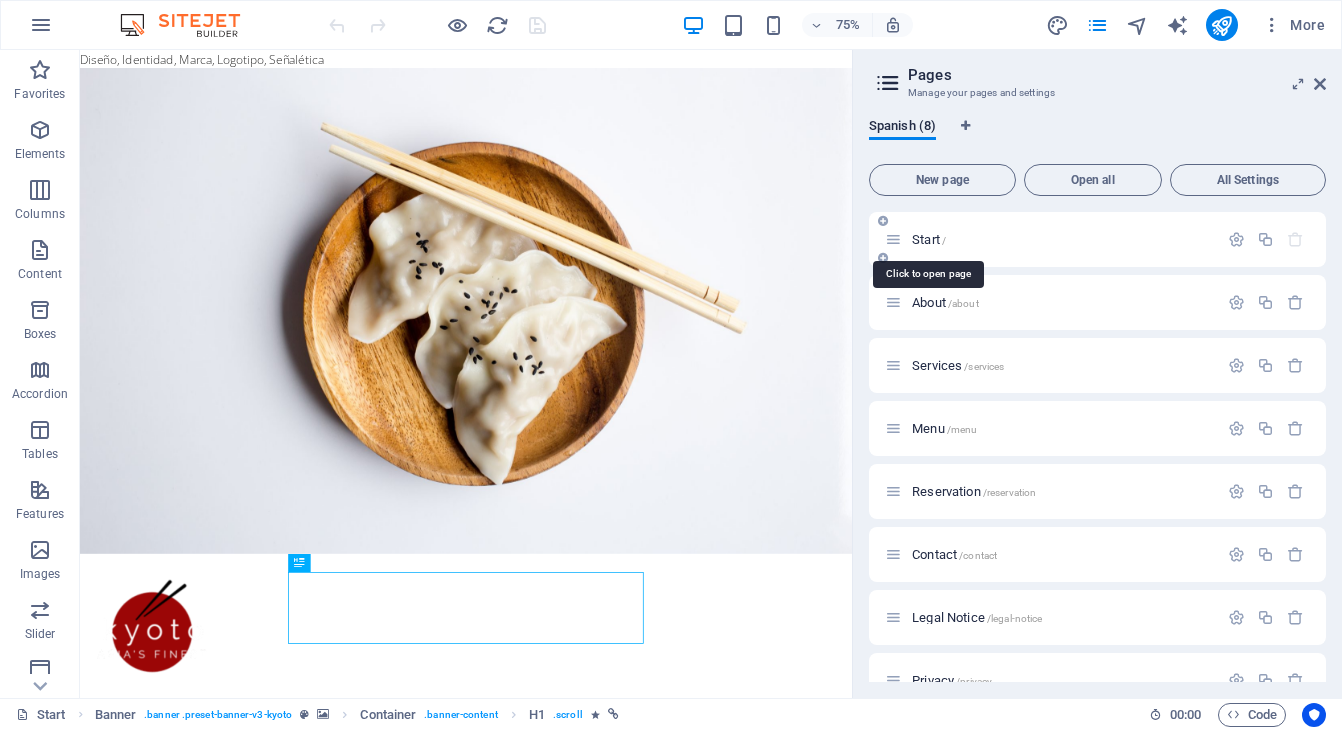 click on "Start /" at bounding box center (929, 239) 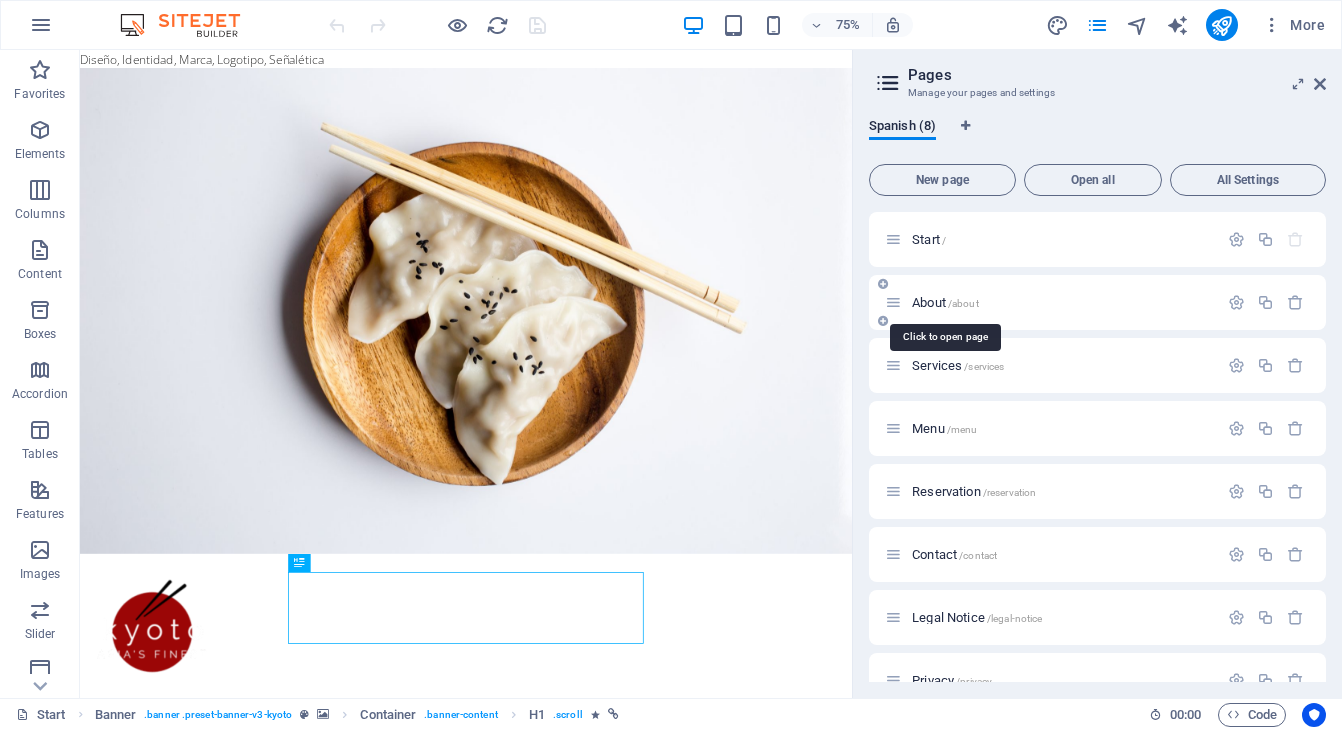 click on "About /about" at bounding box center [945, 302] 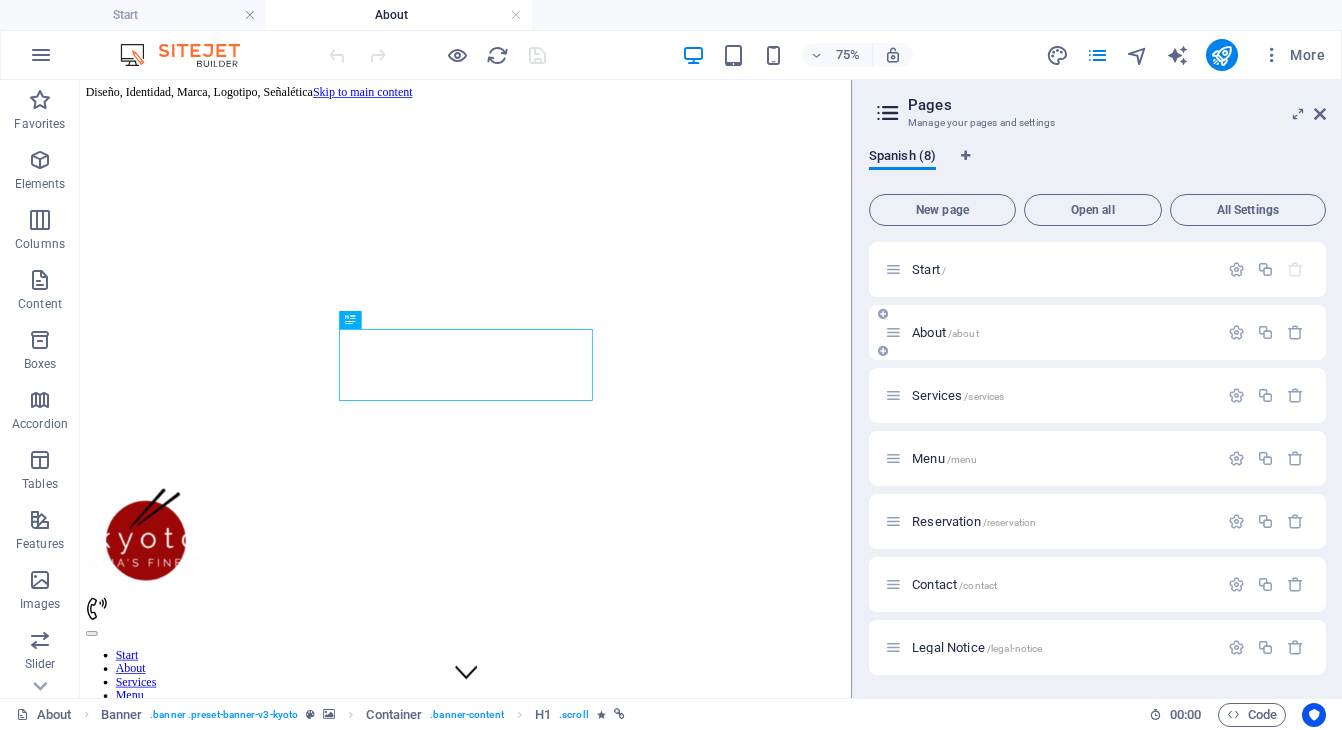scroll, scrollTop: 0, scrollLeft: 0, axis: both 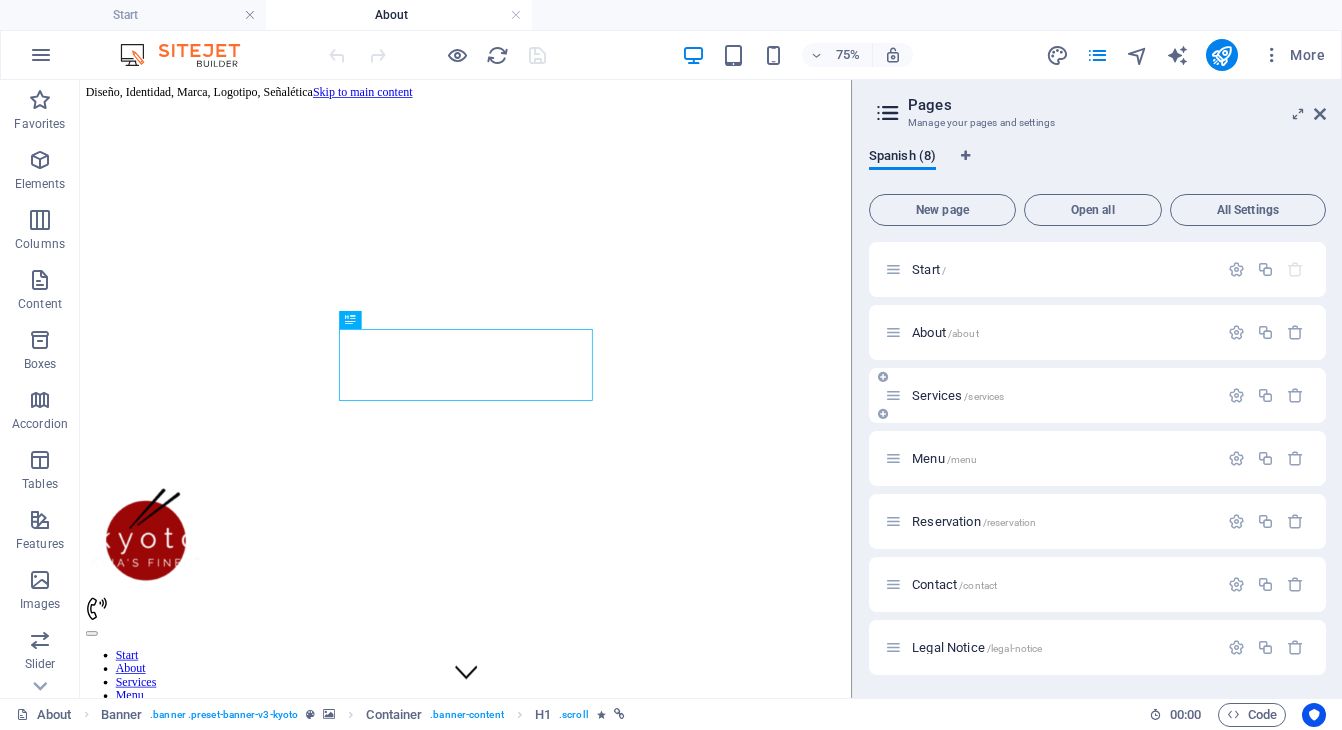 click on "Services /services" at bounding box center [958, 395] 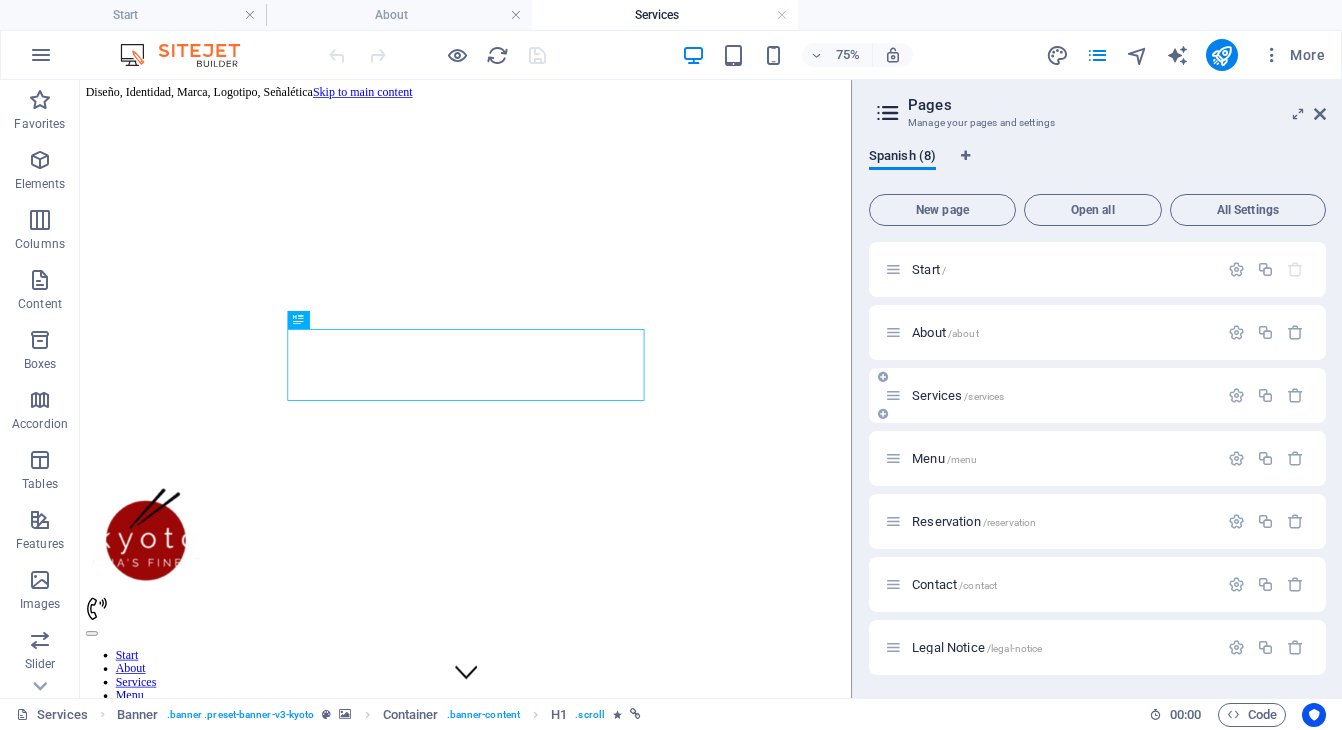 scroll, scrollTop: 0, scrollLeft: 0, axis: both 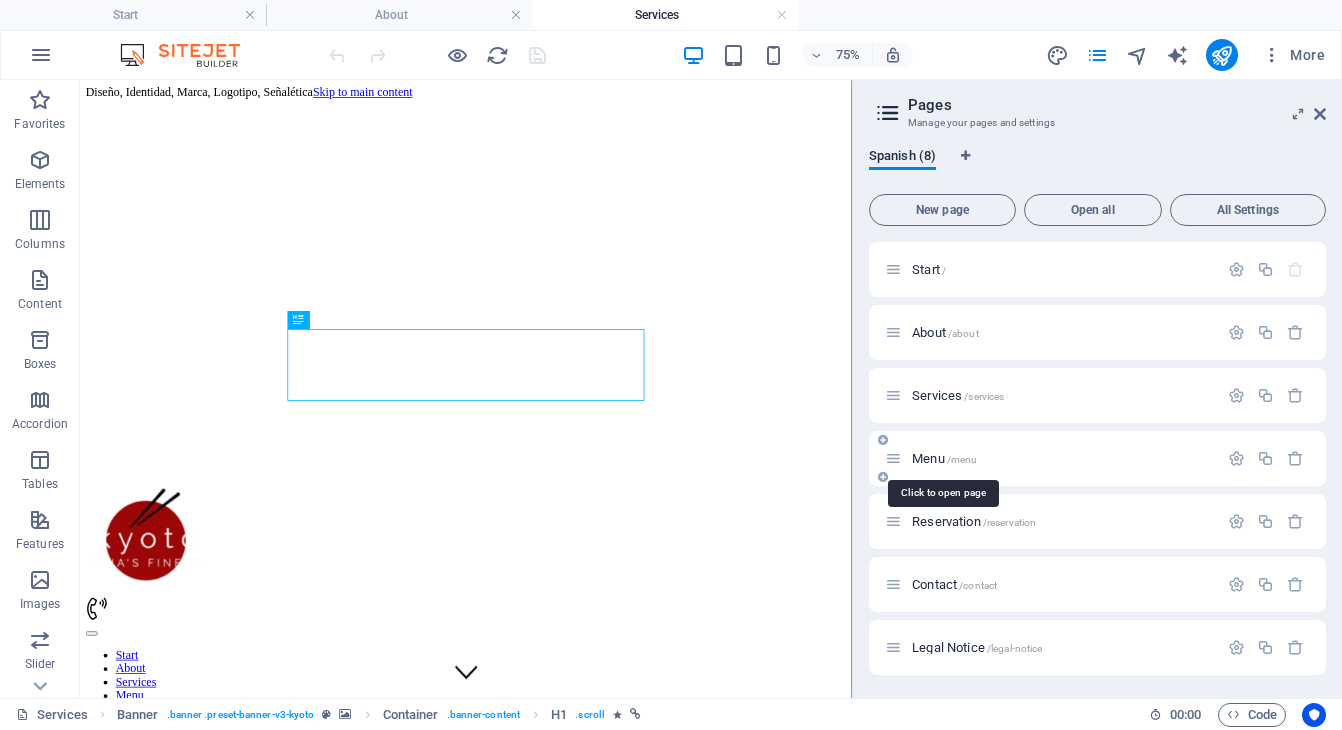 click on "Menu /menu" at bounding box center (944, 458) 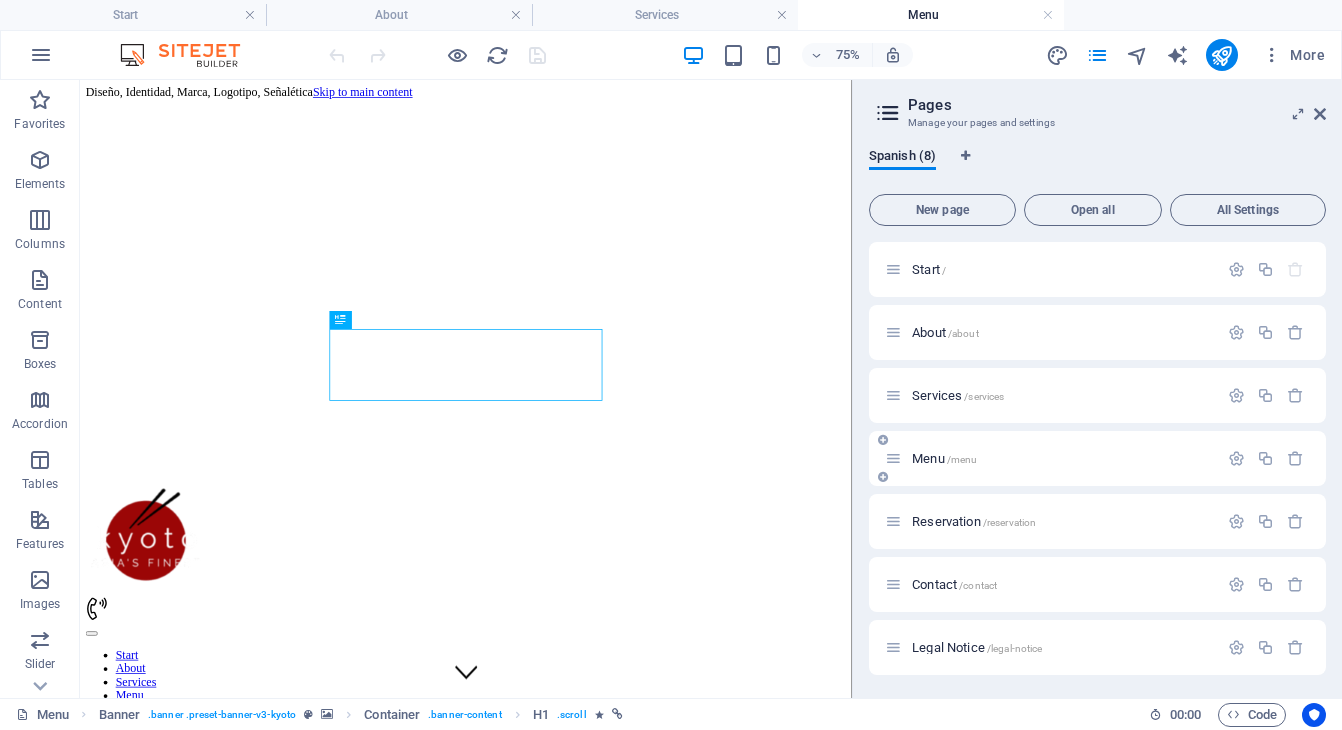 scroll, scrollTop: 0, scrollLeft: 0, axis: both 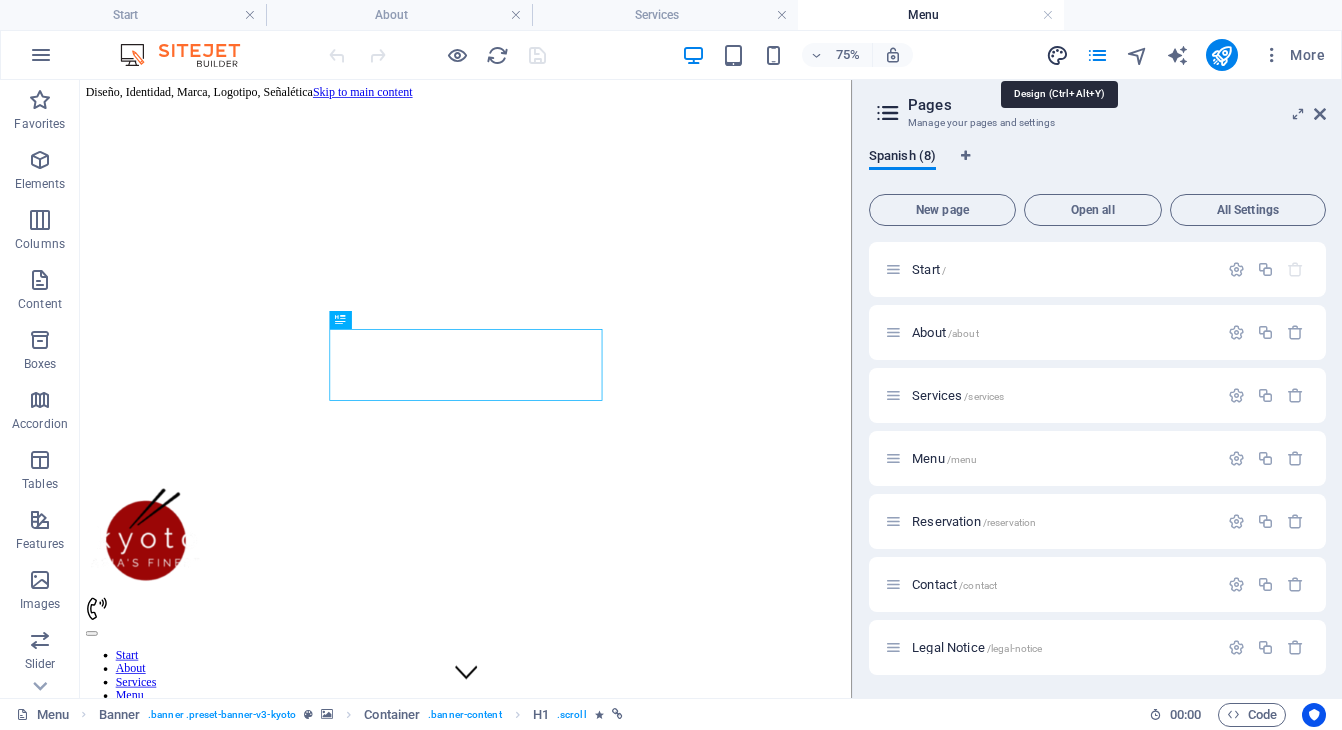 click at bounding box center (1057, 55) 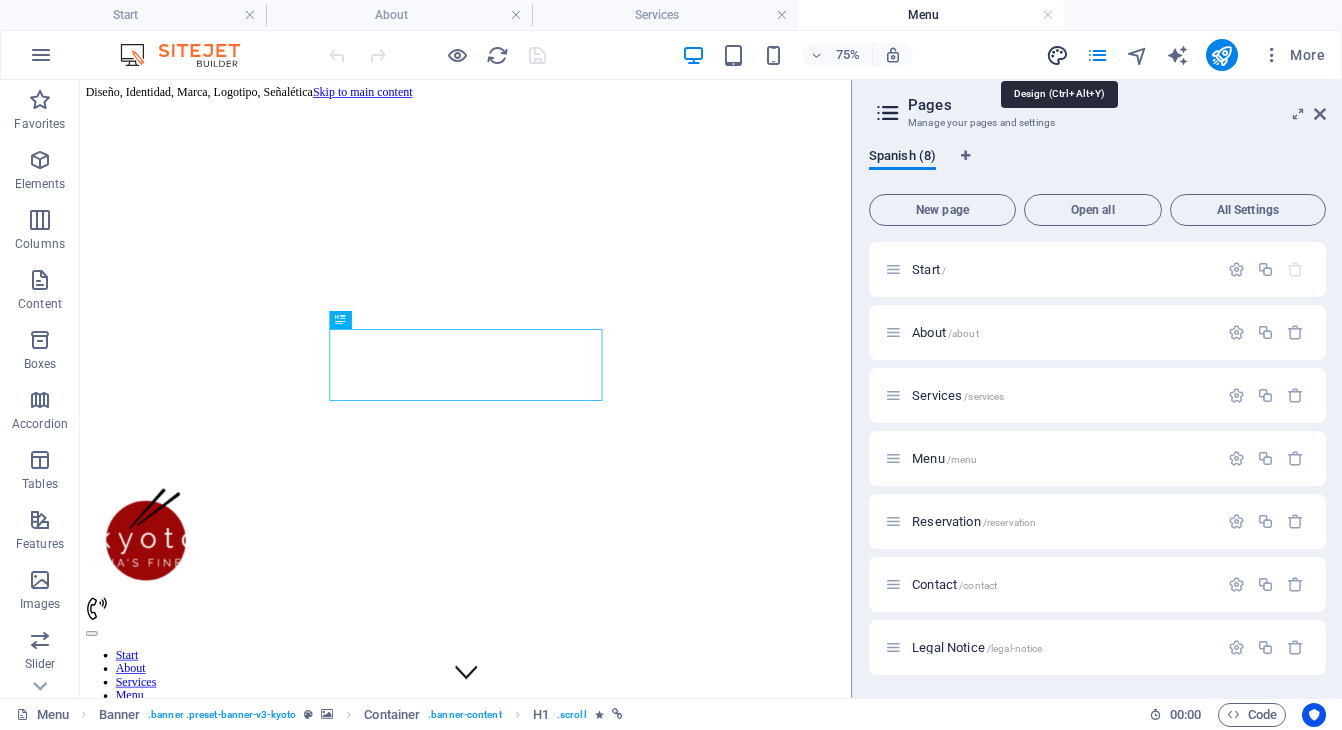 select on "px" 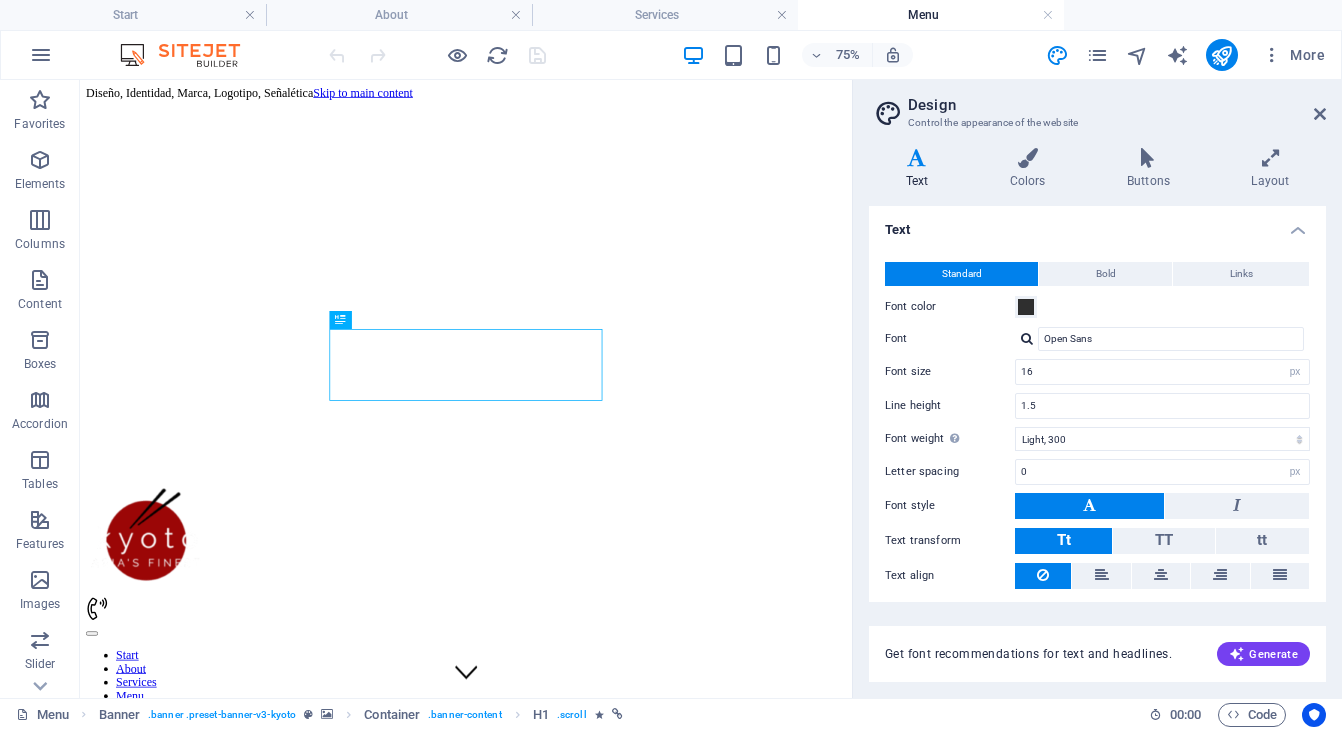 click on "75% More" at bounding box center [829, 55] 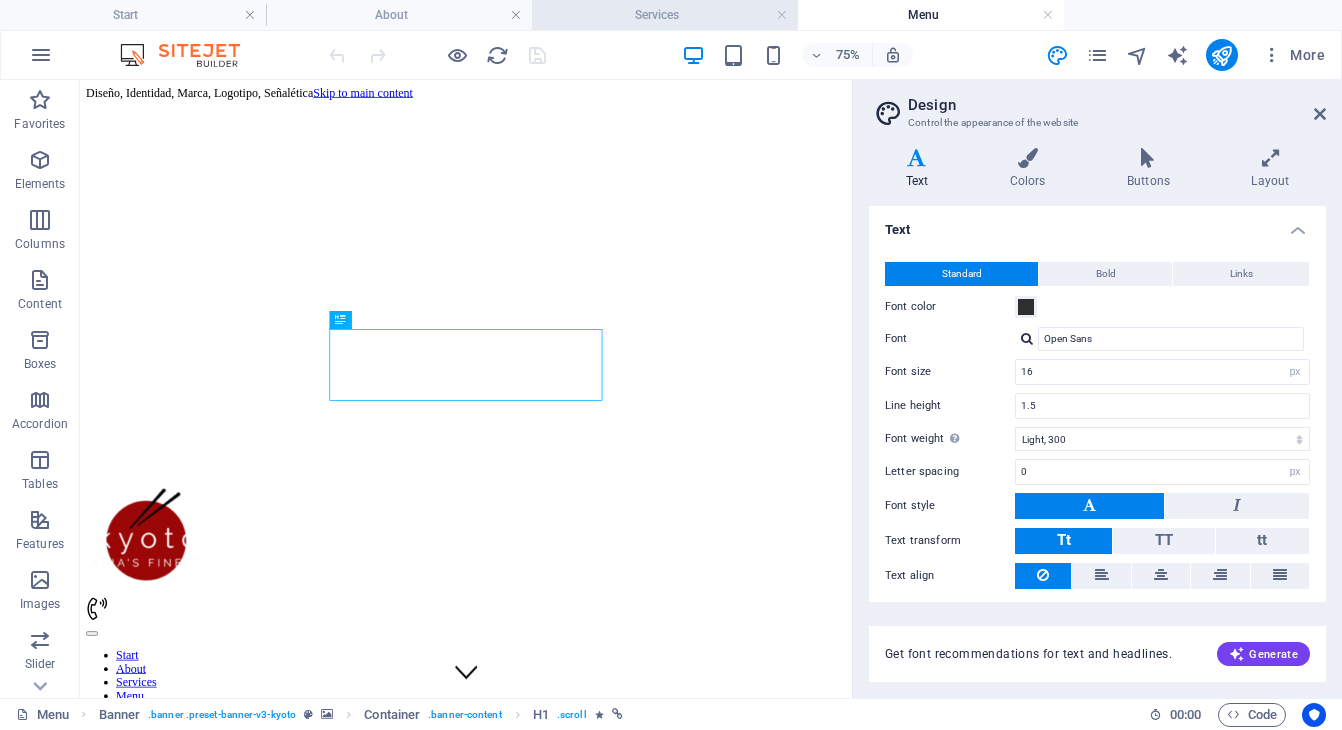 click on "Services" at bounding box center (665, 15) 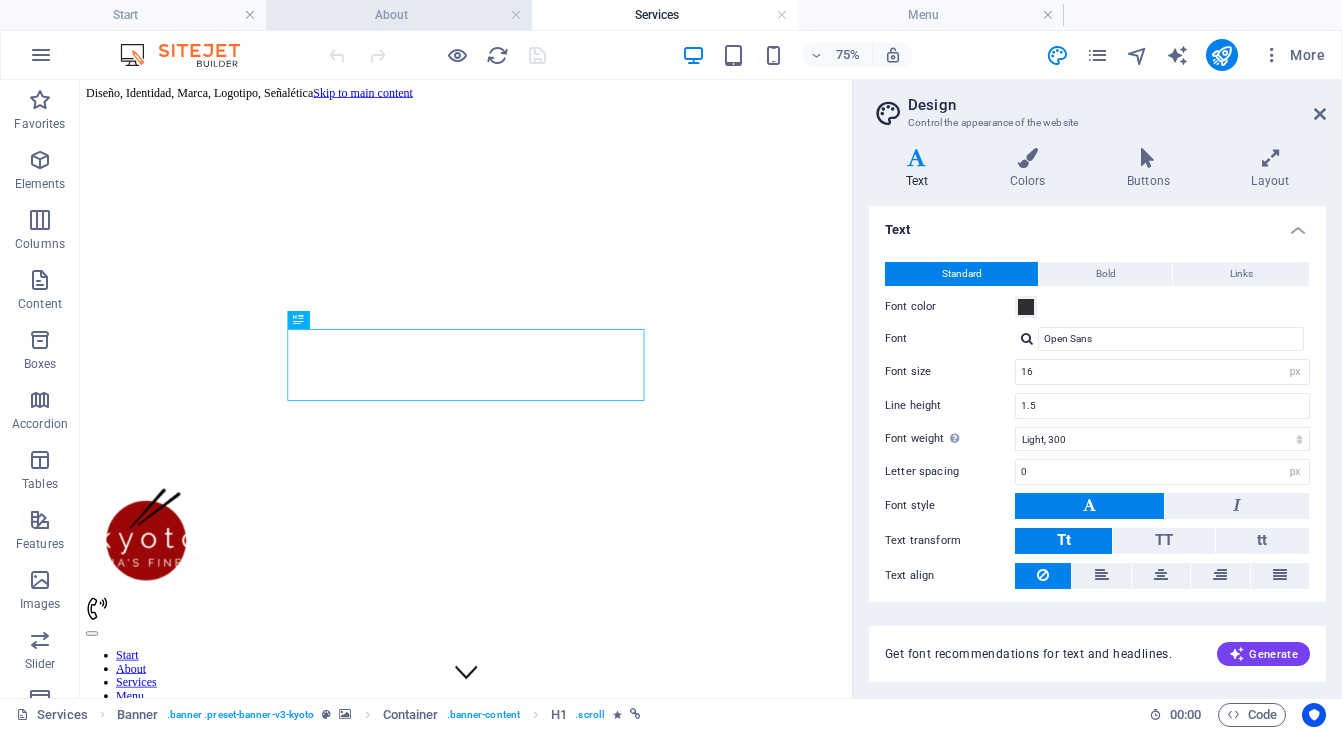 click on "About" at bounding box center (399, 15) 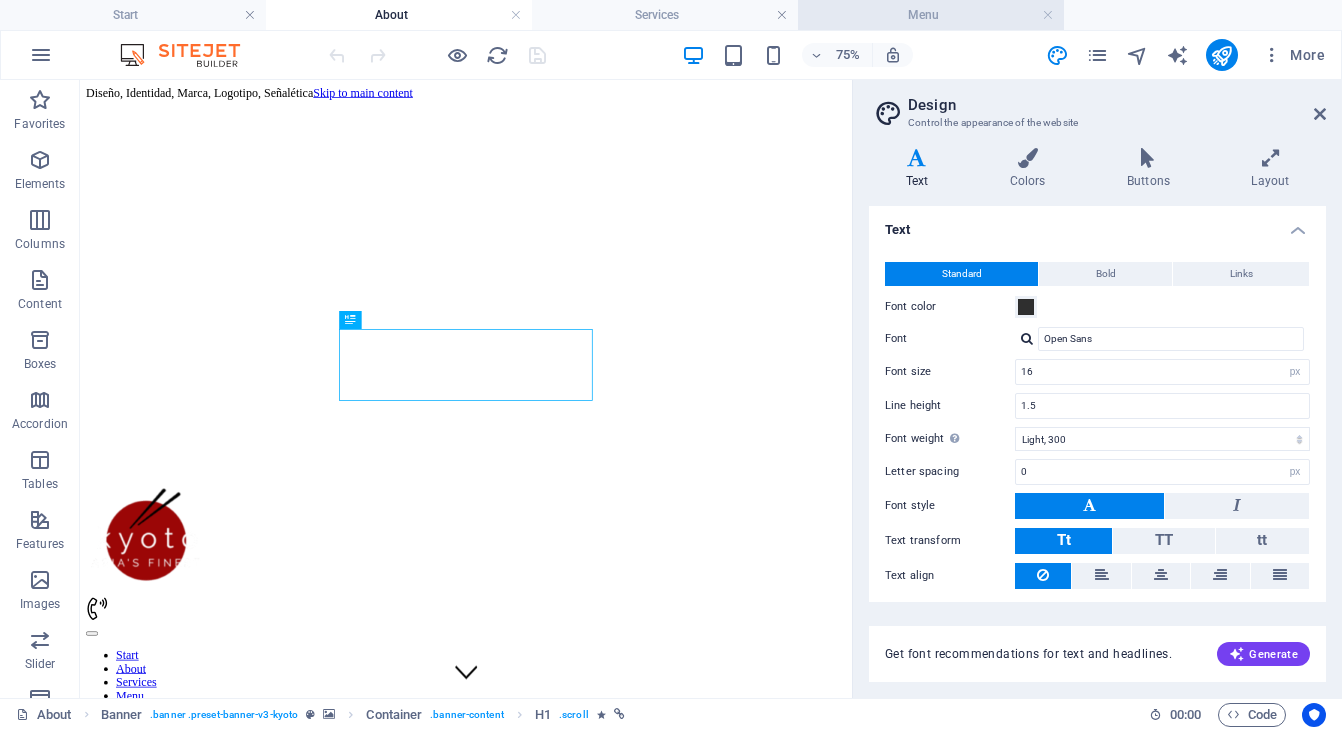 click on "Menu" at bounding box center (931, 15) 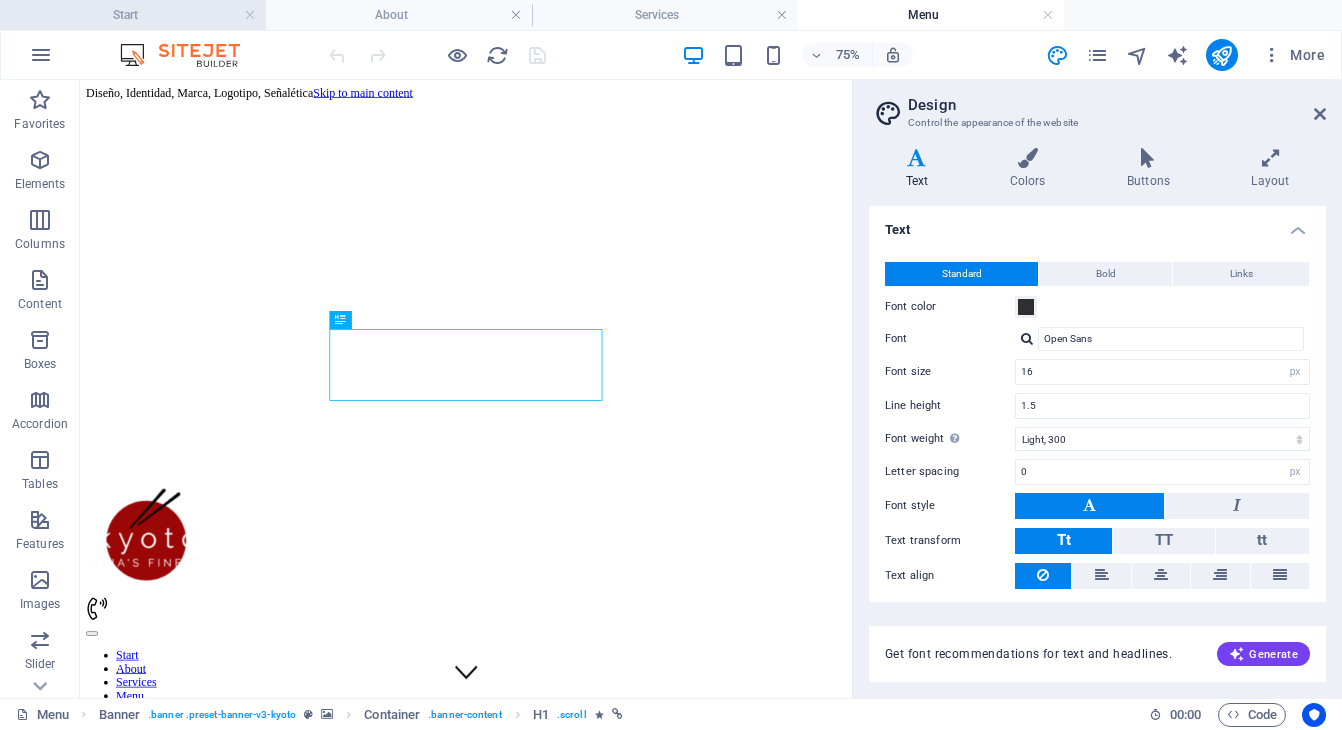 click on "Start" at bounding box center (133, 15) 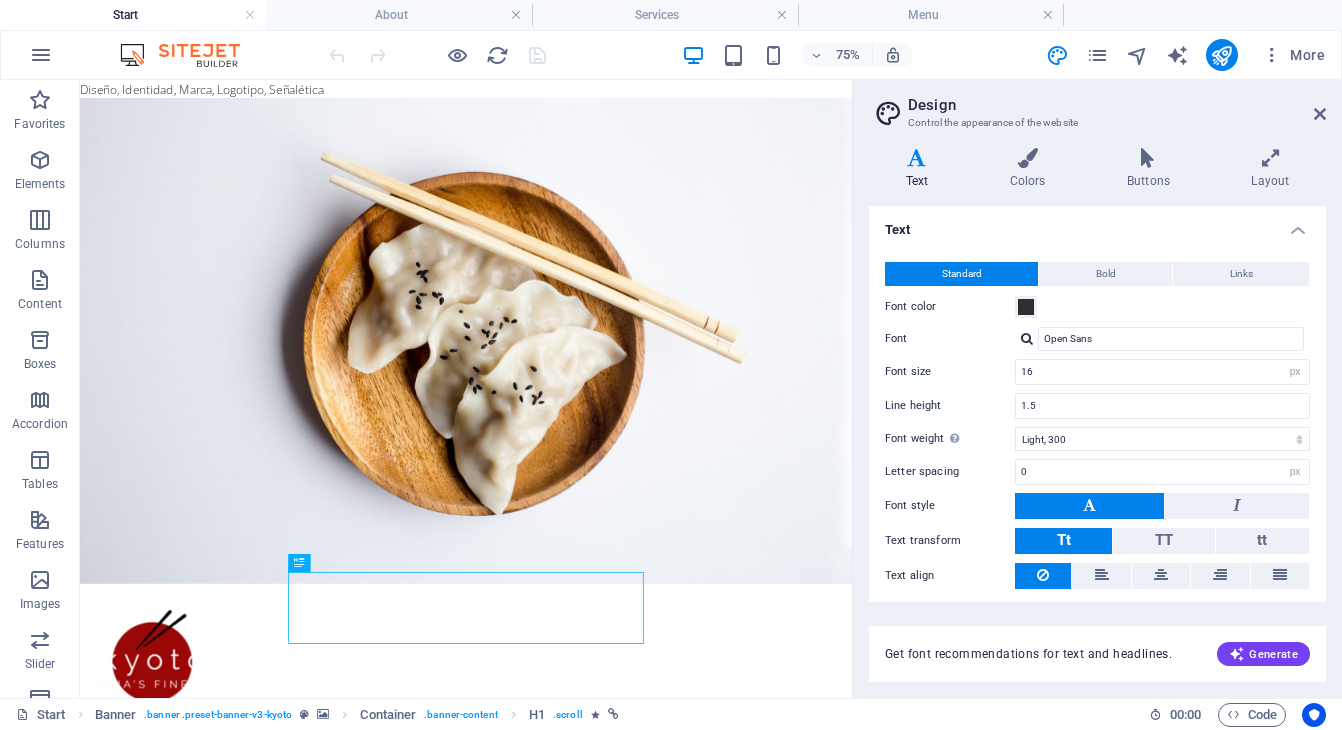 click on "75% More" at bounding box center [829, 55] 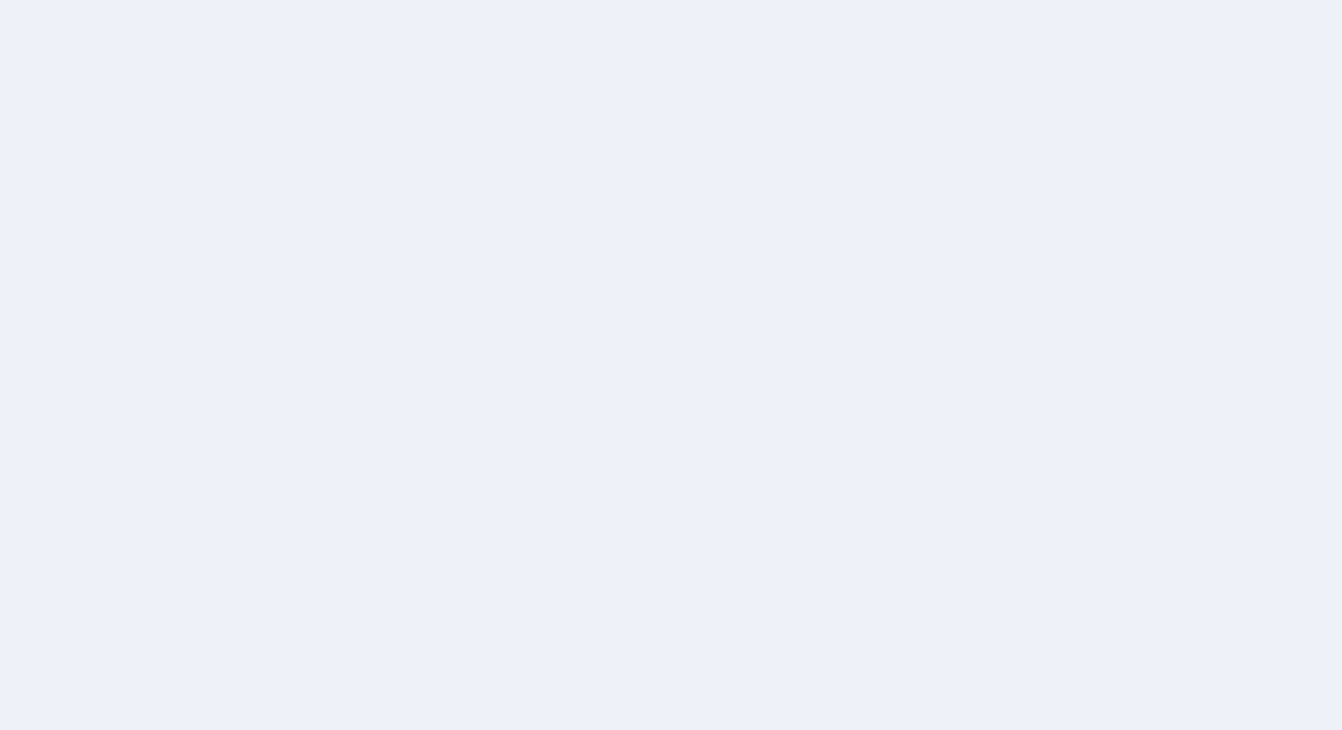 scroll, scrollTop: 0, scrollLeft: 0, axis: both 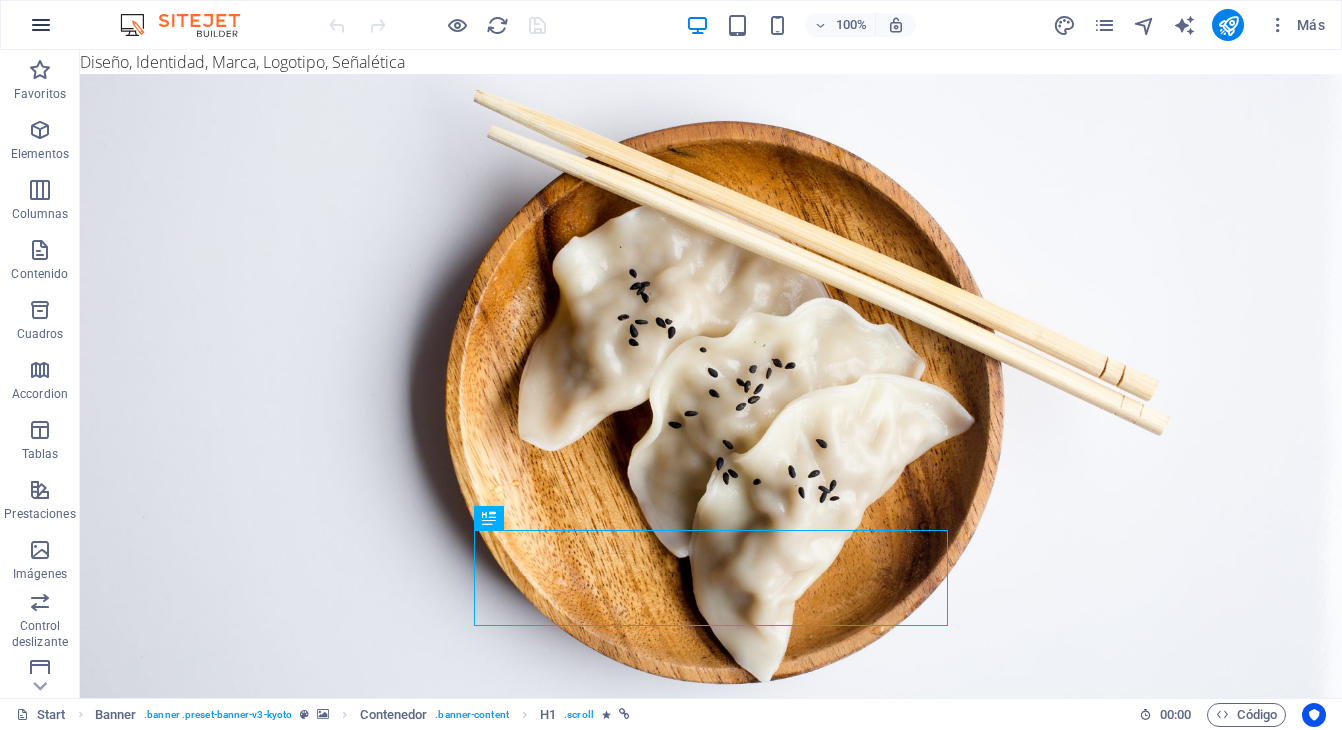 click at bounding box center (41, 25) 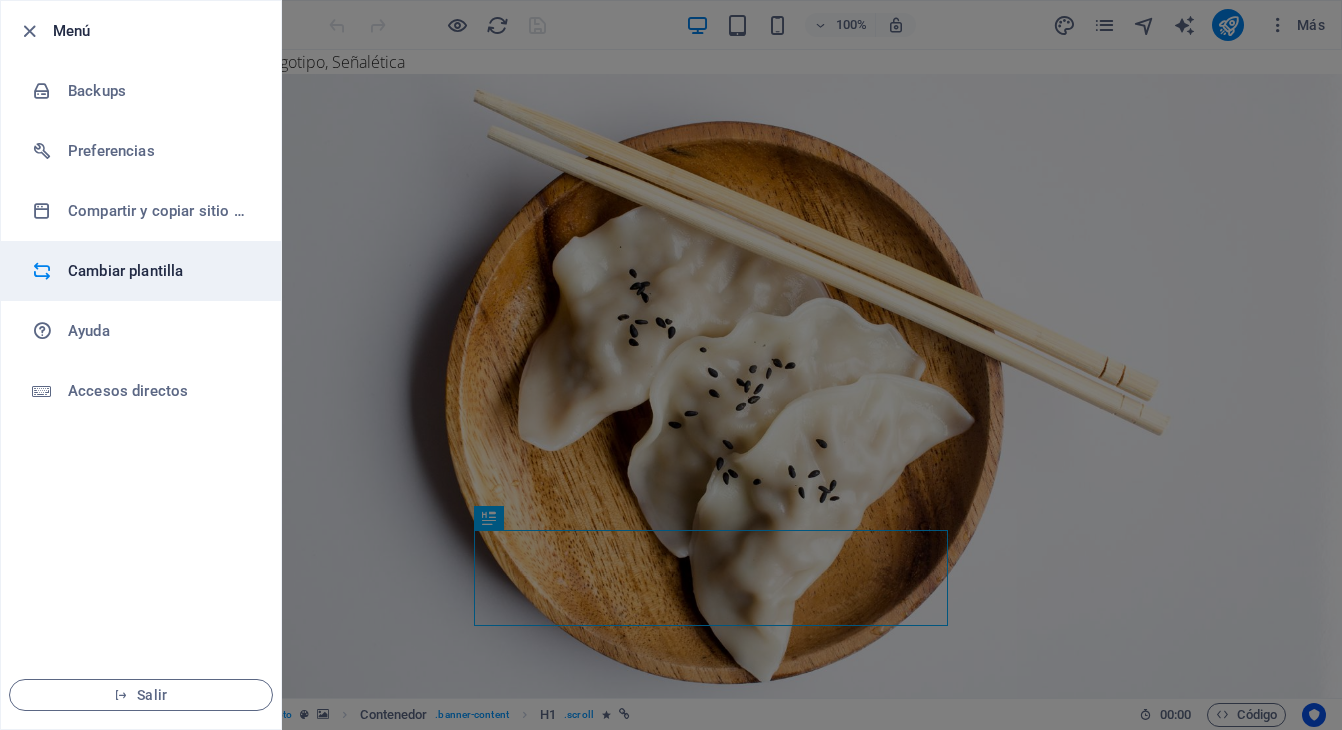 click on "Cambiar plantilla" at bounding box center (160, 271) 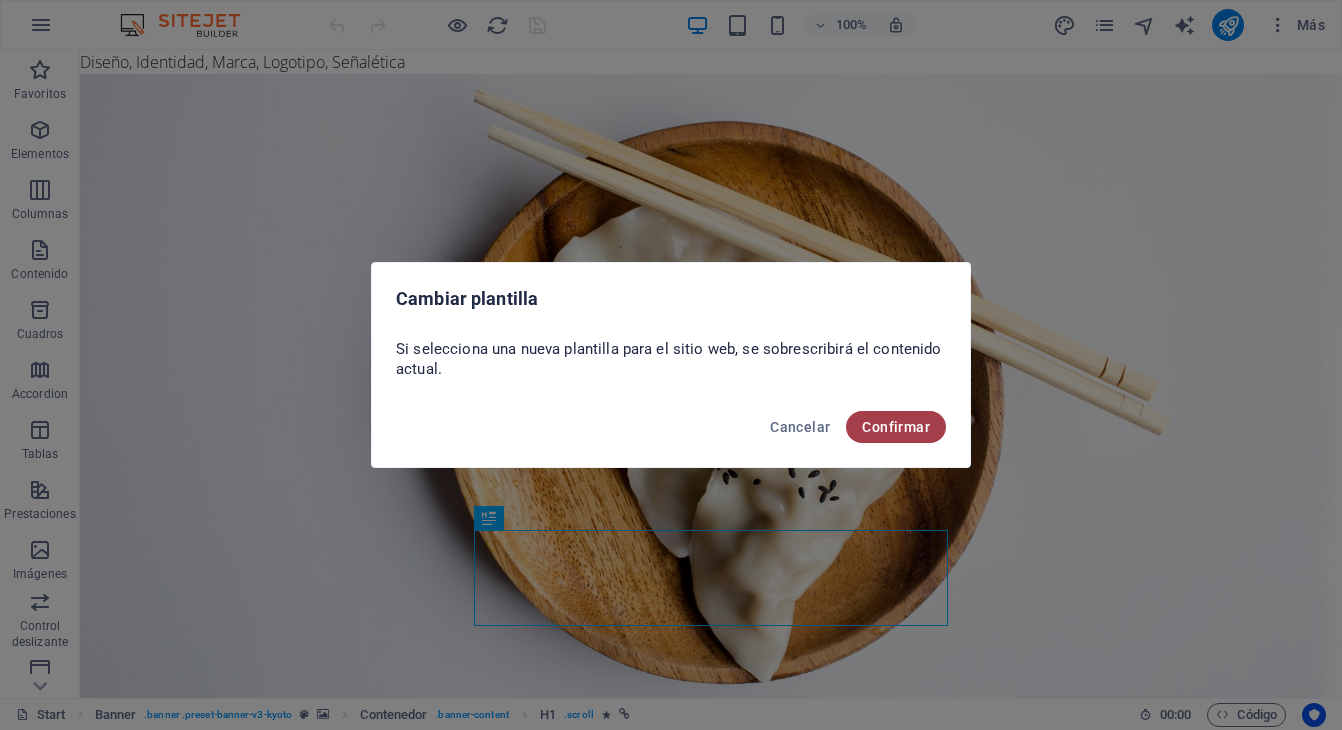 click on "Confirmar" at bounding box center [896, 427] 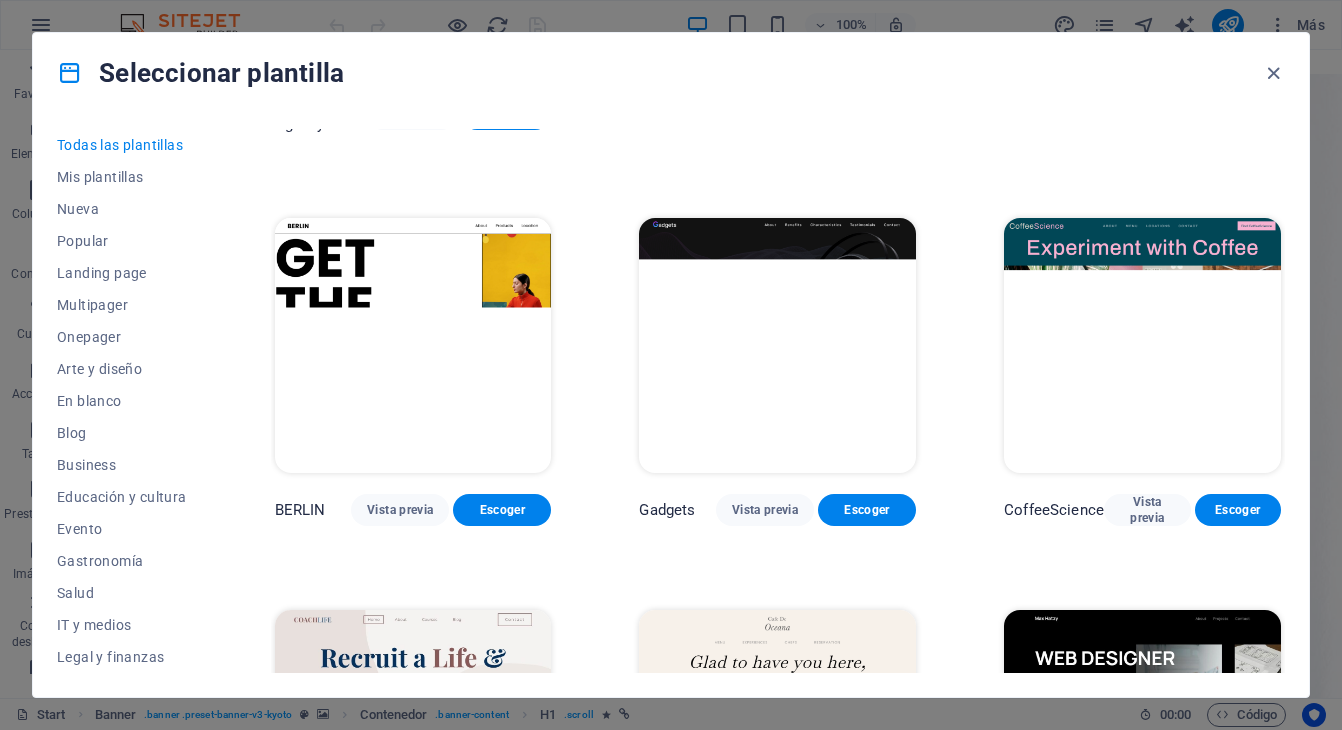 scroll, scrollTop: 4315, scrollLeft: 0, axis: vertical 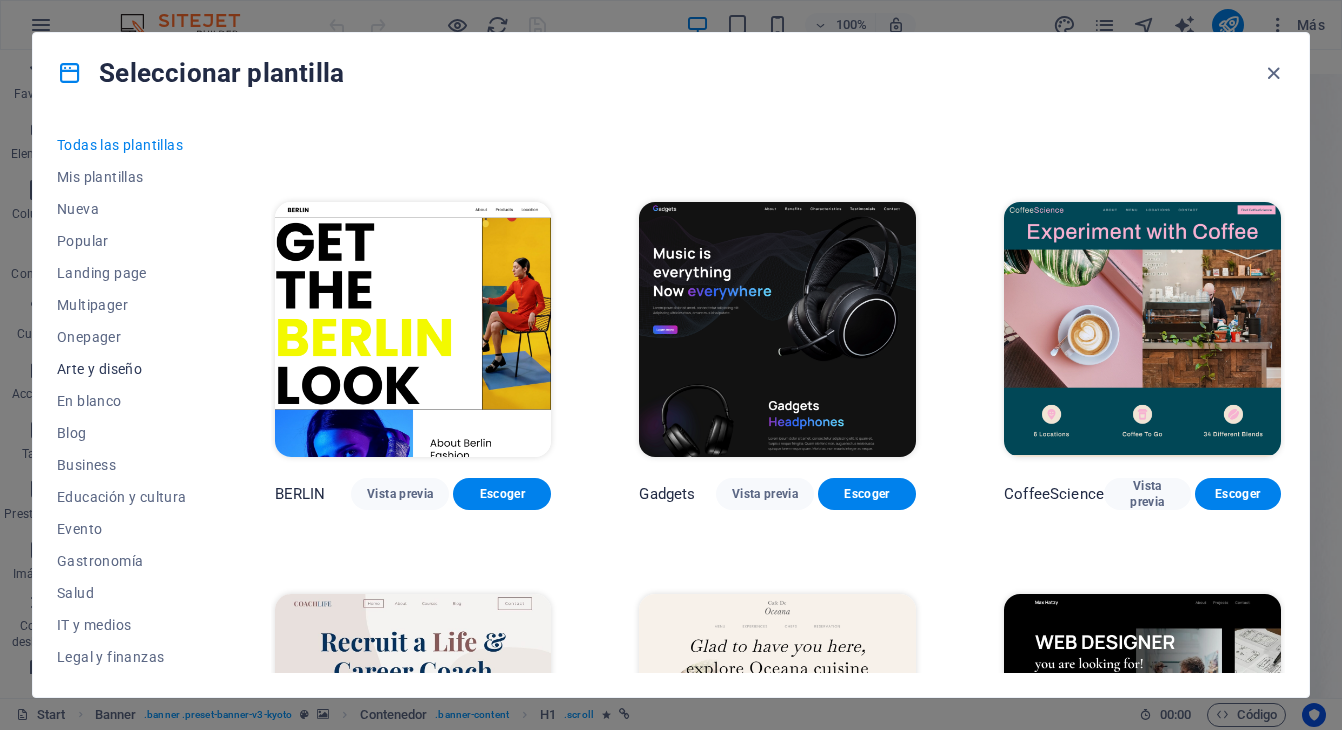 click on "Arte y diseño" at bounding box center (122, 369) 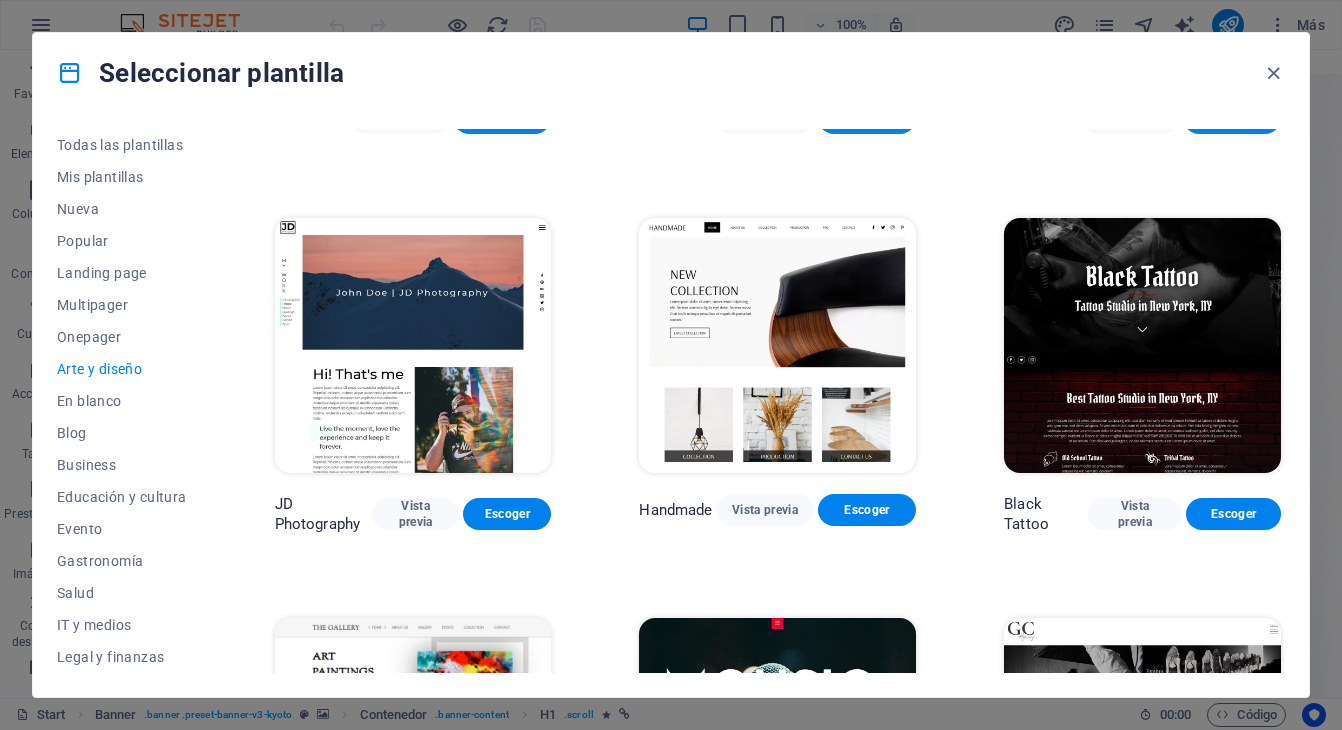 scroll, scrollTop: 301, scrollLeft: 0, axis: vertical 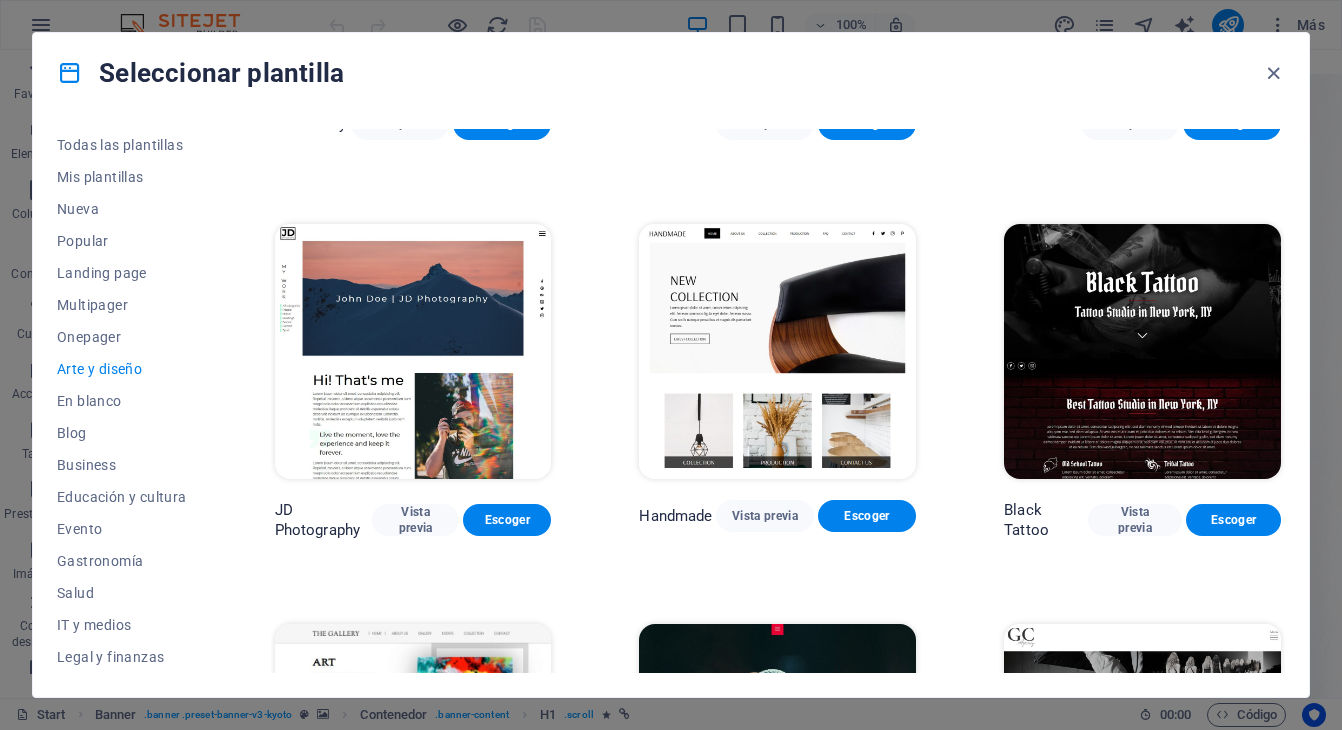 click at bounding box center [777, 351] 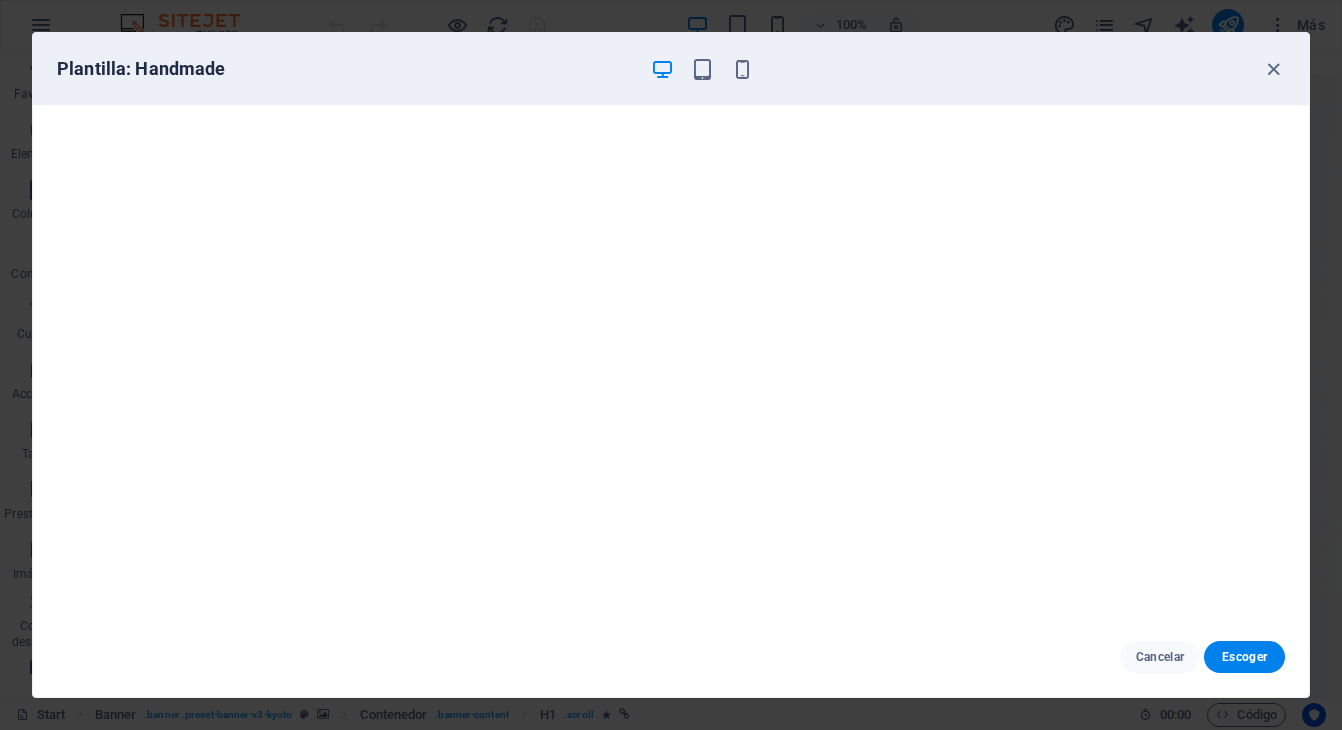 scroll, scrollTop: 4, scrollLeft: 0, axis: vertical 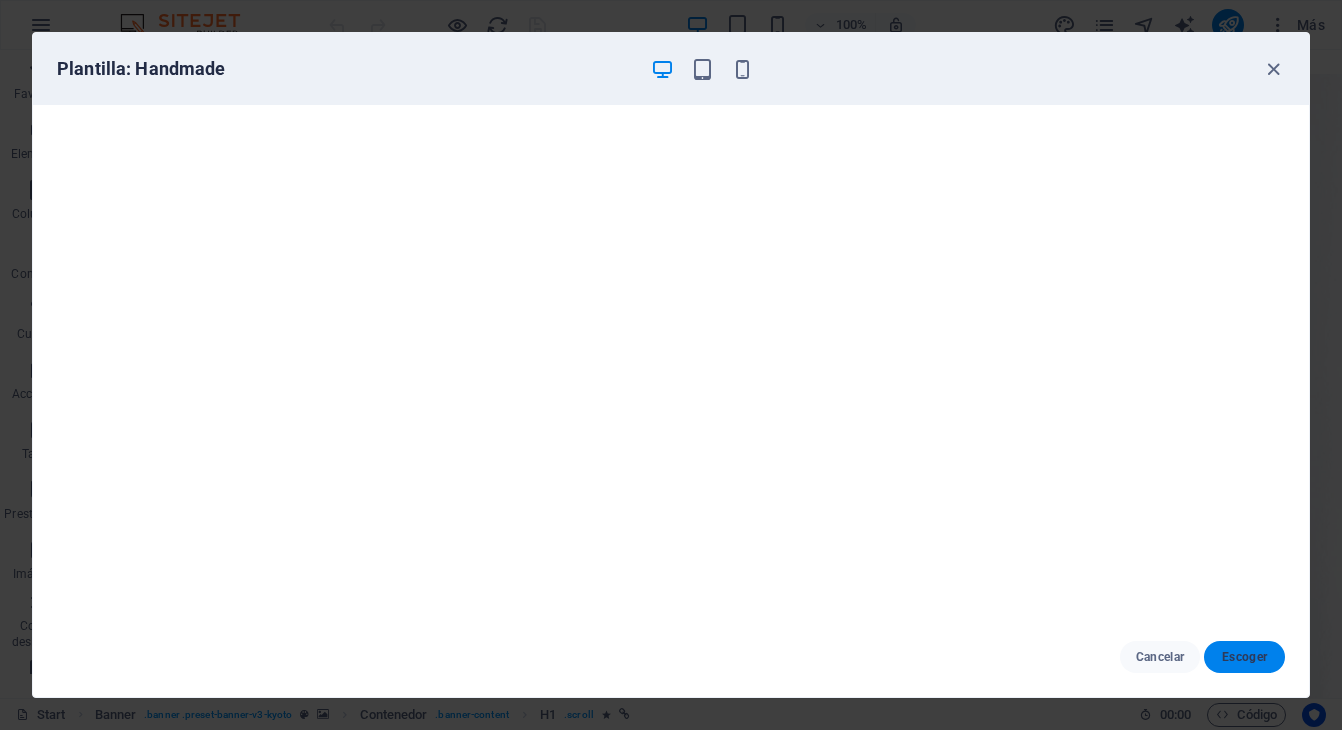 click on "Escoger" at bounding box center [1244, 657] 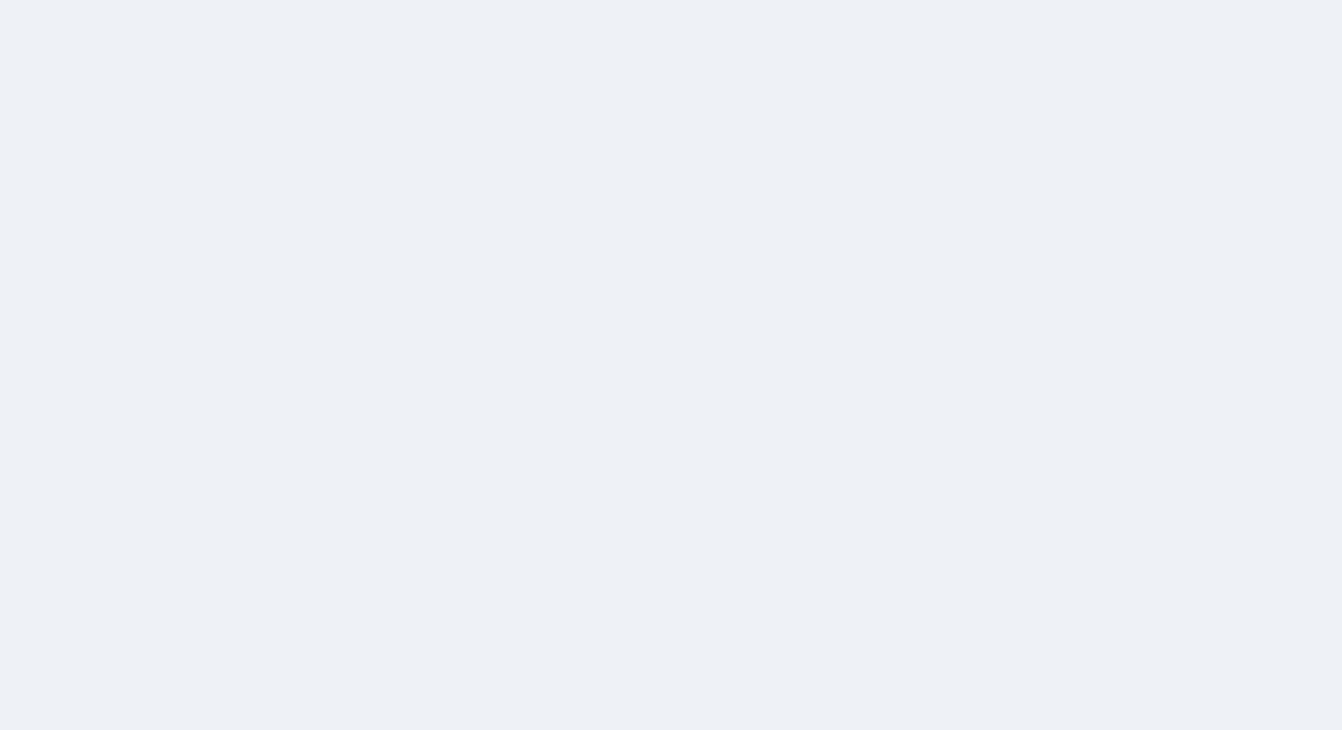 scroll, scrollTop: 0, scrollLeft: 0, axis: both 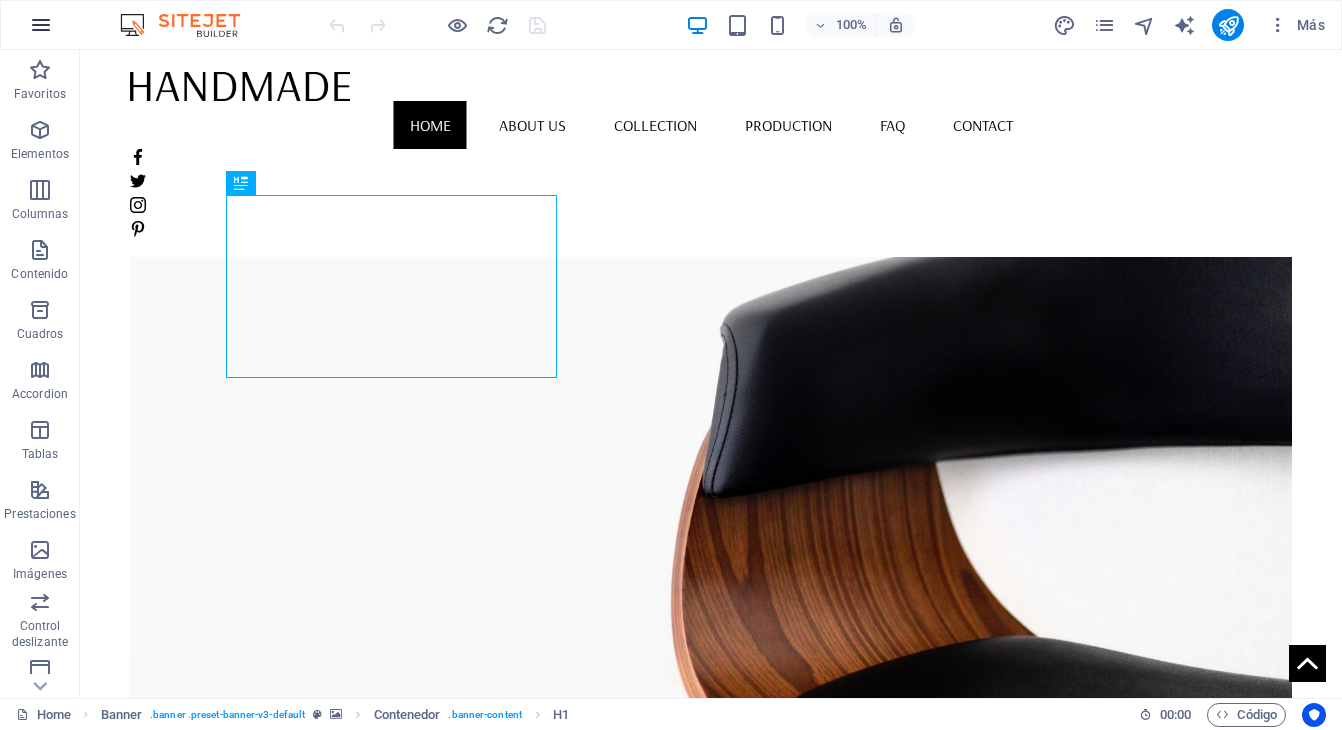 click at bounding box center [41, 25] 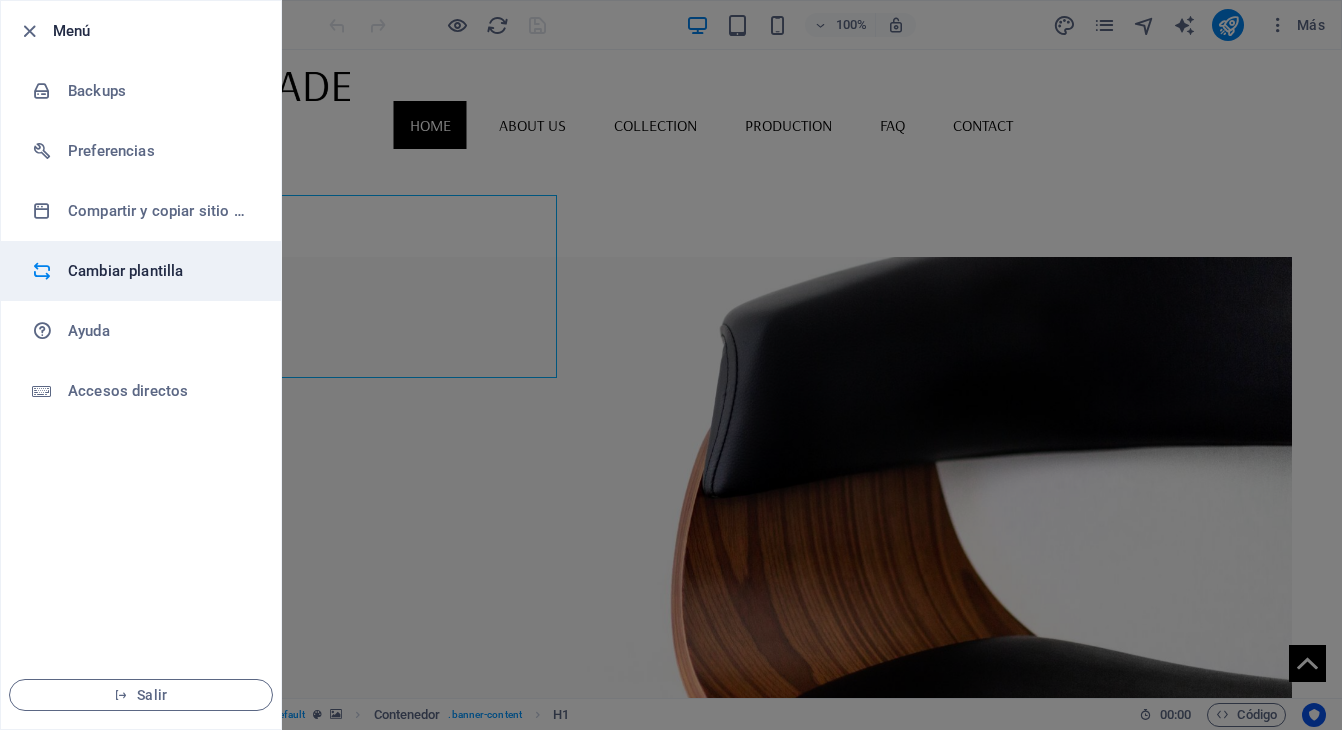 click on "Cambiar plantilla" at bounding box center [160, 271] 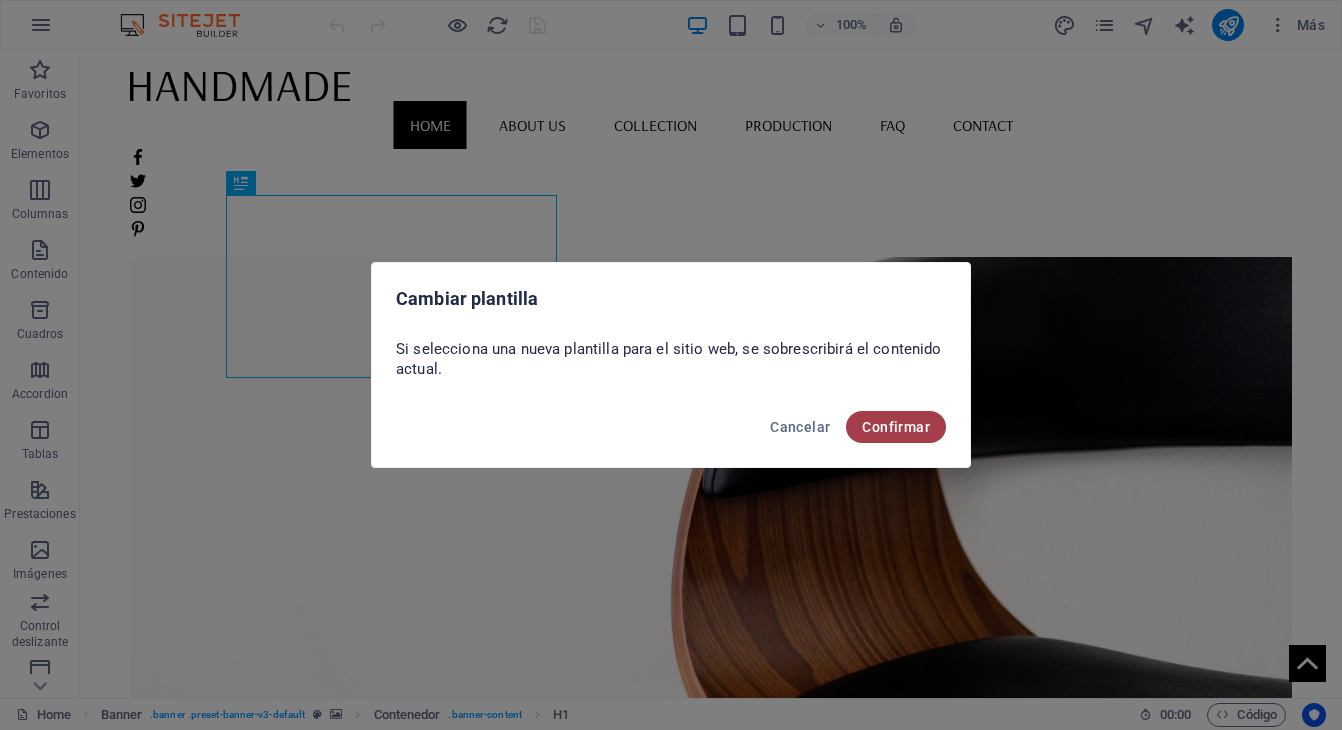 click on "Confirmar" at bounding box center [896, 427] 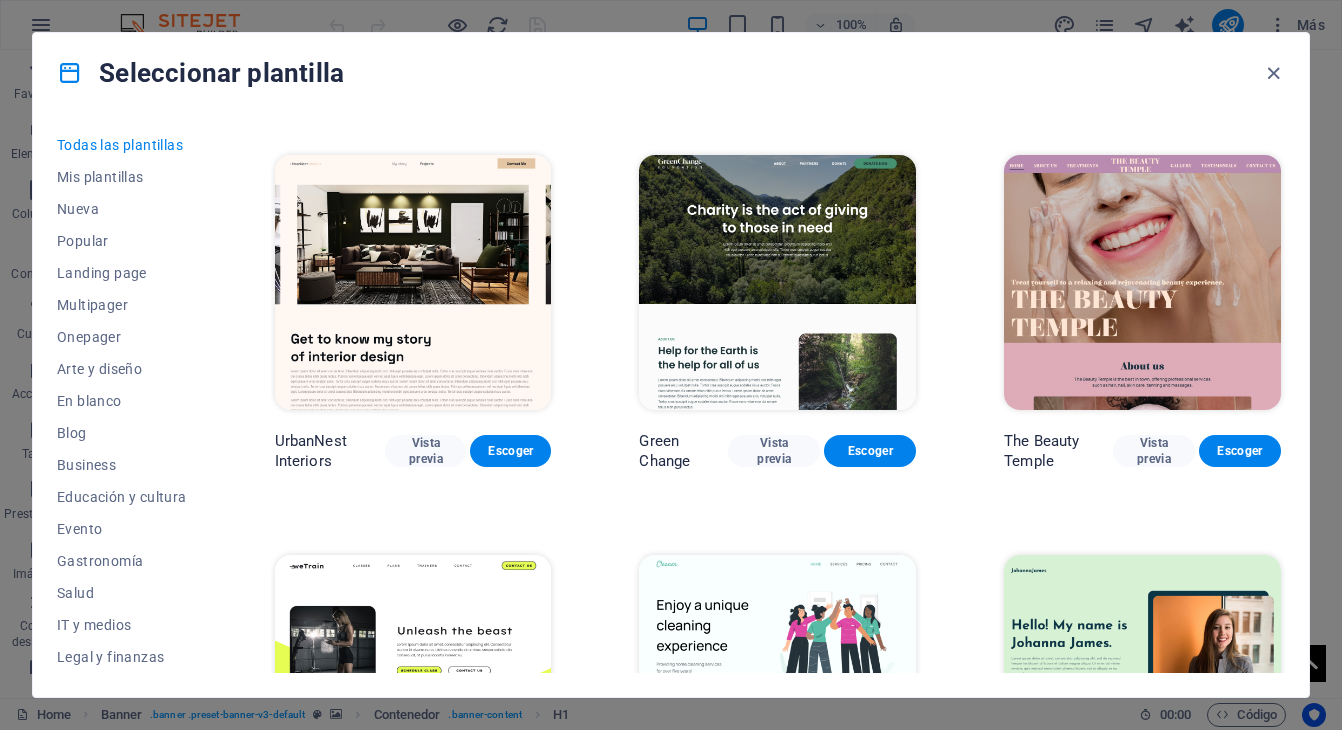 scroll, scrollTop: 1956, scrollLeft: 0, axis: vertical 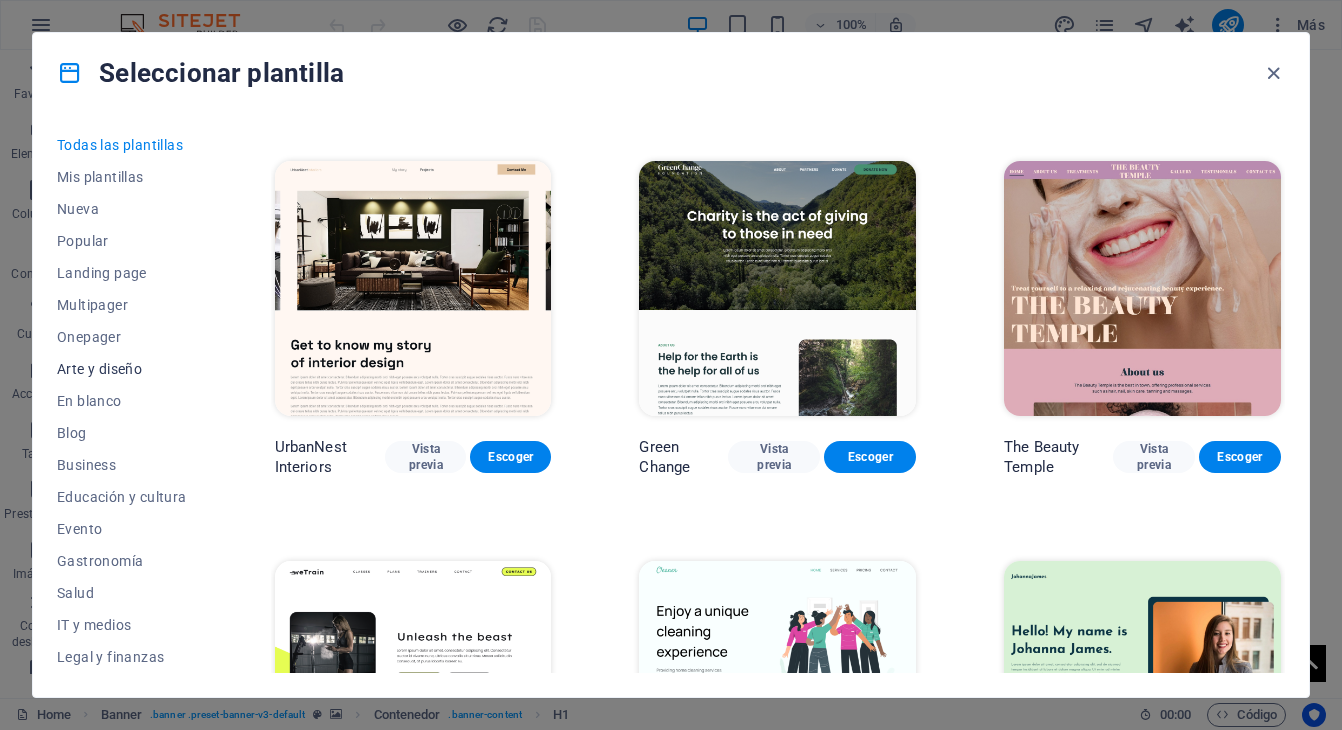 click on "Arte y diseño" at bounding box center (122, 369) 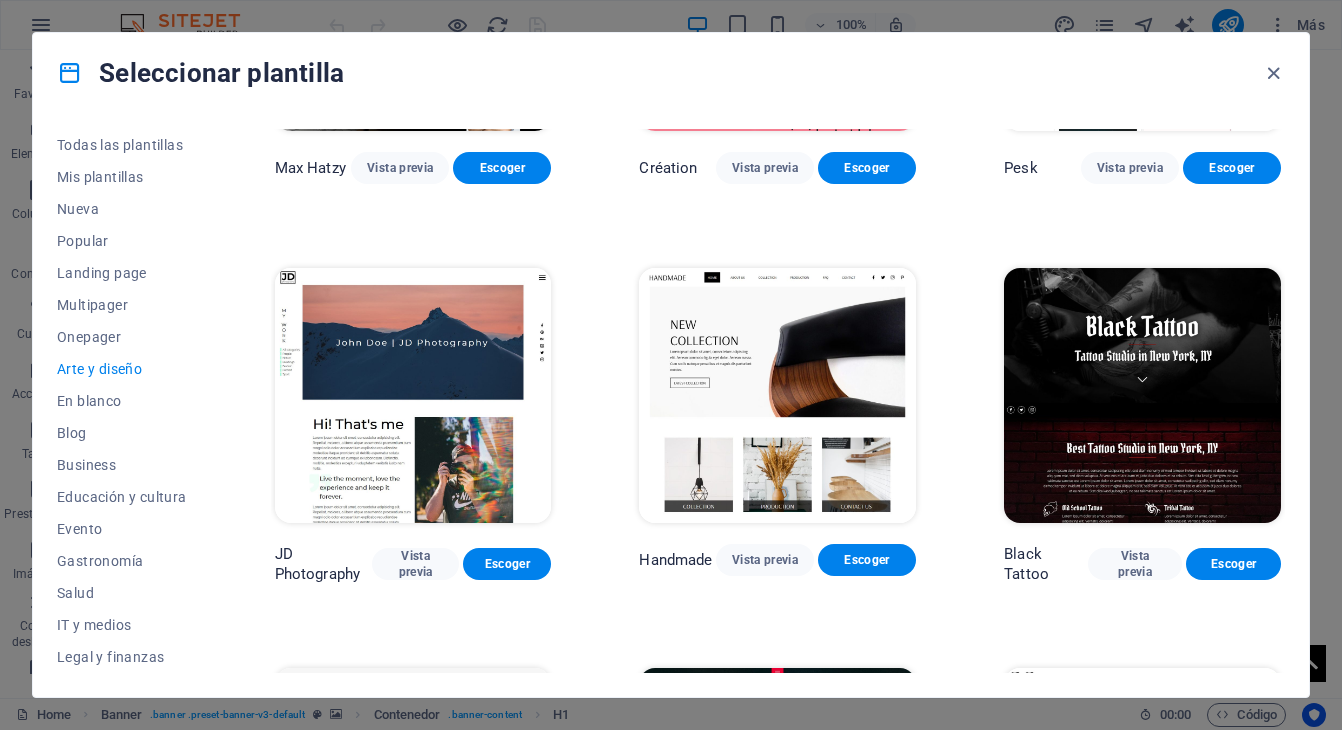 scroll, scrollTop: 260, scrollLeft: 0, axis: vertical 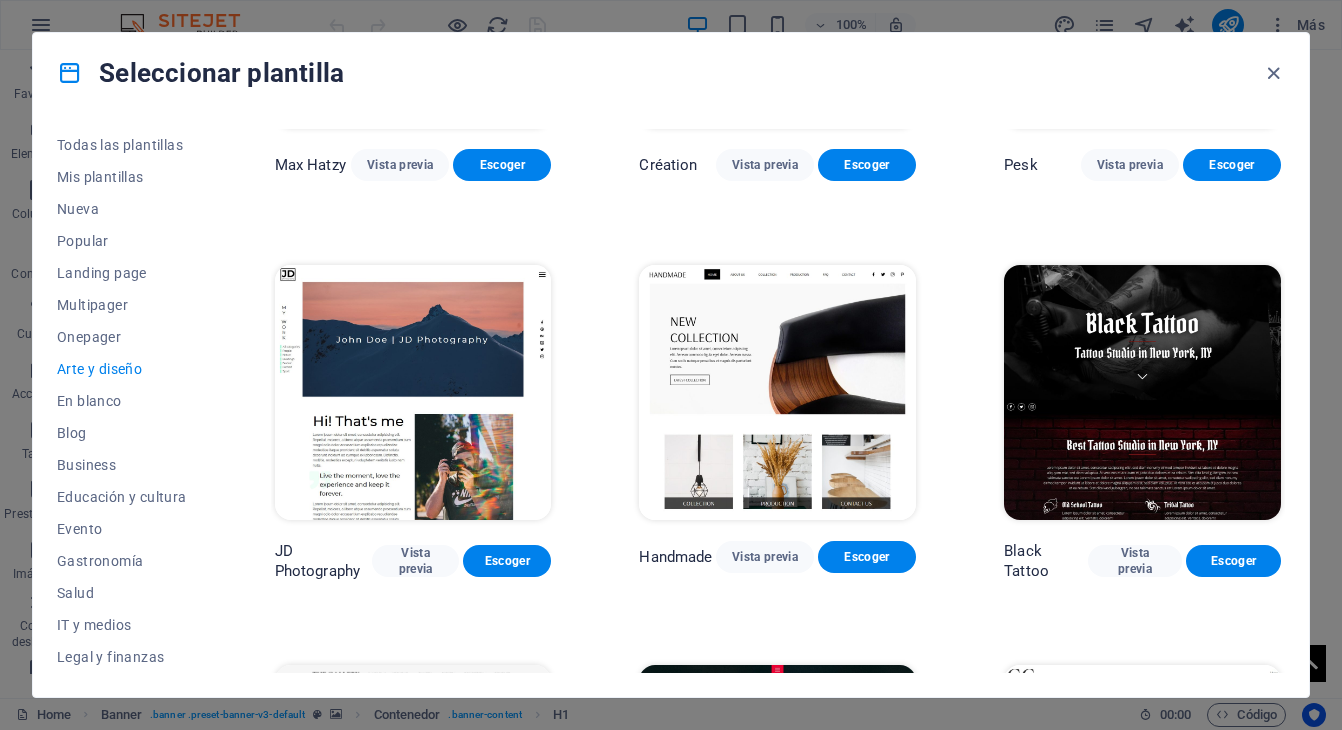 click at bounding box center (1142, 392) 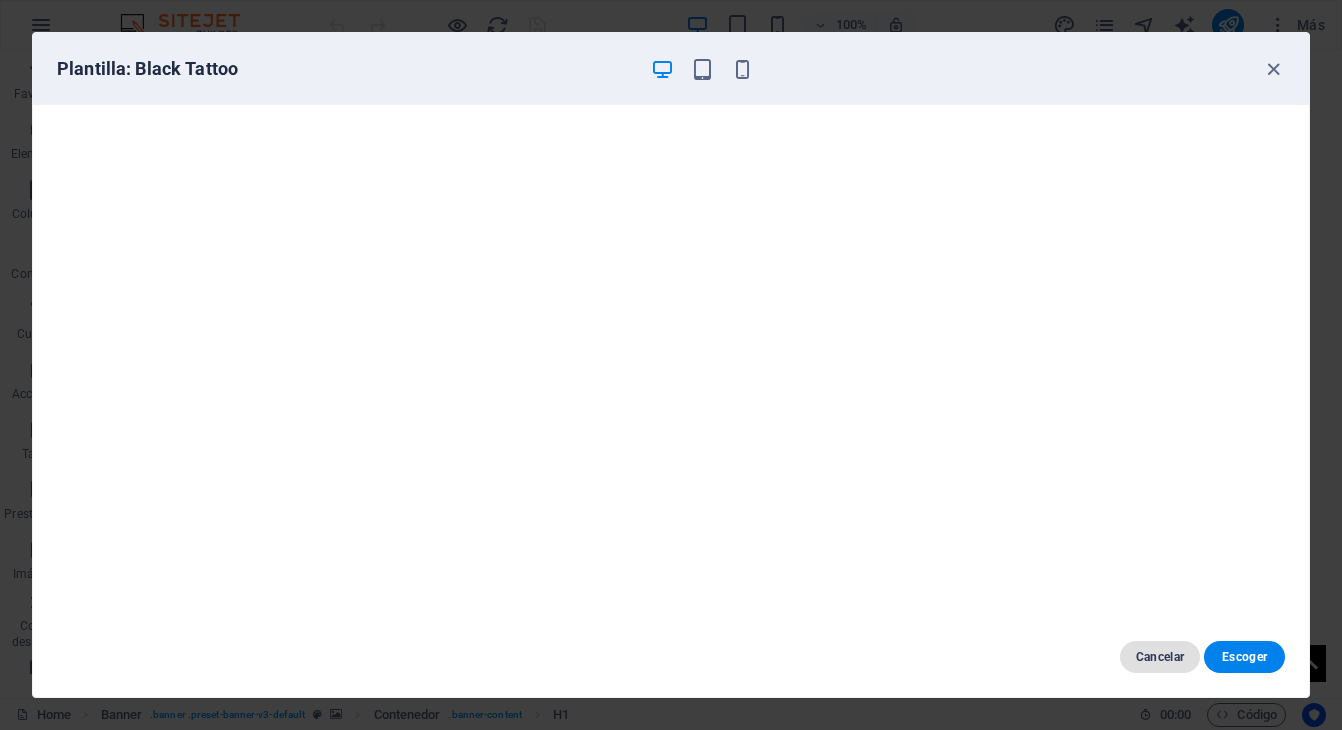 click on "Cancelar" at bounding box center (1160, 657) 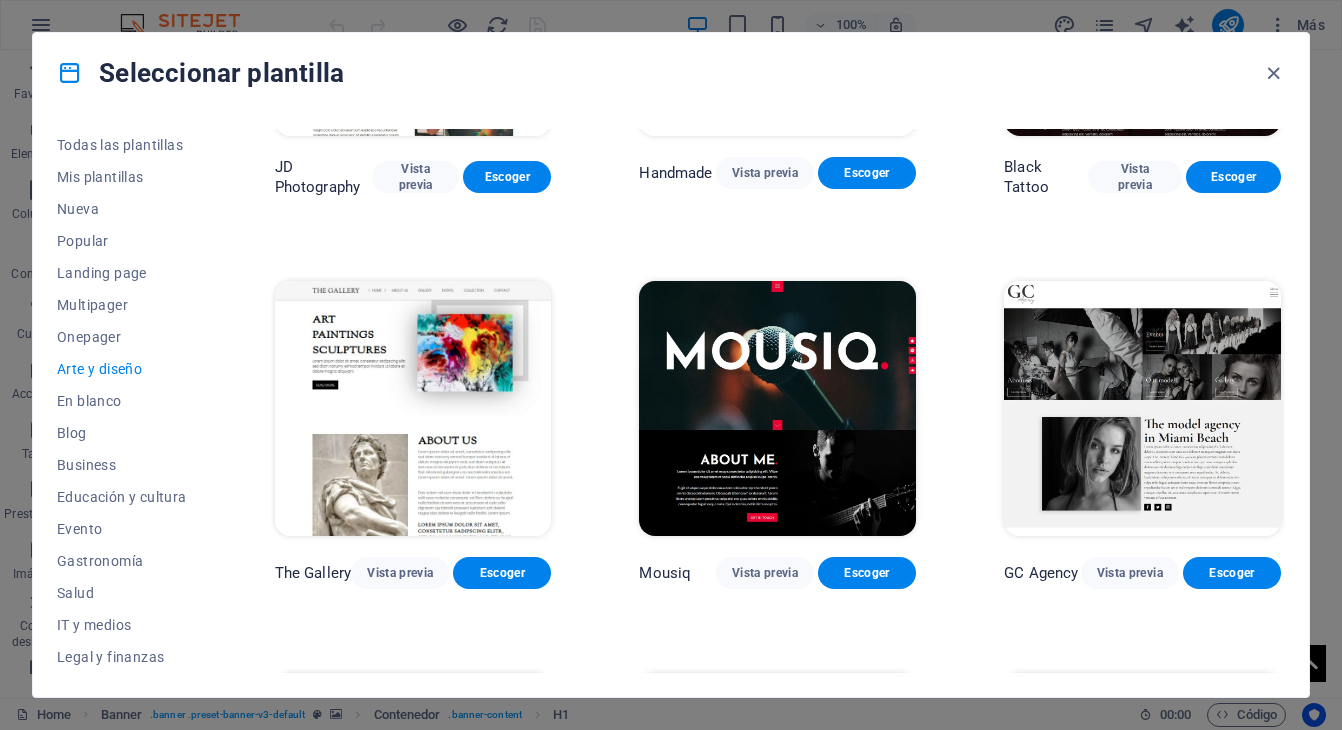 scroll, scrollTop: 649, scrollLeft: 0, axis: vertical 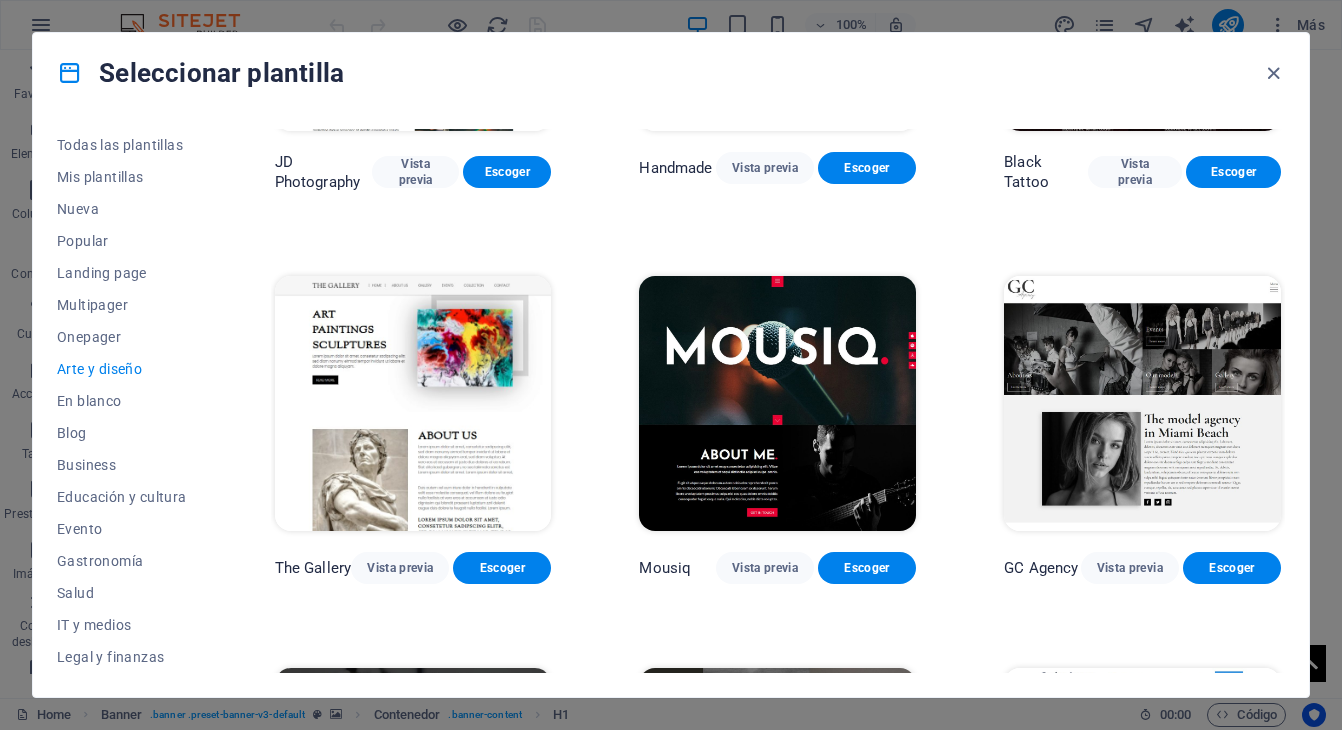 click at bounding box center (777, 403) 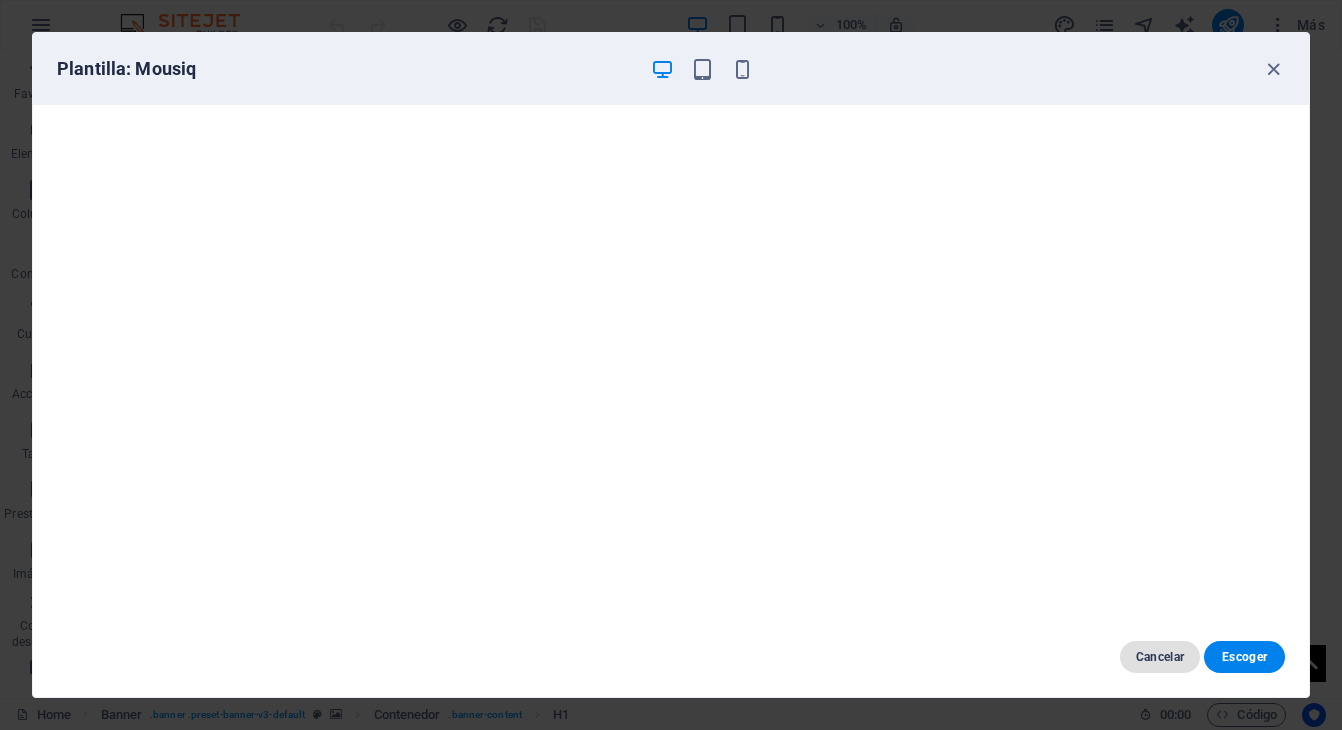 click on "Cancelar" at bounding box center (1160, 657) 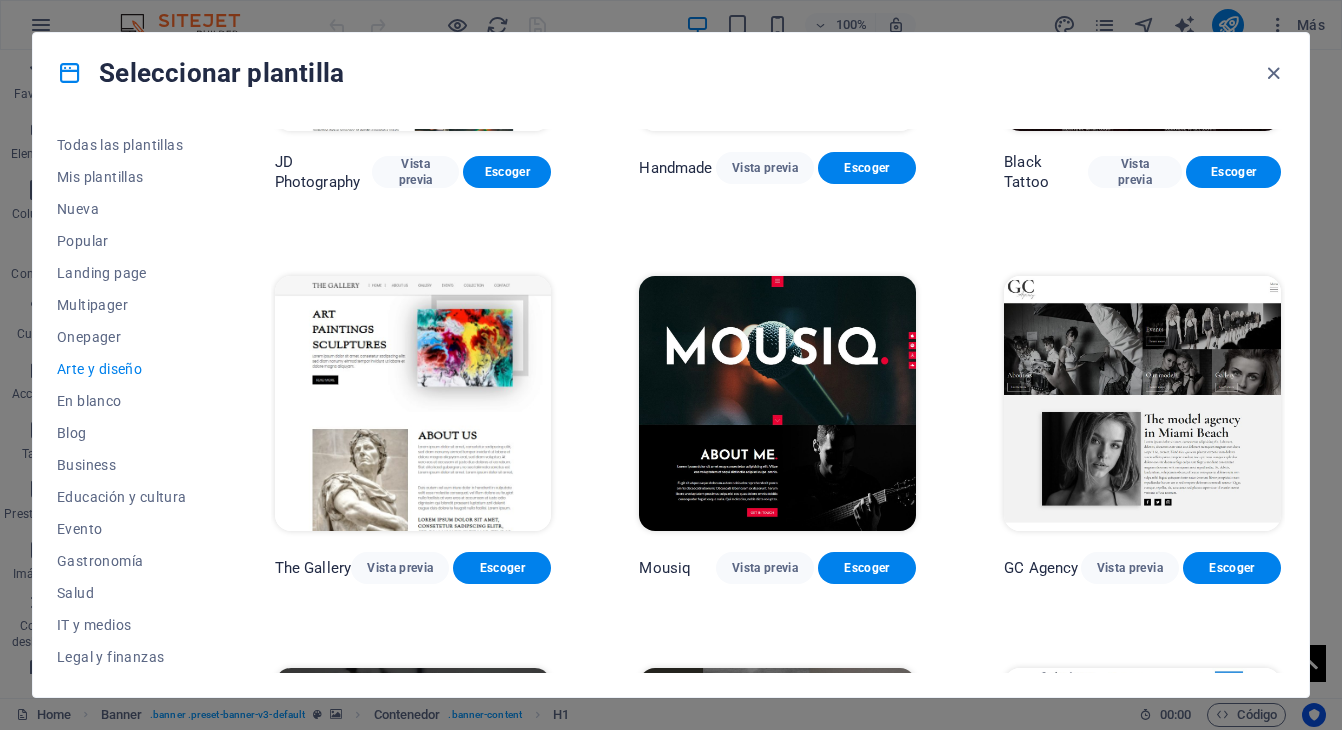 click on "[FIRST] [LAST] Vista previa Escoger Création Vista previa Escoger Pesk Vista previa Escoger JD Photography Vista previa Escoger Handmade Vista previa Escoger Black Tattoo Vista previa Escoger The Gallery Vista previa Escoger Mousiq Vista previa Escoger GC Agency Vista previa Escoger Portfolio Vista previa Escoger Nova Vista previa Escoger Design Agency Vista previa Escoger Cubicle Vista previa Escoger [FIRST] Vista previa Escoger" at bounding box center (778, 428) 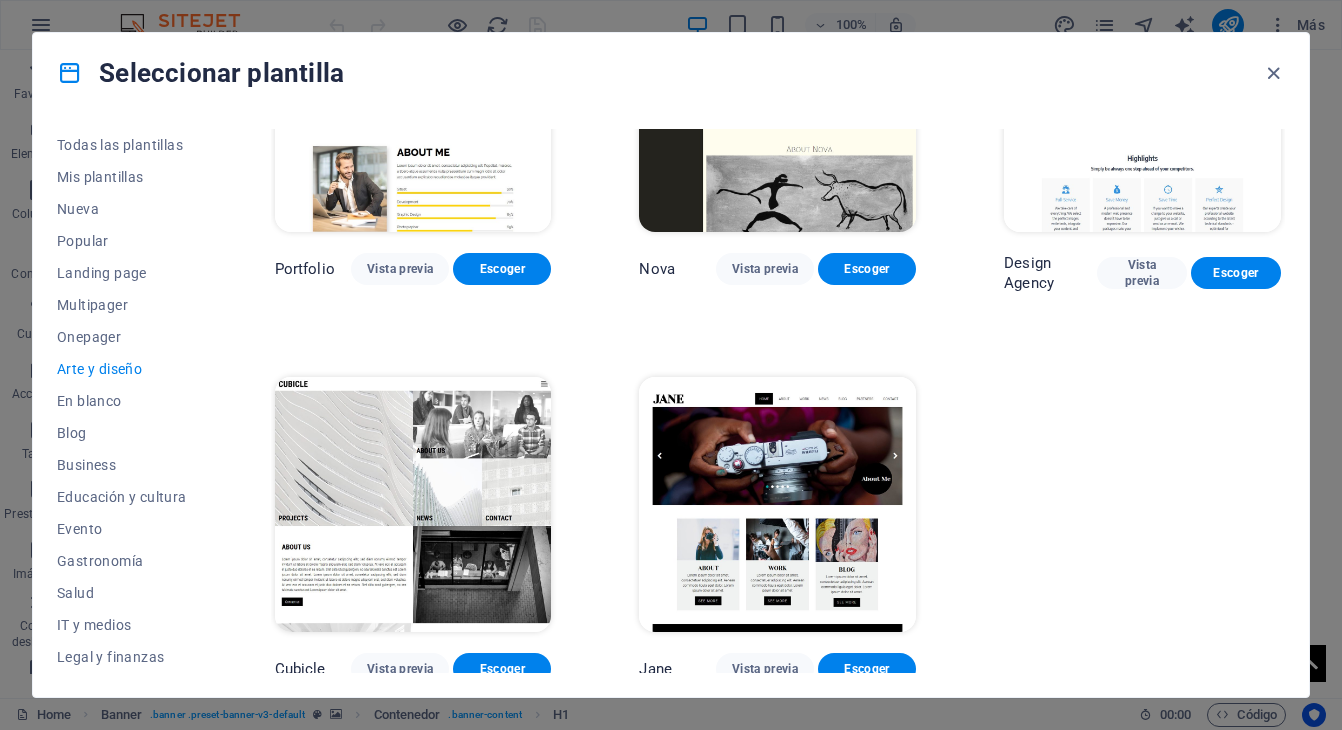scroll, scrollTop: 1354, scrollLeft: 0, axis: vertical 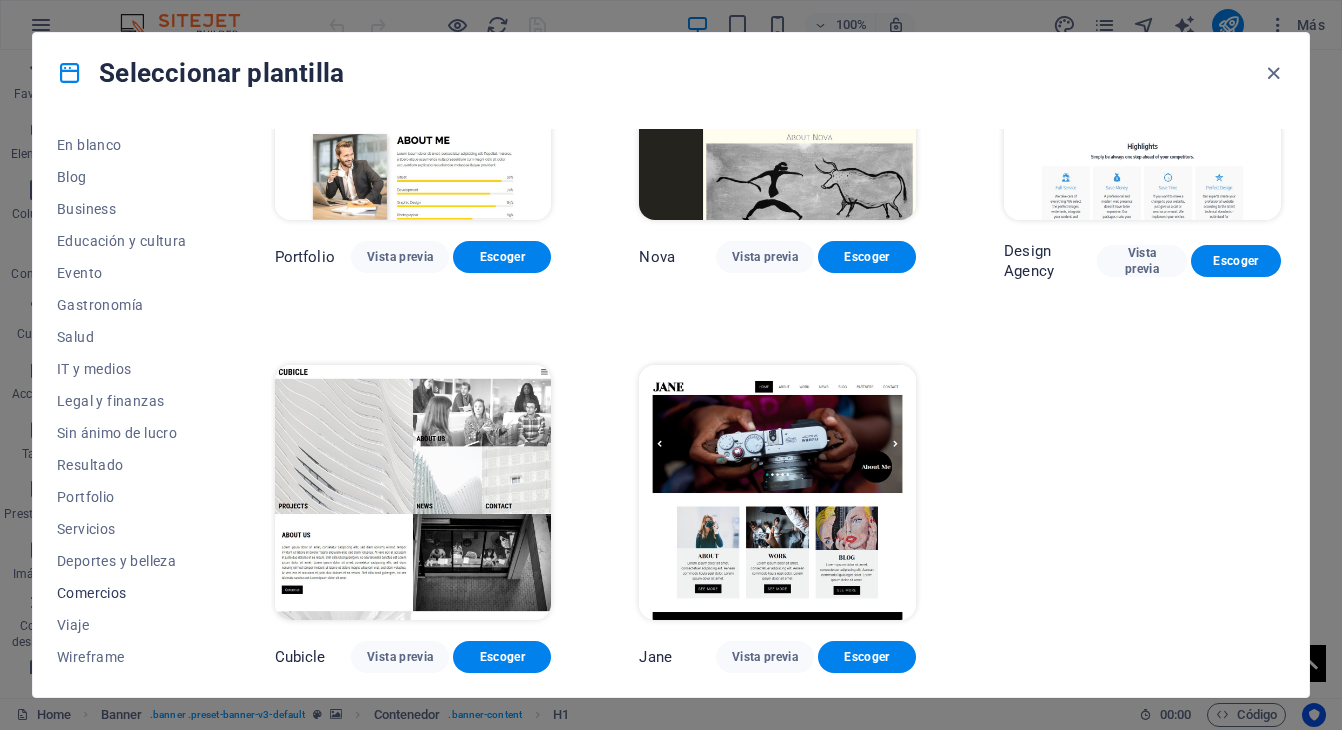 click on "Comercios" at bounding box center [122, 593] 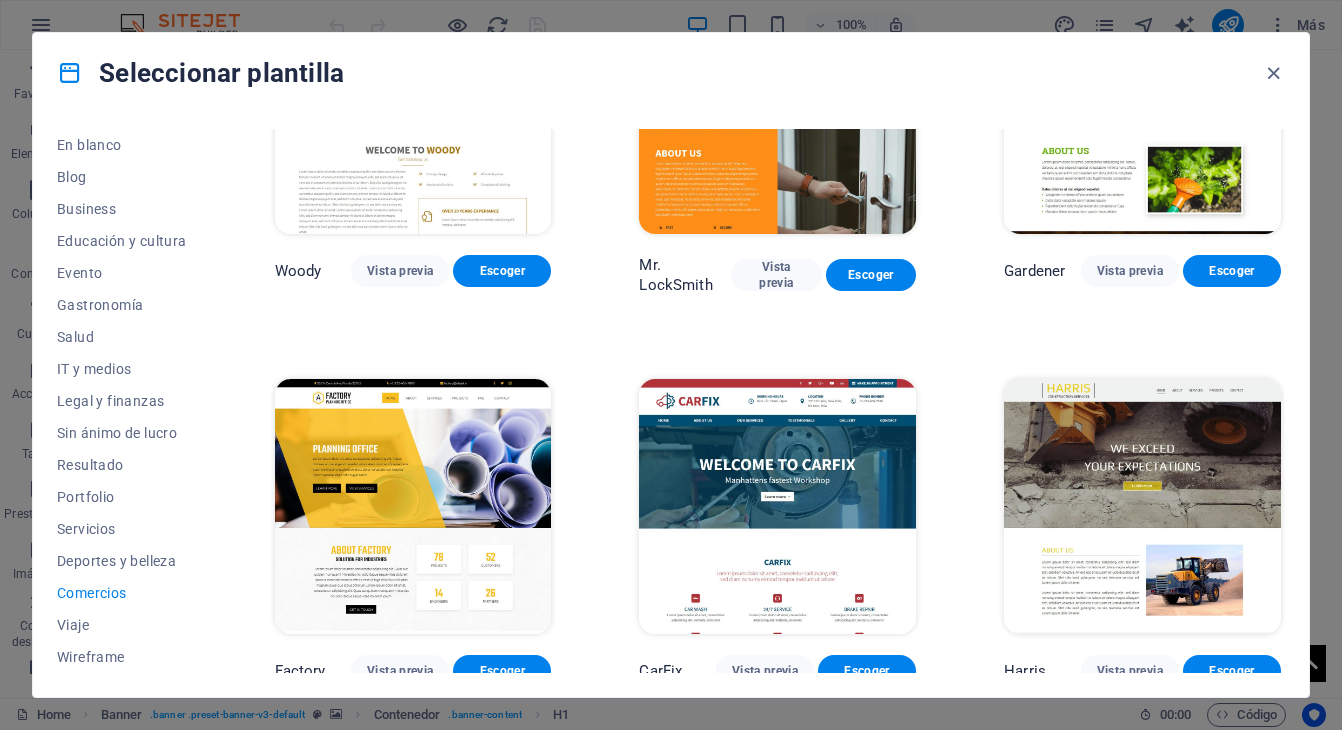 scroll, scrollTop: 560, scrollLeft: 0, axis: vertical 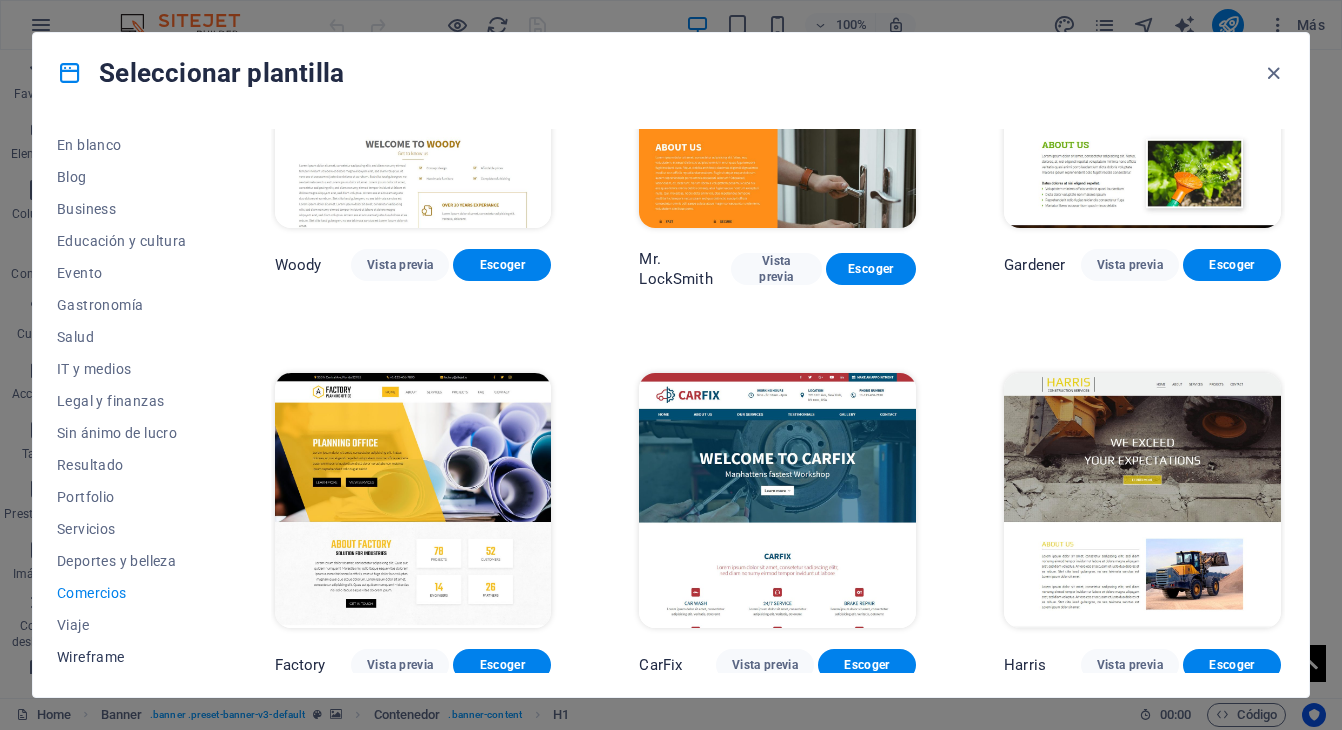 click on "Wireframe" at bounding box center (122, 657) 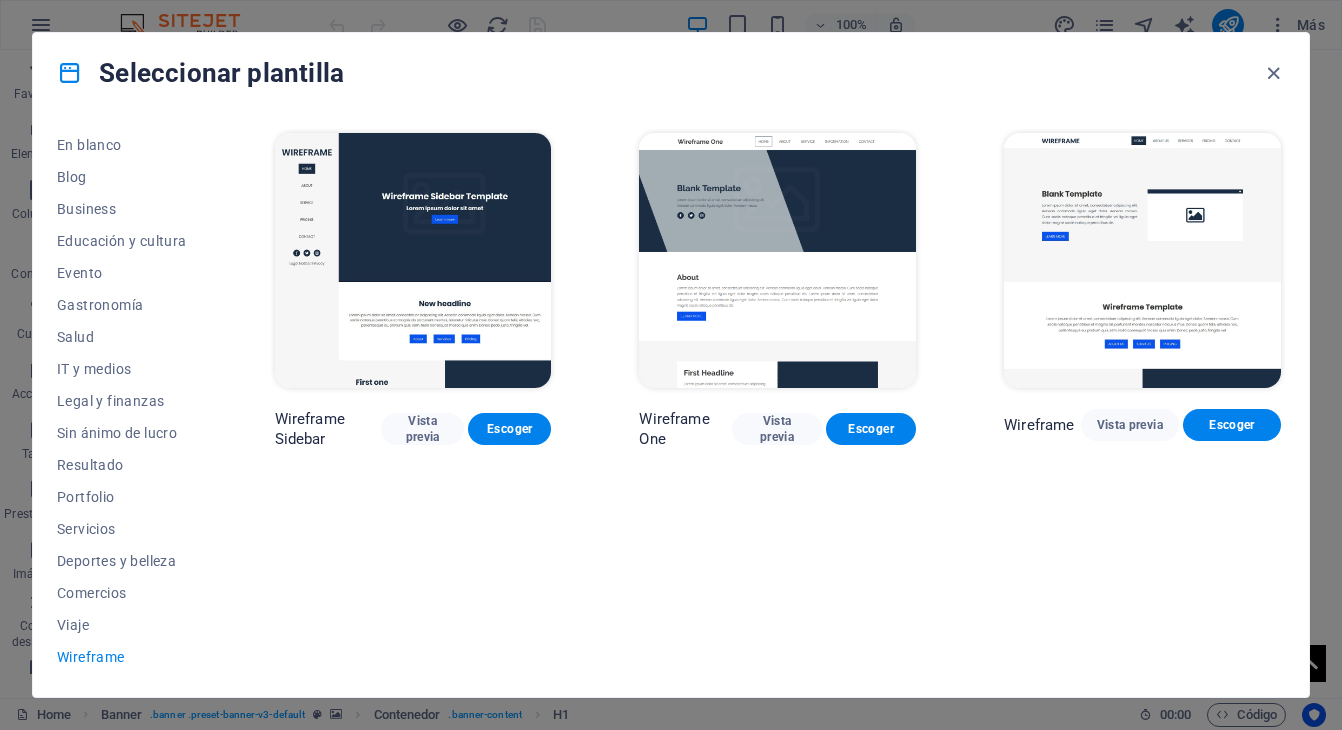 click at bounding box center (777, 260) 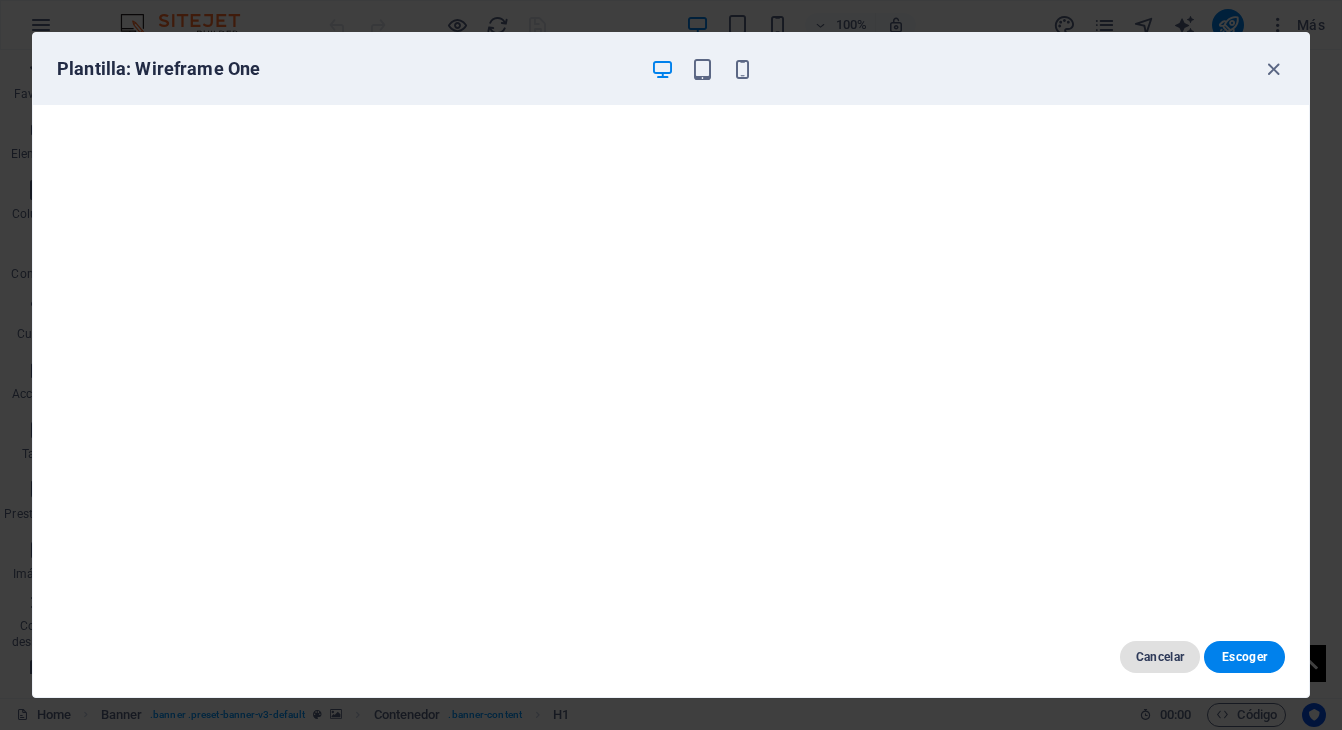 click on "Cancelar" at bounding box center (1160, 657) 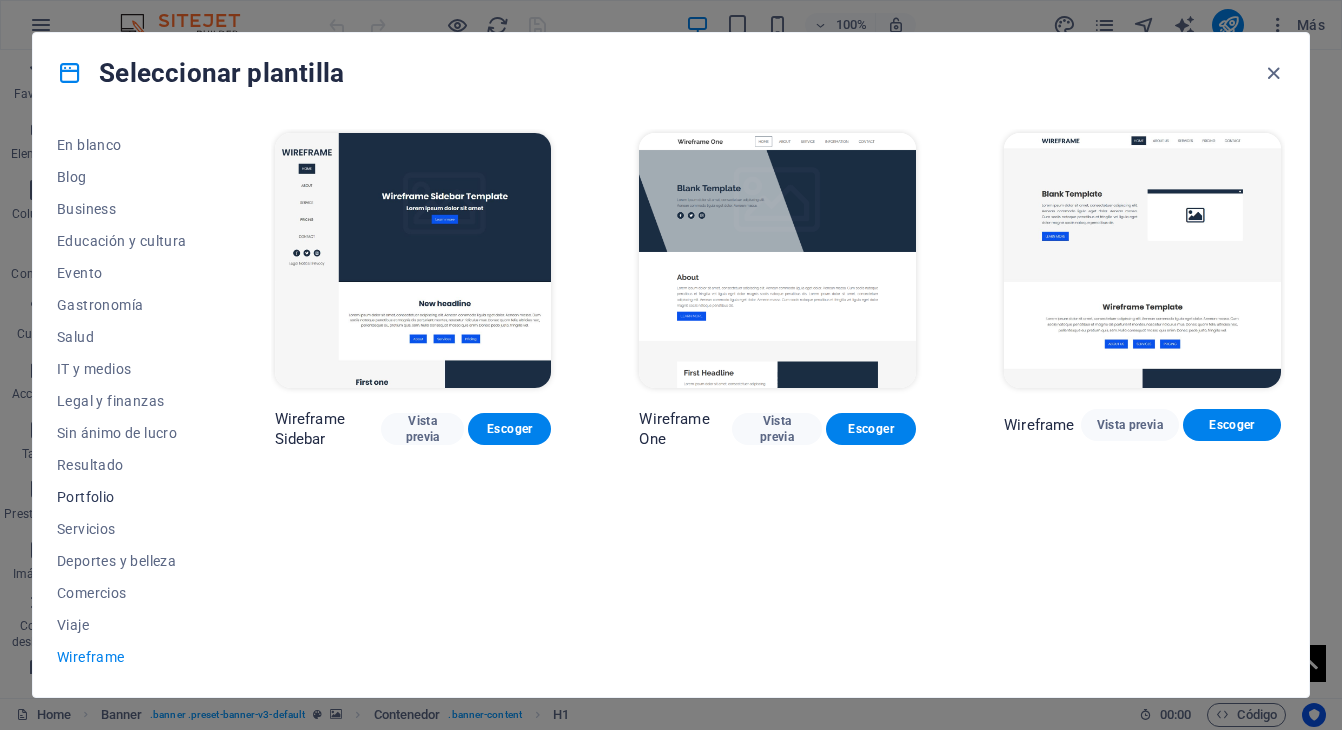 scroll, scrollTop: 0, scrollLeft: 0, axis: both 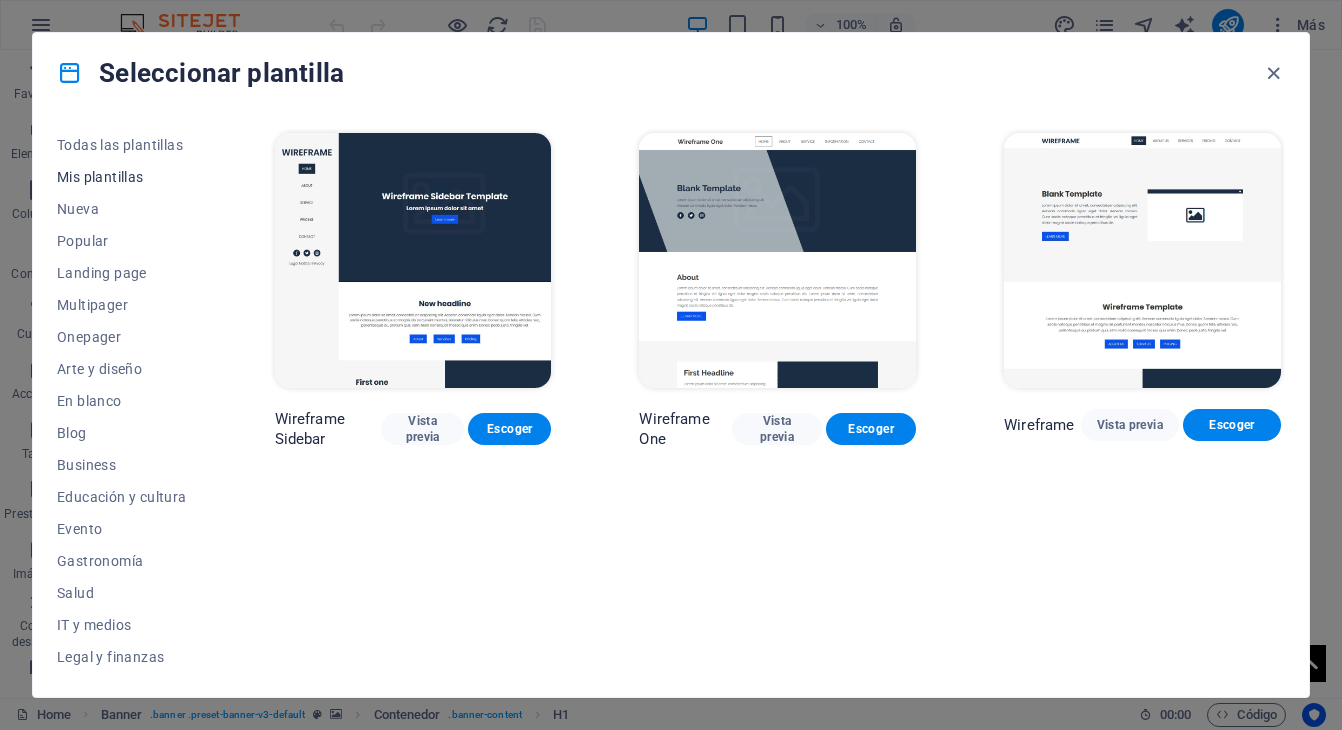 click on "Mis plantillas" at bounding box center (122, 177) 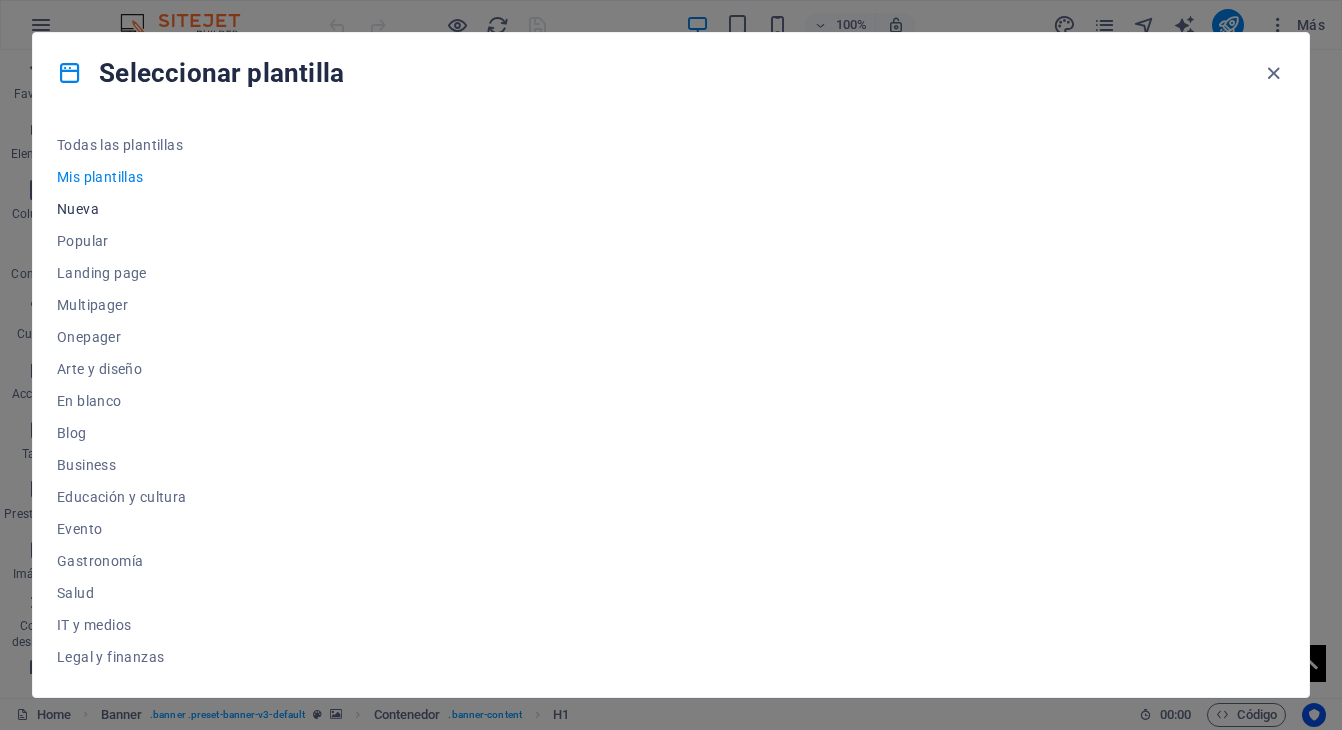 click on "Nueva" at bounding box center [122, 209] 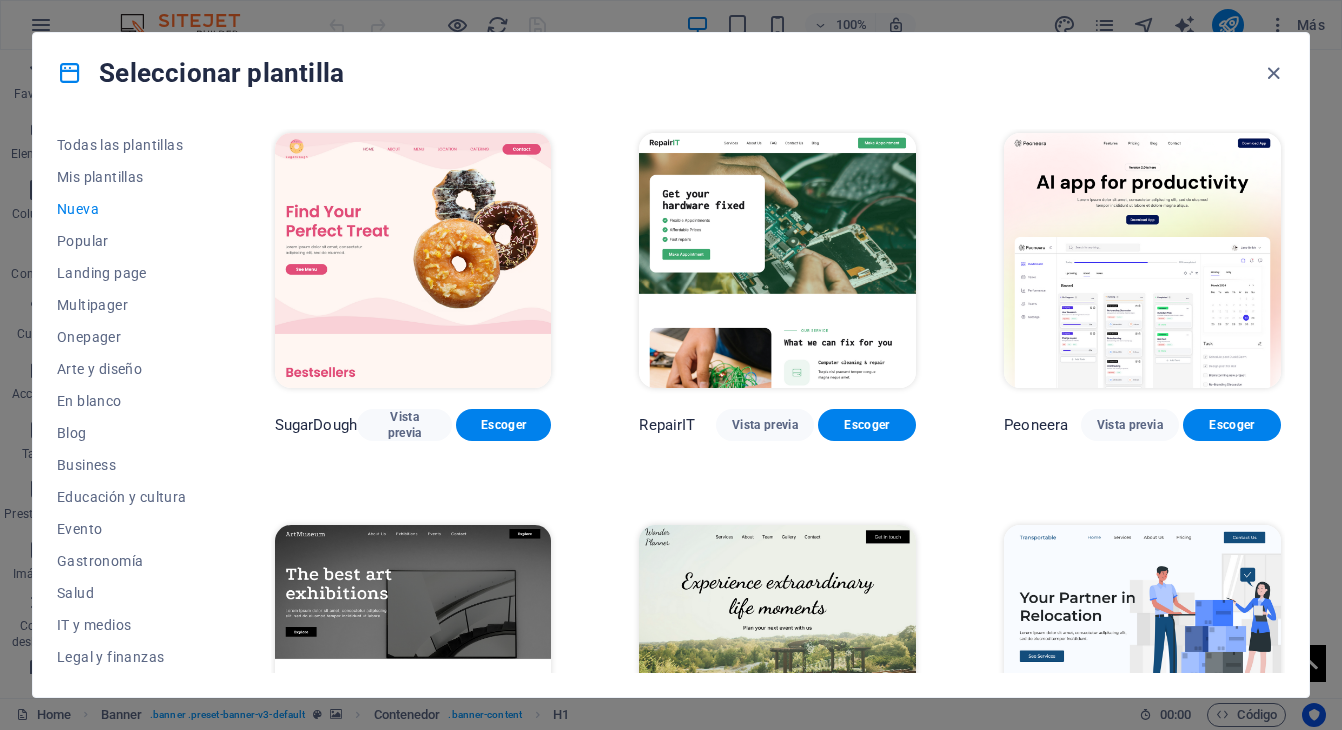 click at bounding box center (1142, 260) 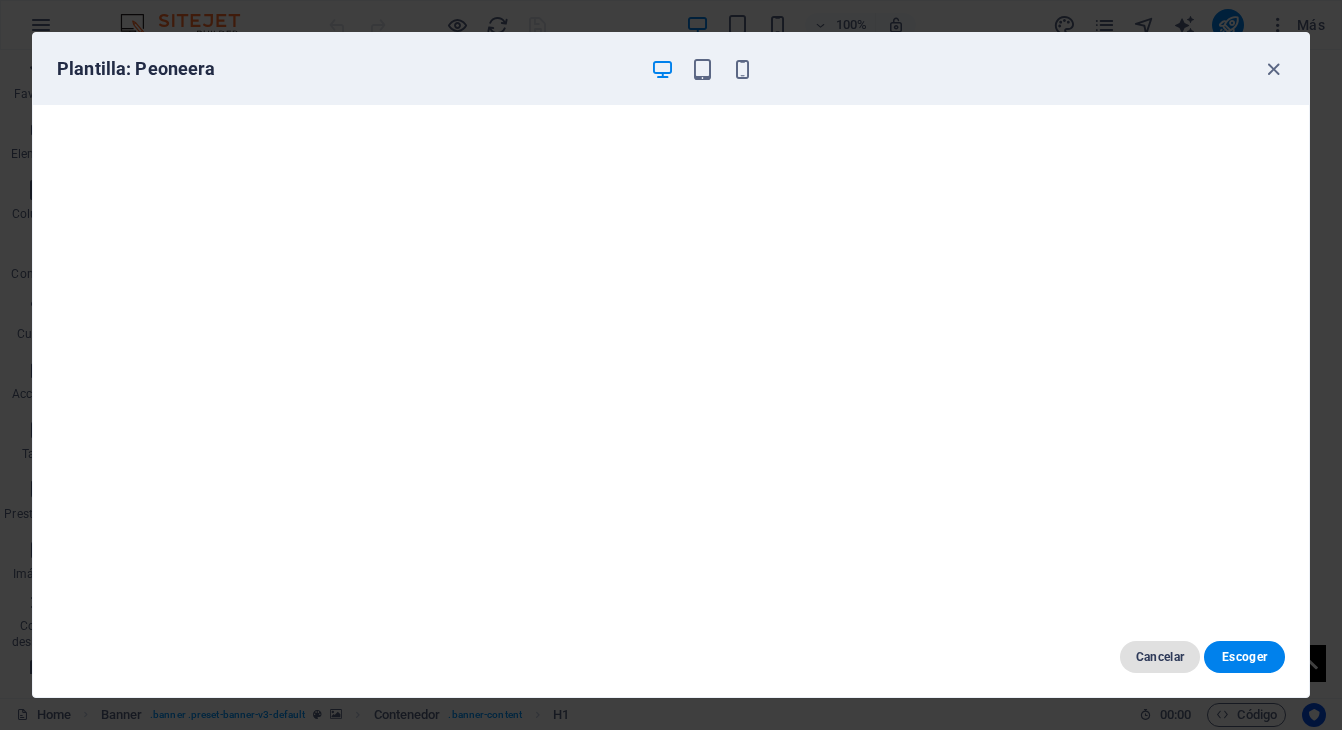 click on "Cancelar" at bounding box center [1160, 657] 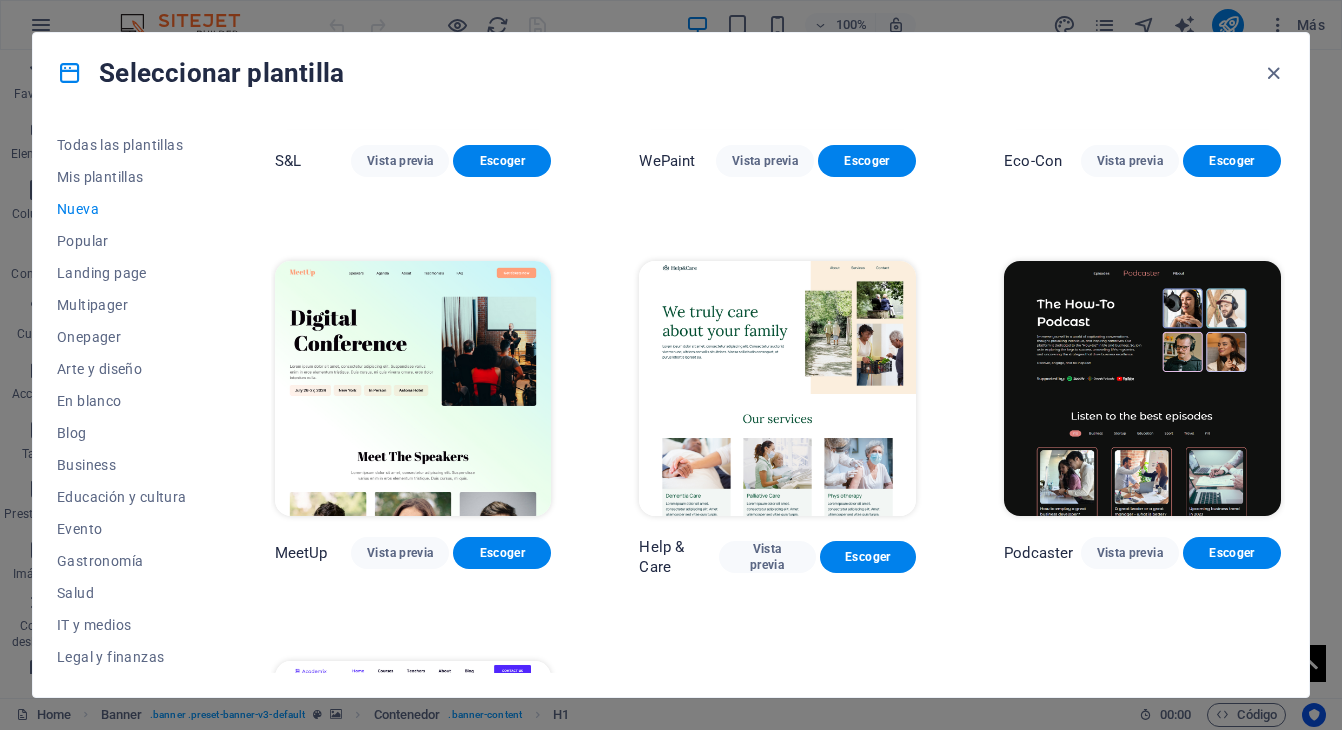 scroll, scrollTop: 1044, scrollLeft: 0, axis: vertical 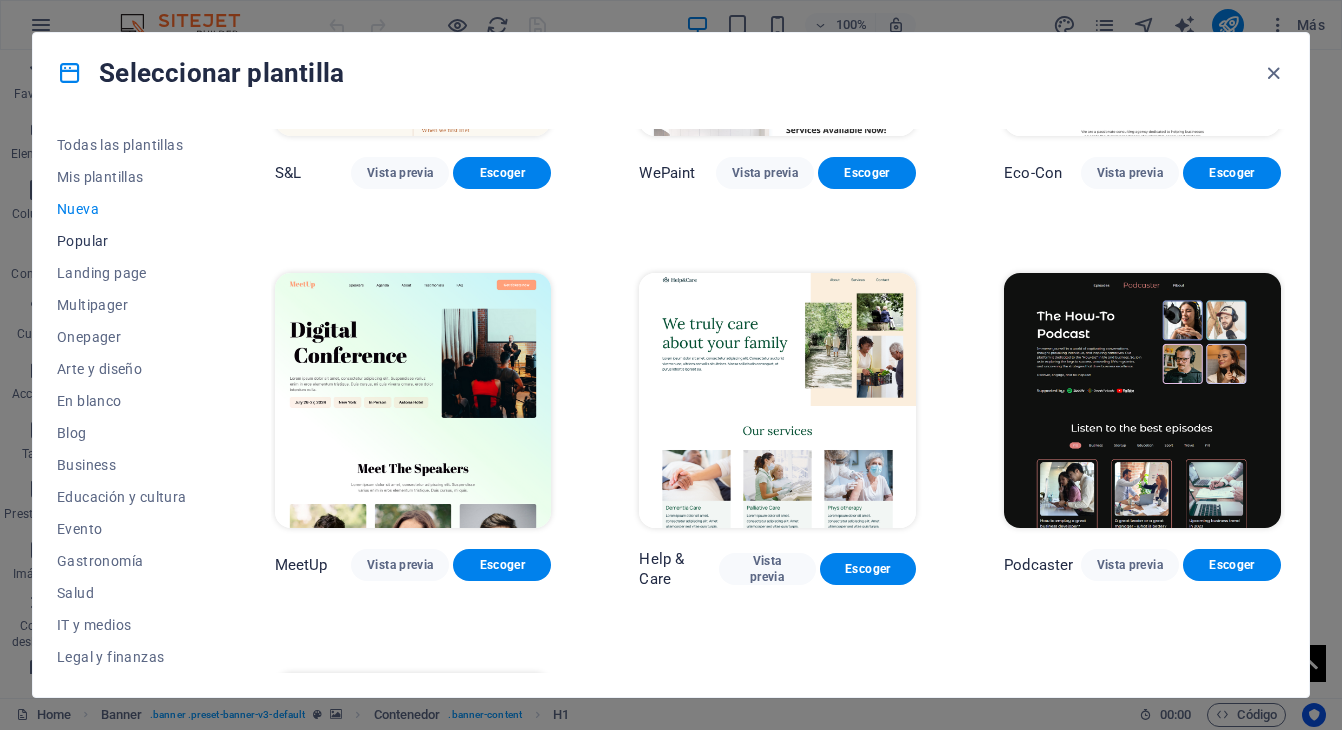 click on "Popular" at bounding box center (122, 241) 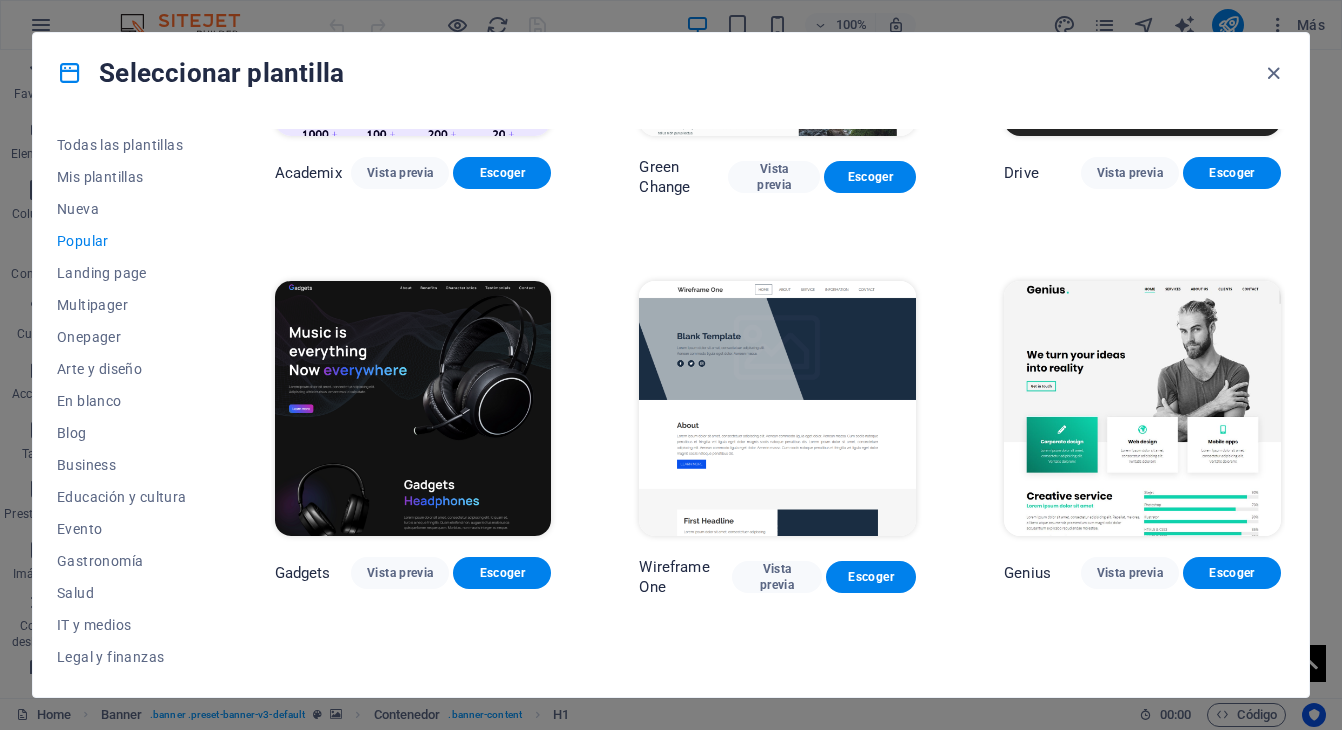 scroll, scrollTop: 655, scrollLeft: 0, axis: vertical 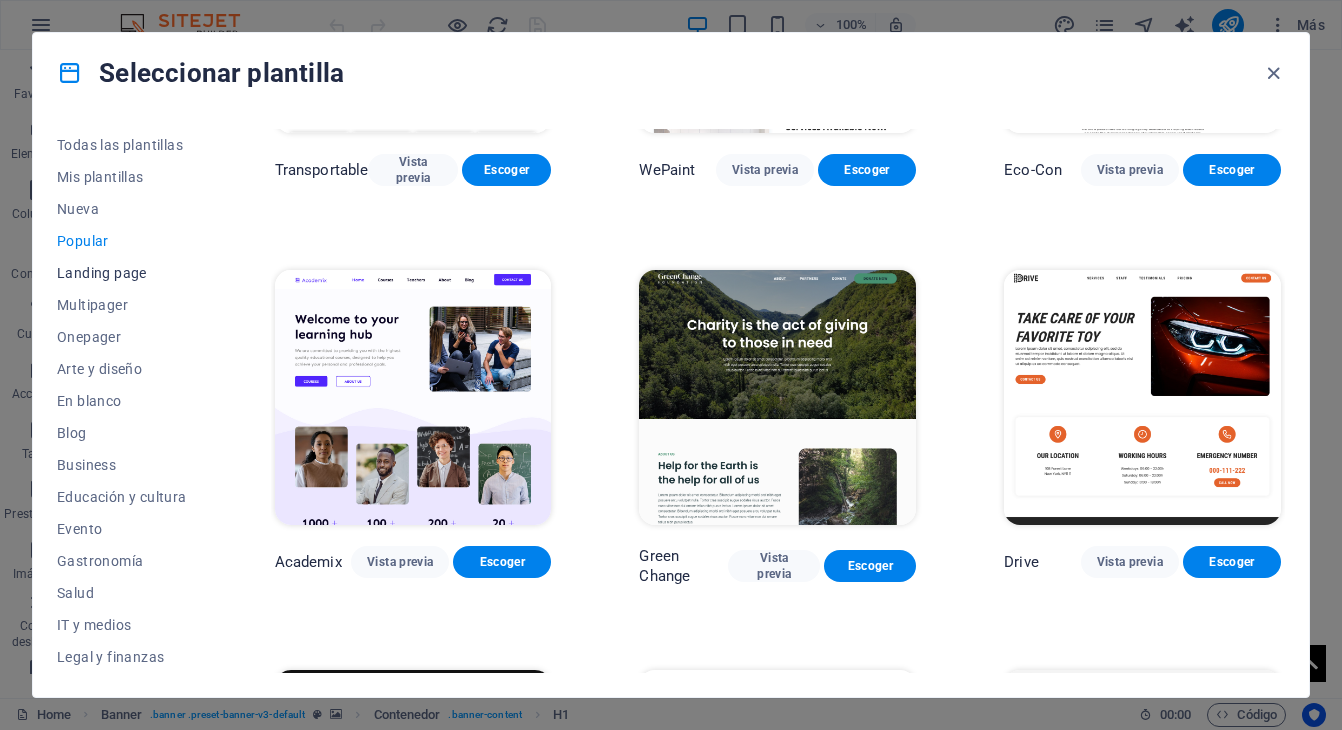 click on "Landing page" at bounding box center (122, 273) 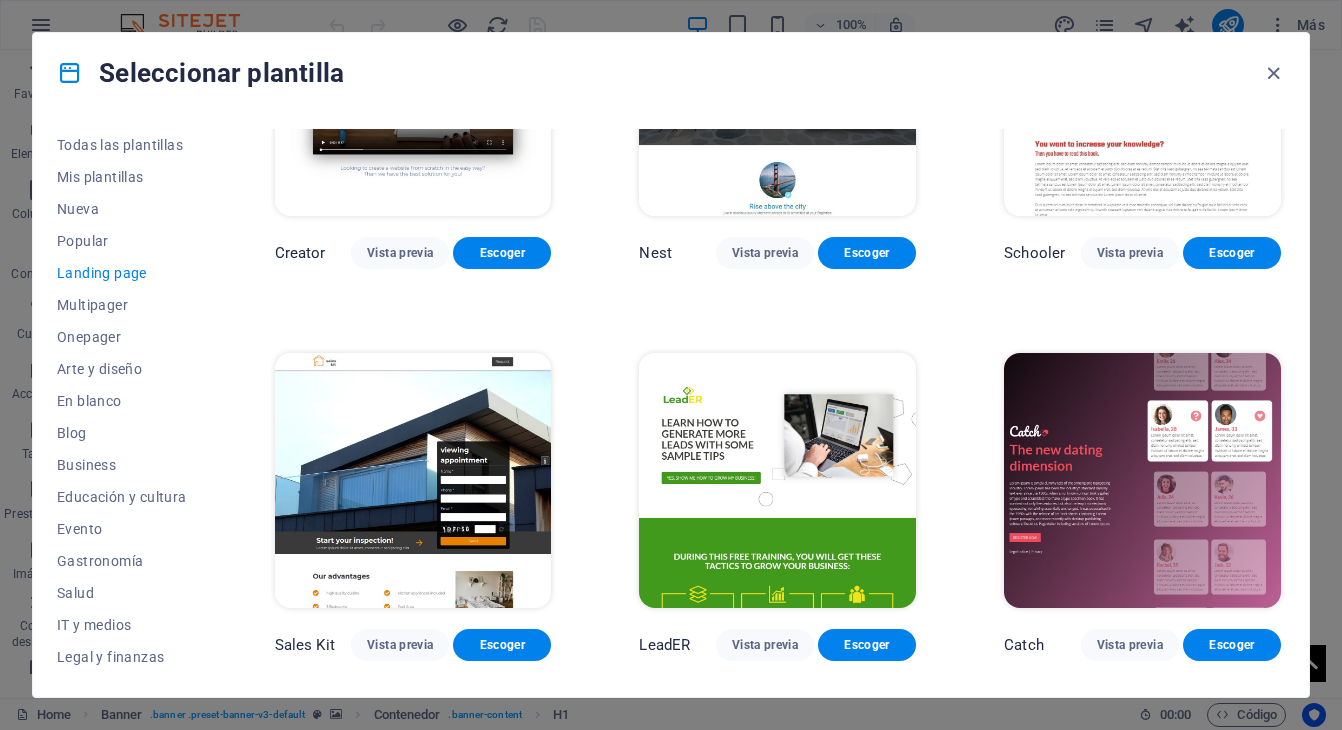scroll, scrollTop: 2150, scrollLeft: 0, axis: vertical 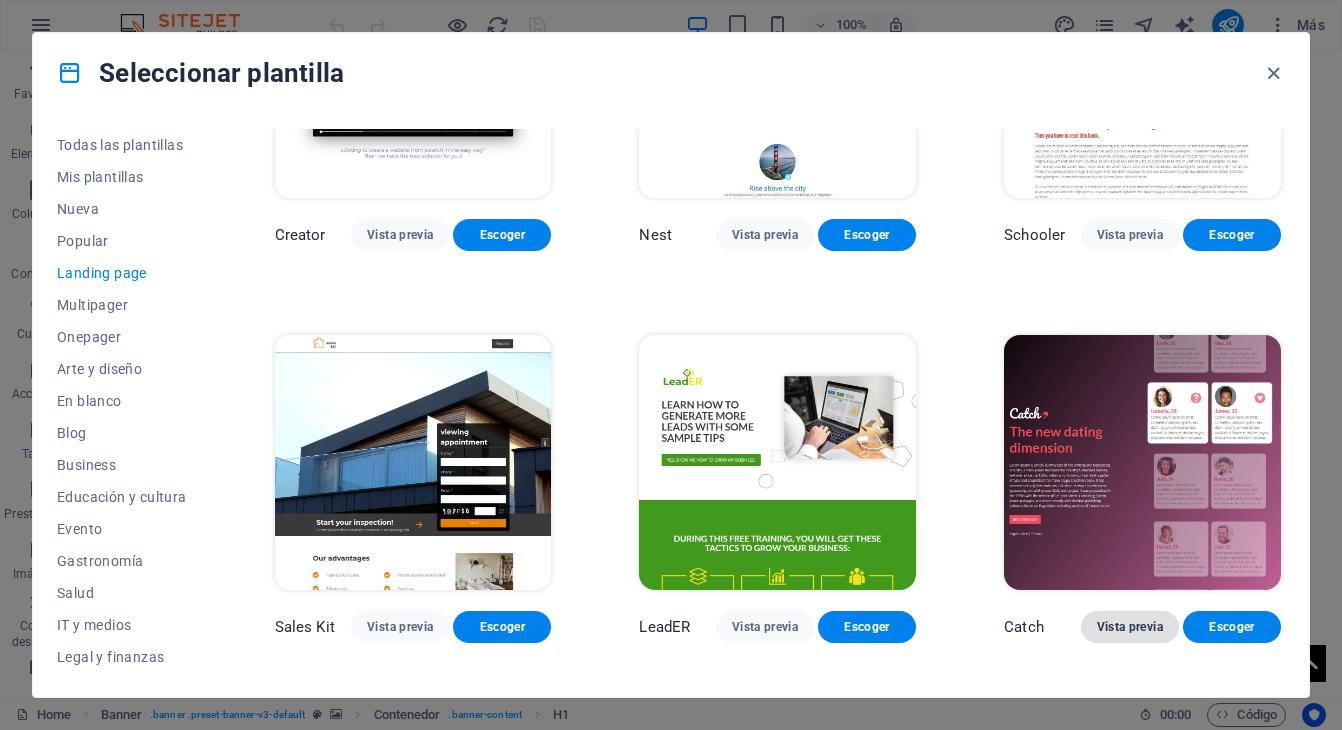 click on "Vista previa" at bounding box center (1130, 627) 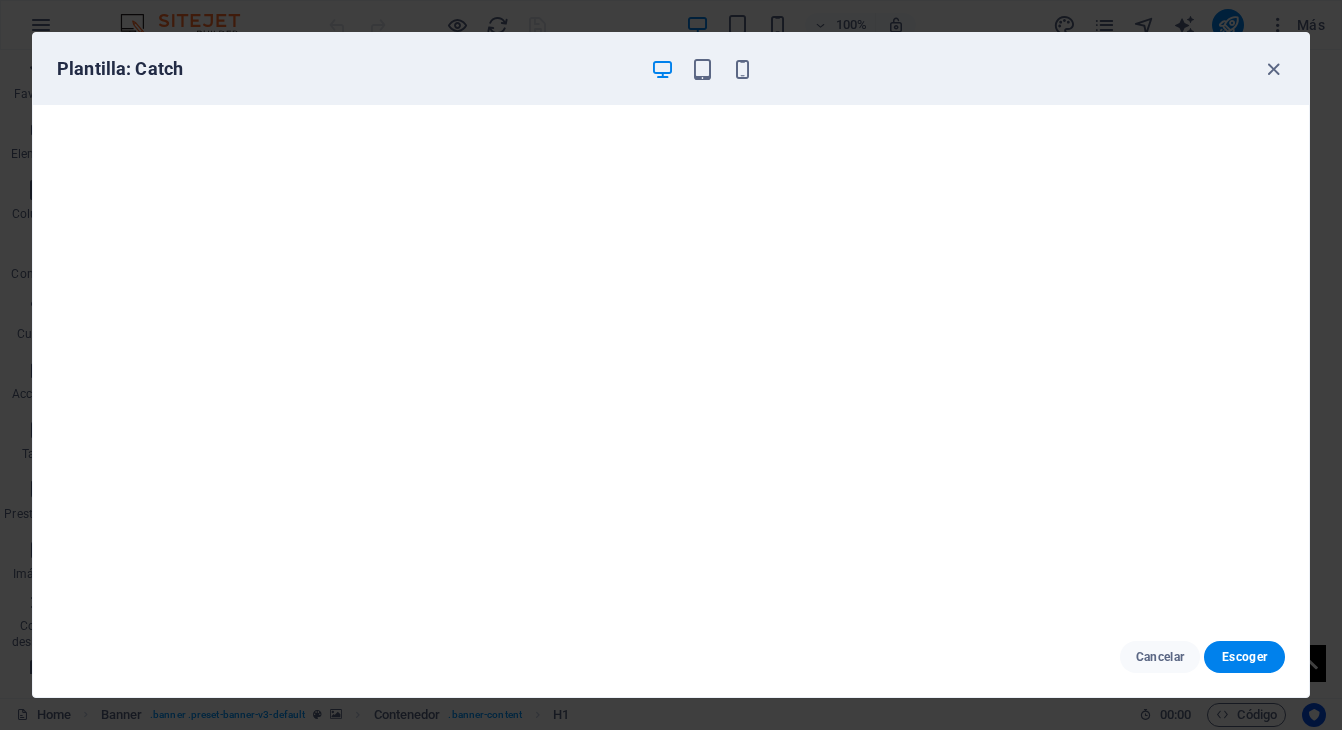 scroll, scrollTop: 4, scrollLeft: 0, axis: vertical 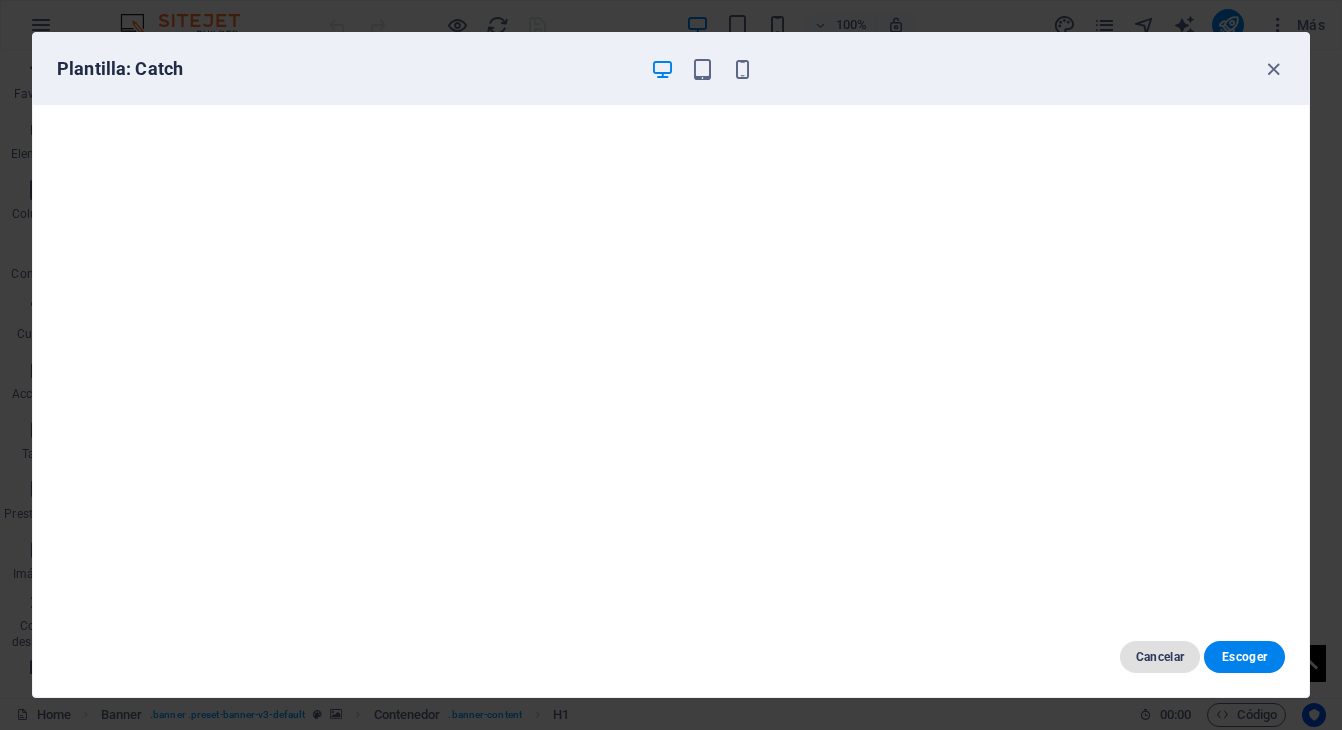 click on "Cancelar" at bounding box center (1160, 657) 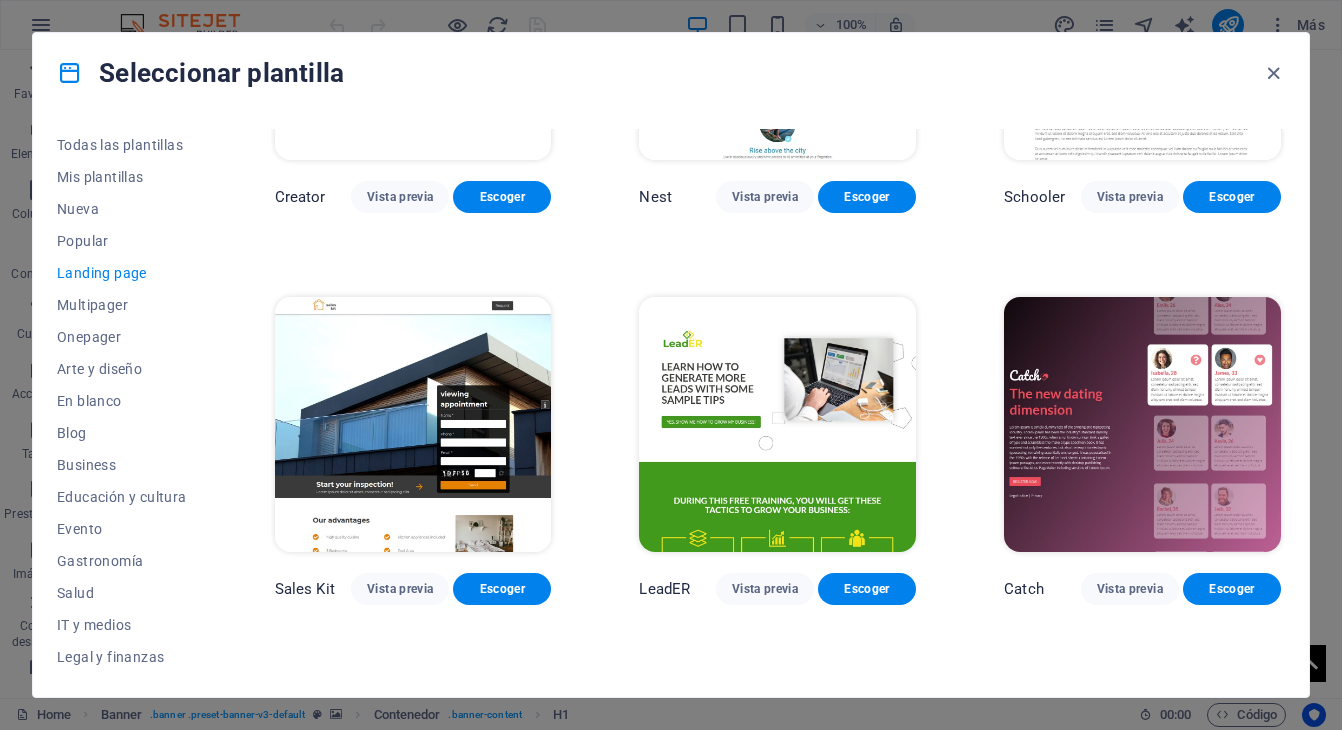 scroll, scrollTop: 2191, scrollLeft: 0, axis: vertical 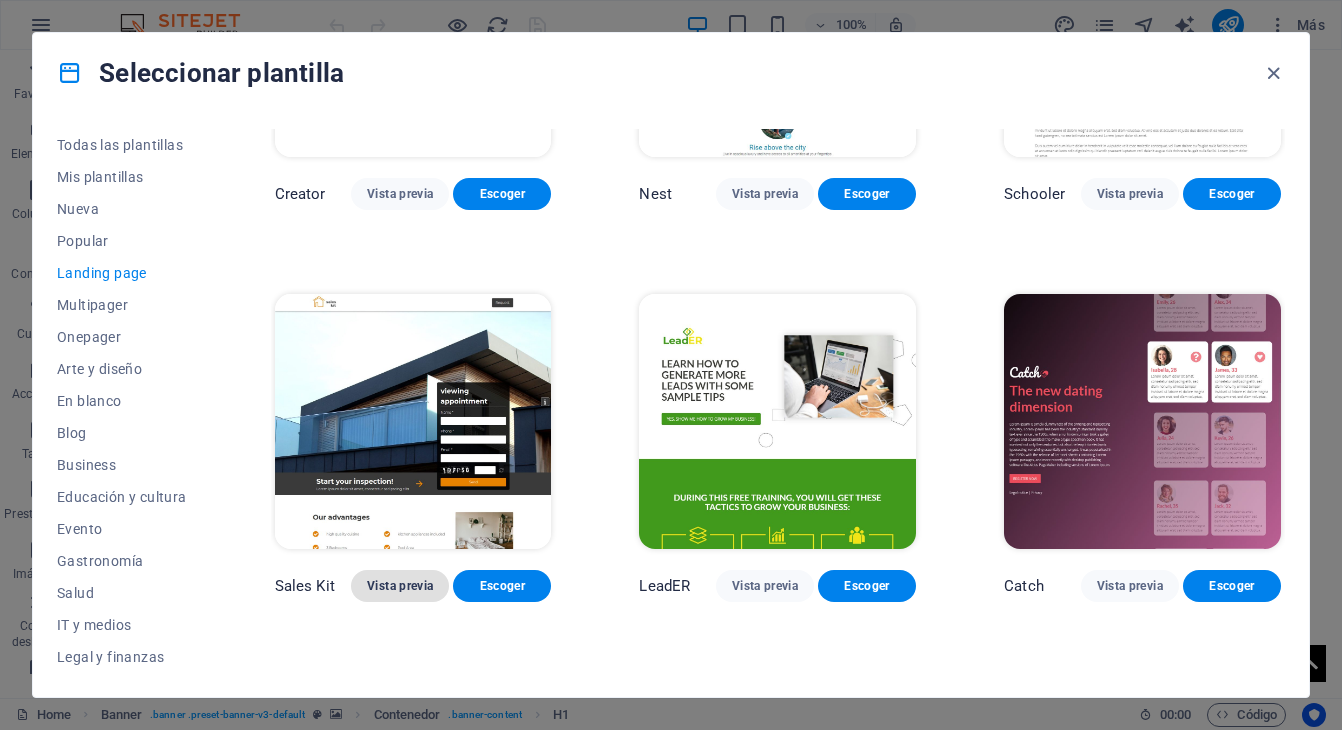 click on "Vista previa" at bounding box center [400, 586] 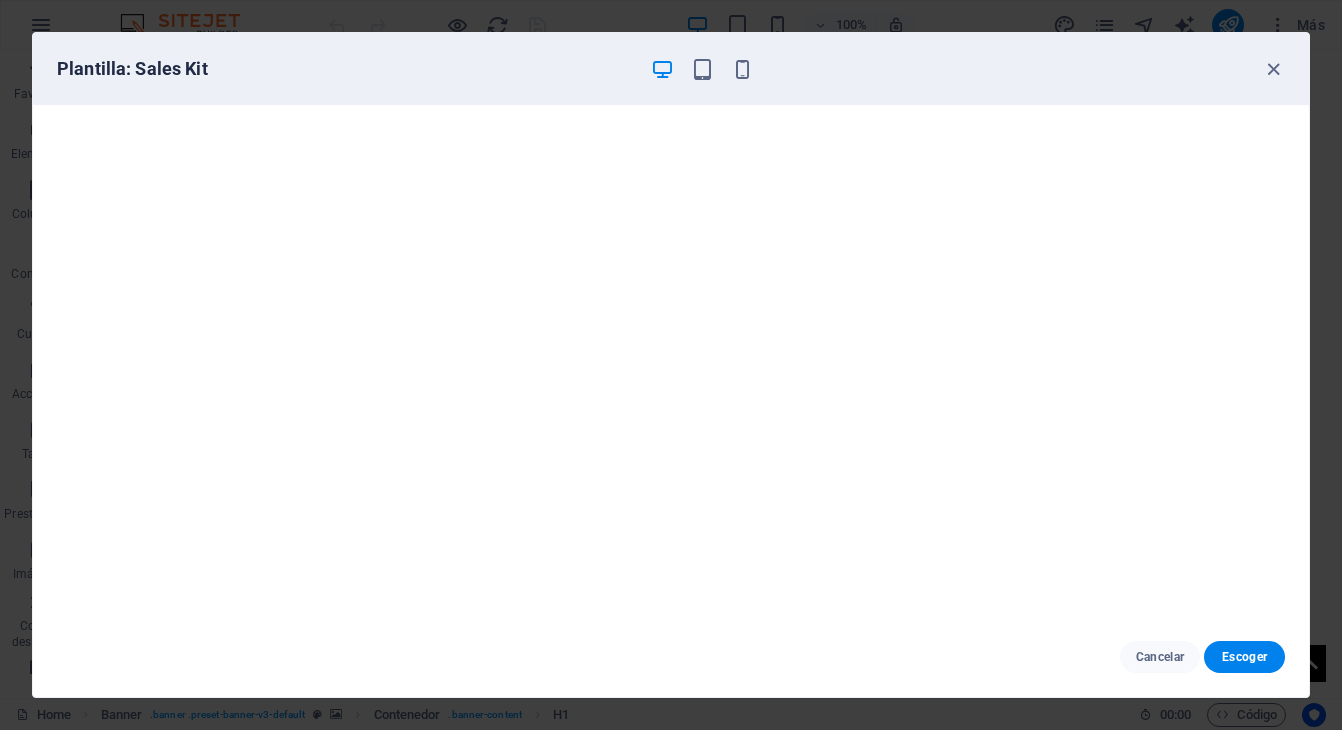 scroll, scrollTop: 4, scrollLeft: 0, axis: vertical 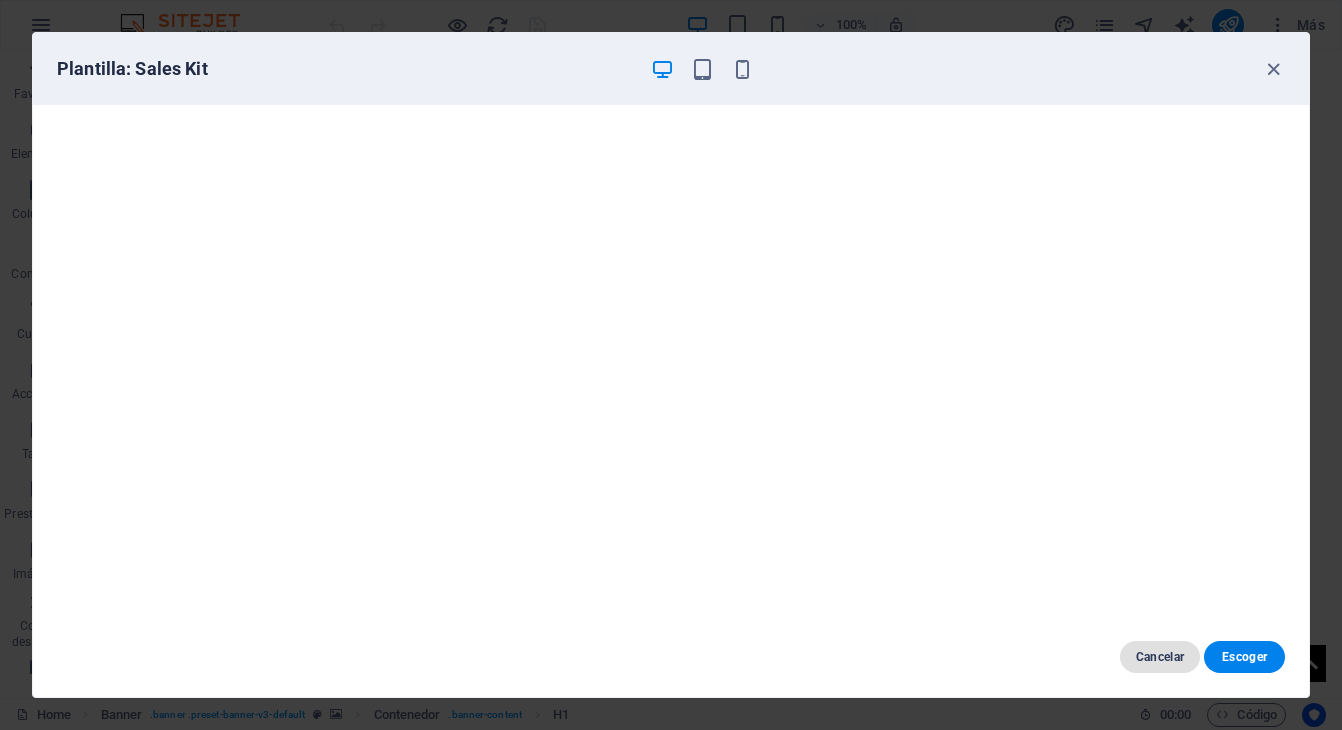 click on "Cancelar" at bounding box center [1160, 657] 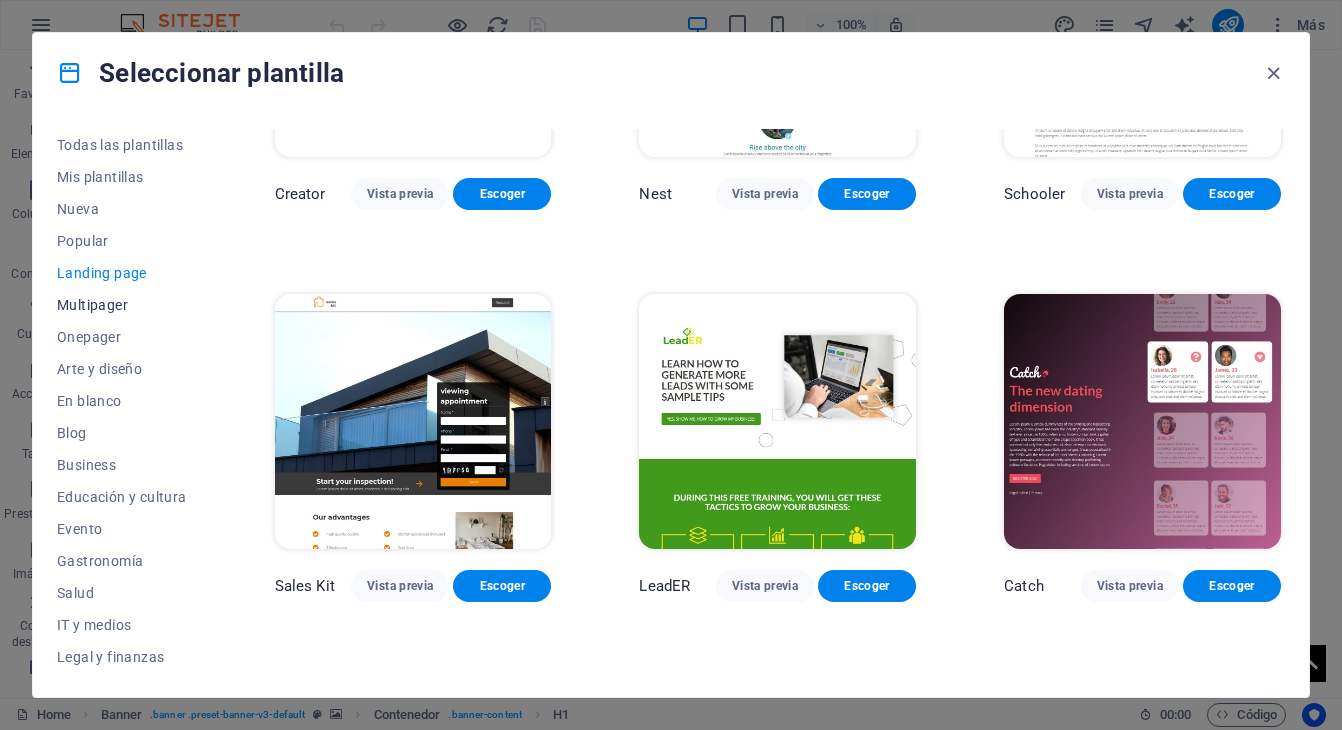 click on "Multipager" at bounding box center [122, 305] 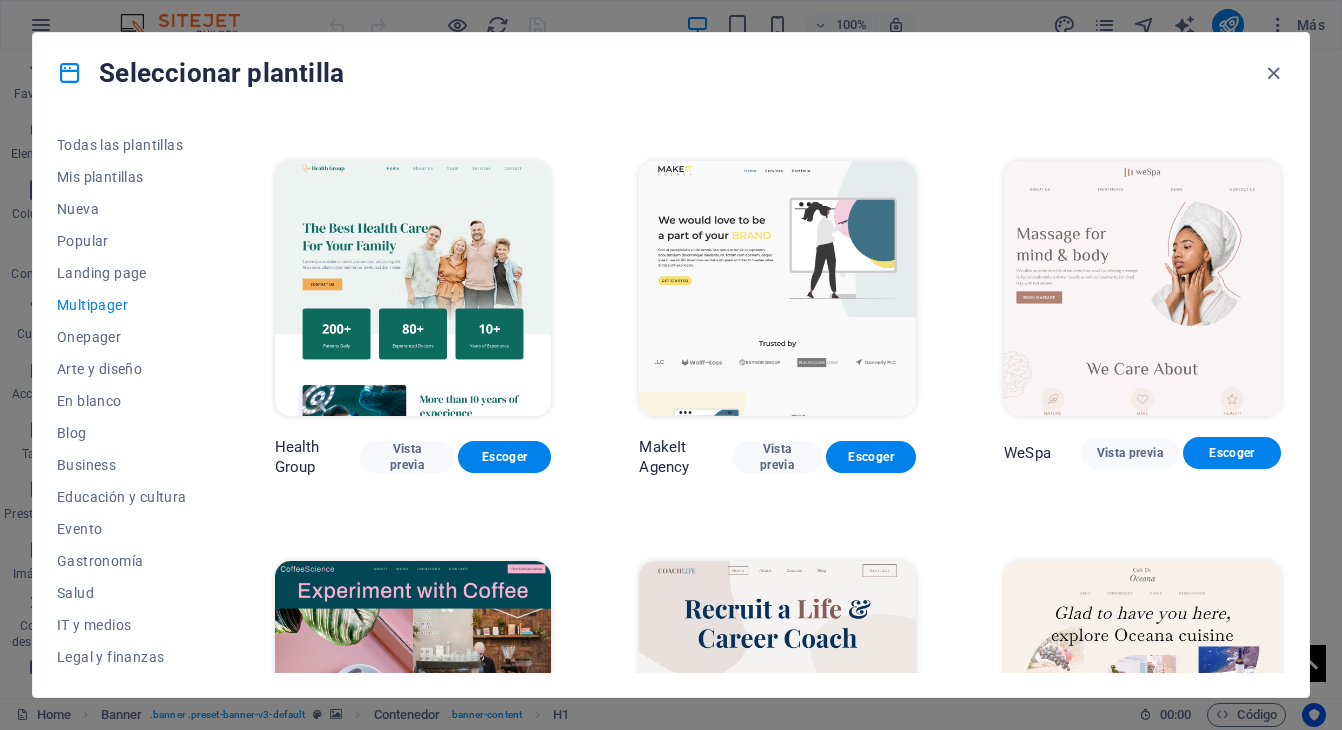 scroll, scrollTop: 2380, scrollLeft: 0, axis: vertical 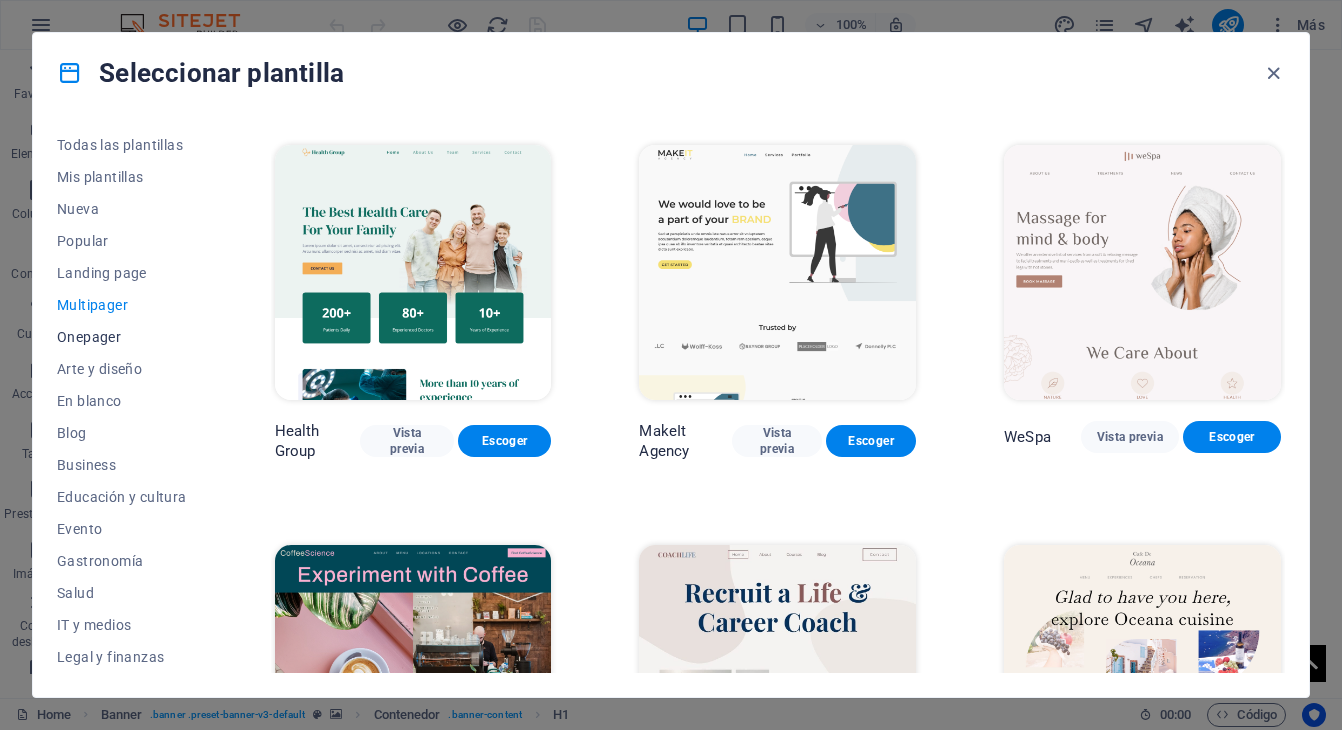 click on "Onepager" at bounding box center (122, 337) 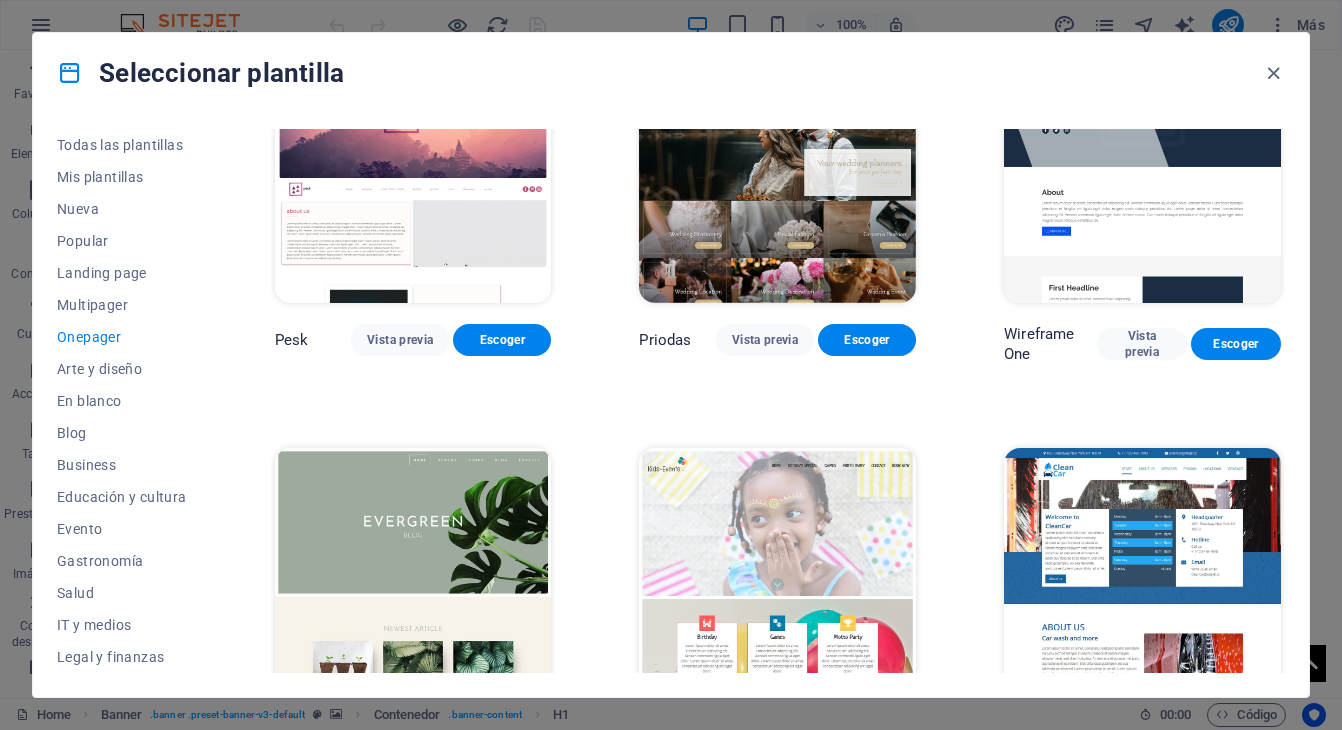 scroll, scrollTop: 2458, scrollLeft: 0, axis: vertical 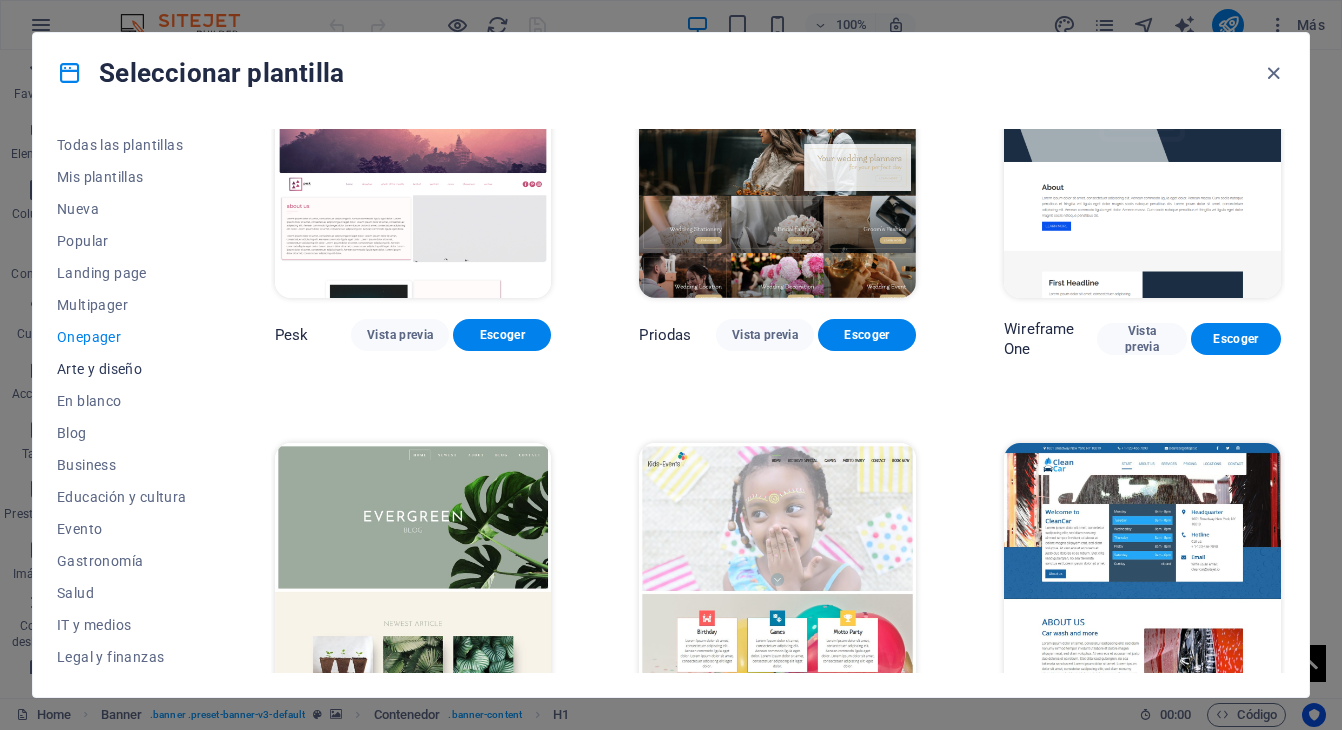 click on "Arte y diseño" at bounding box center [122, 369] 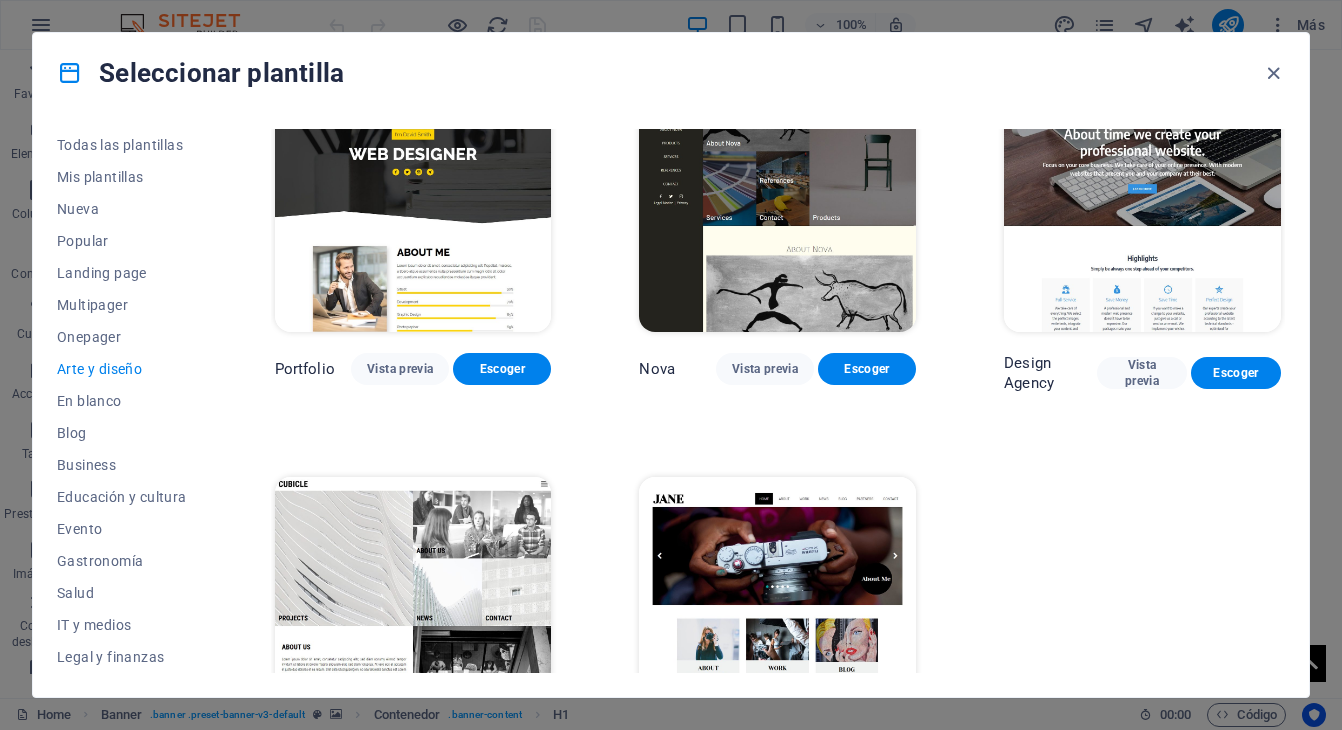 scroll, scrollTop: 1354, scrollLeft: 0, axis: vertical 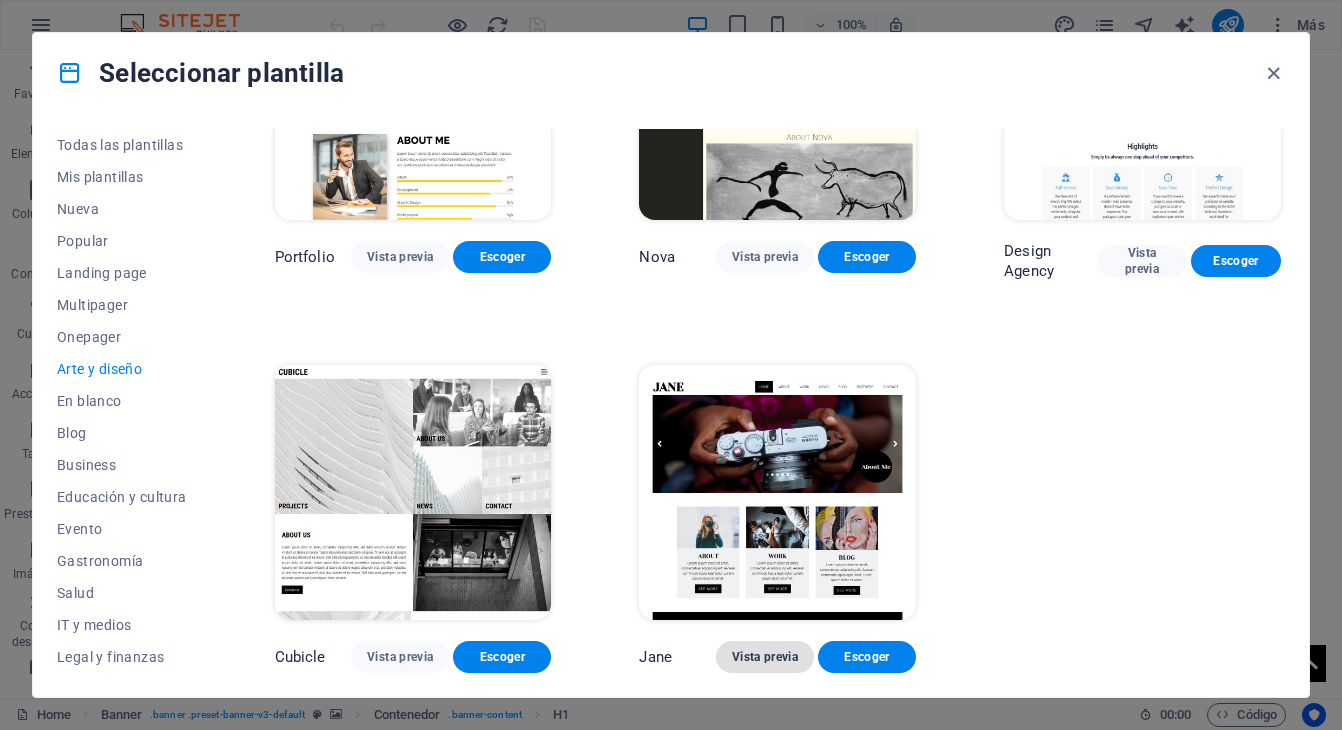 click on "Vista previa" at bounding box center (765, 657) 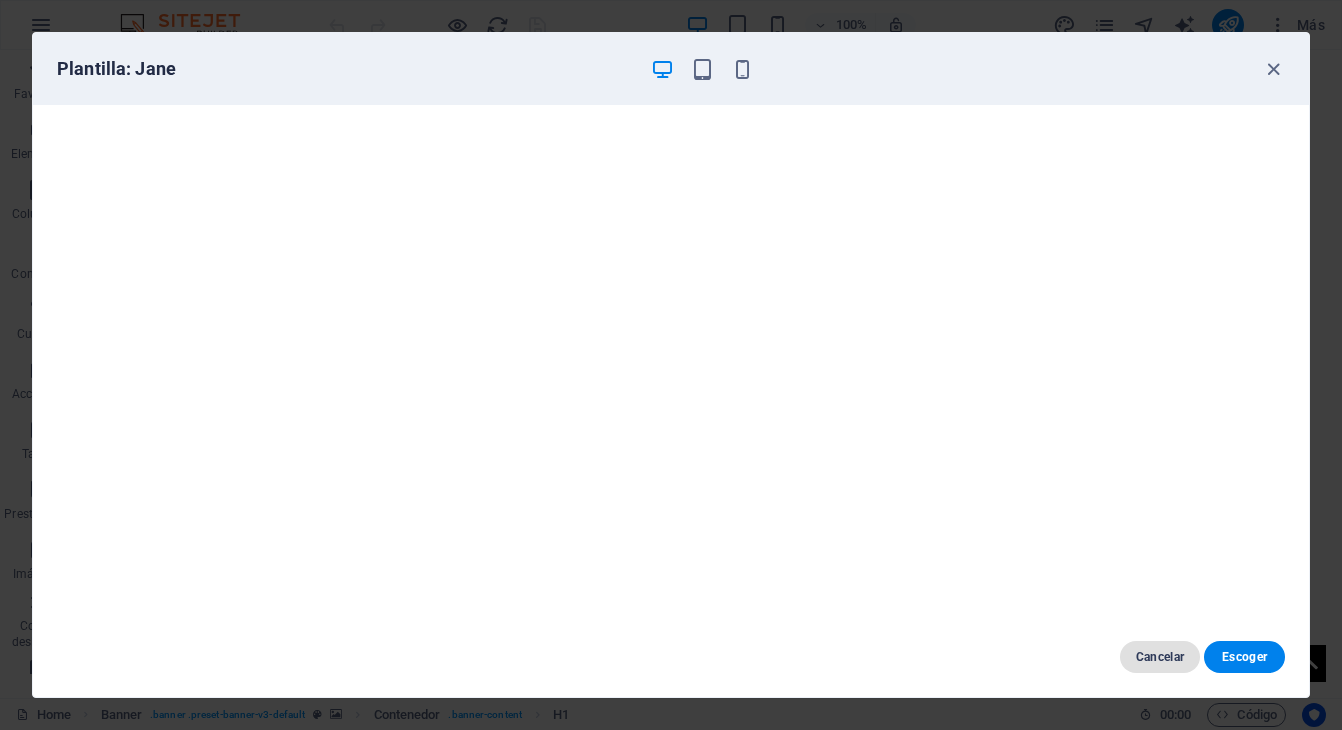 click on "Cancelar" at bounding box center (1160, 657) 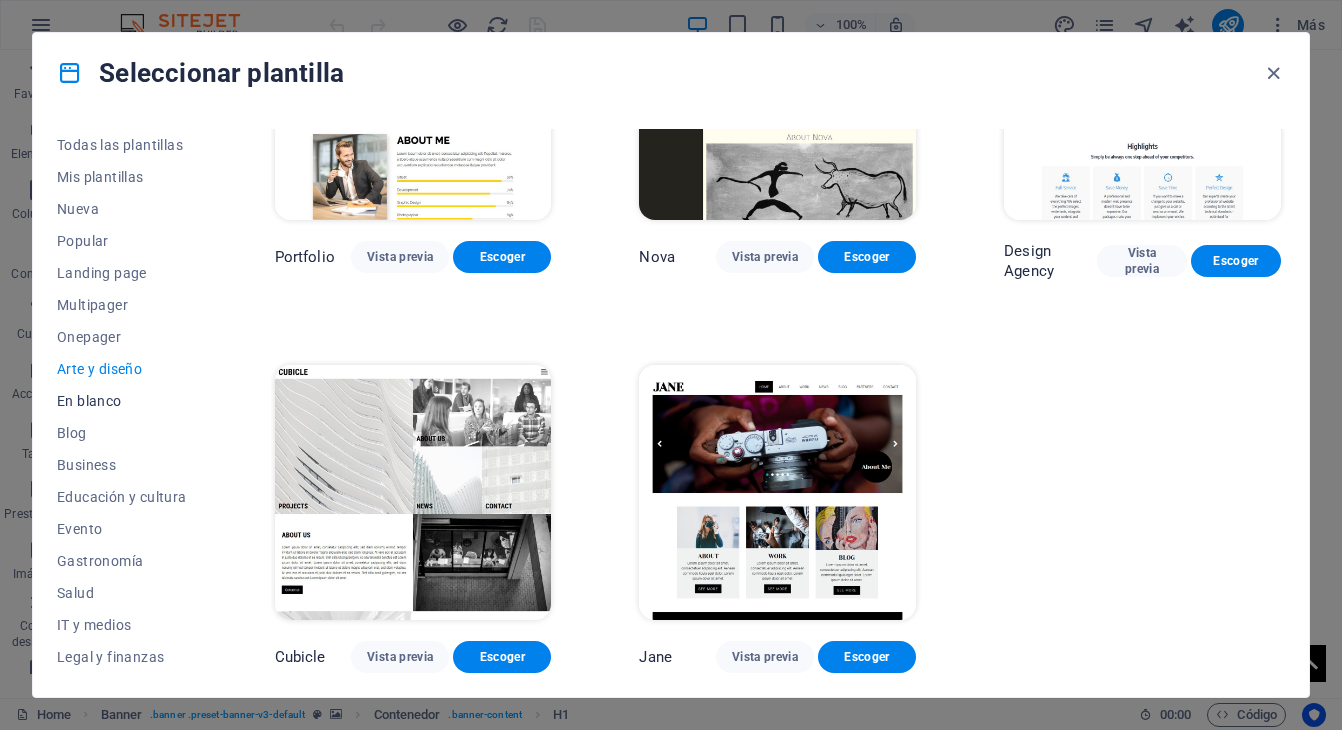 click on "En blanco" at bounding box center (122, 401) 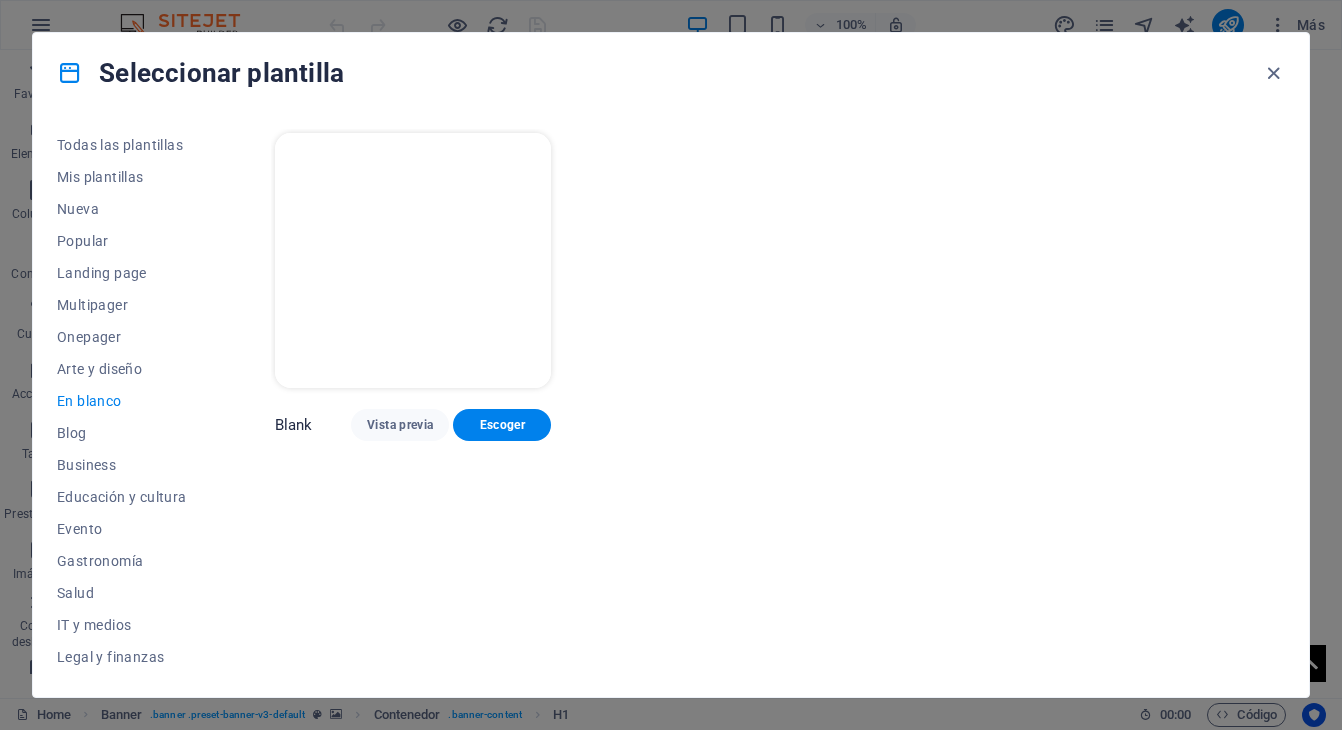 scroll, scrollTop: 0, scrollLeft: 0, axis: both 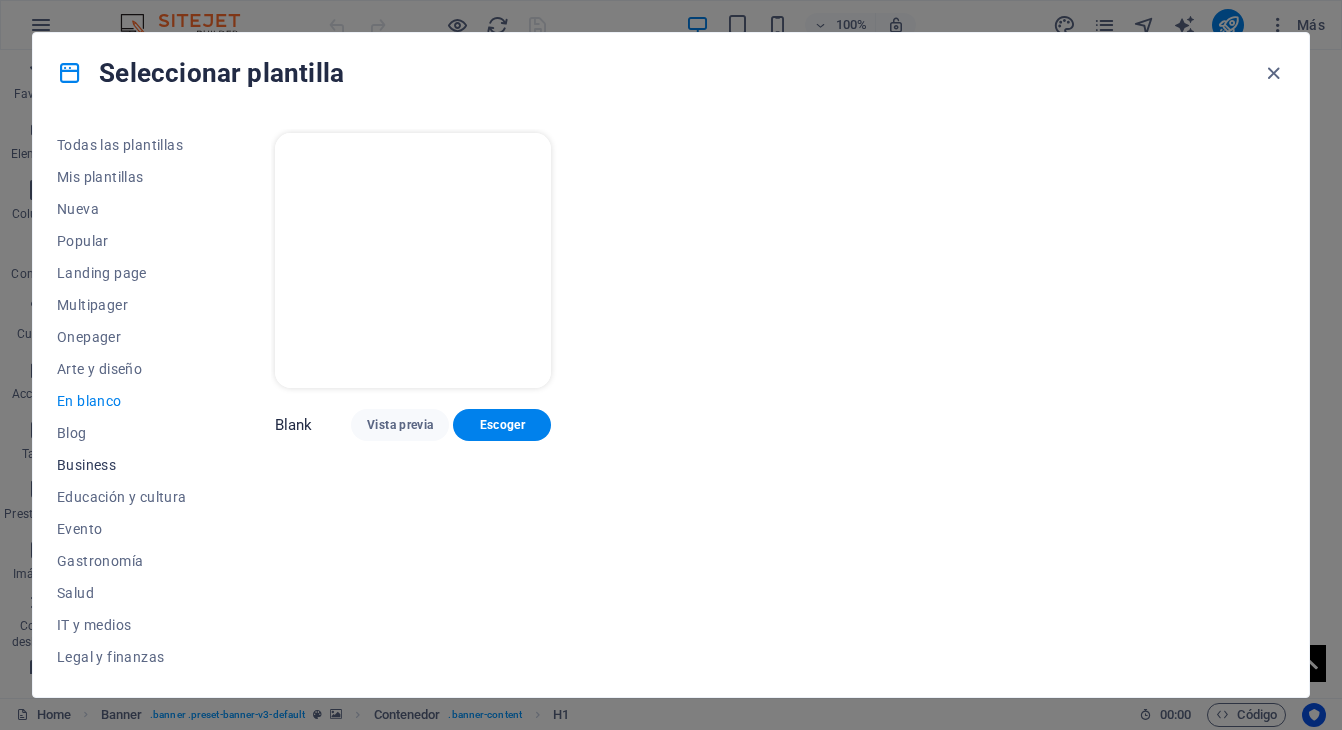 click on "Business" at bounding box center [122, 465] 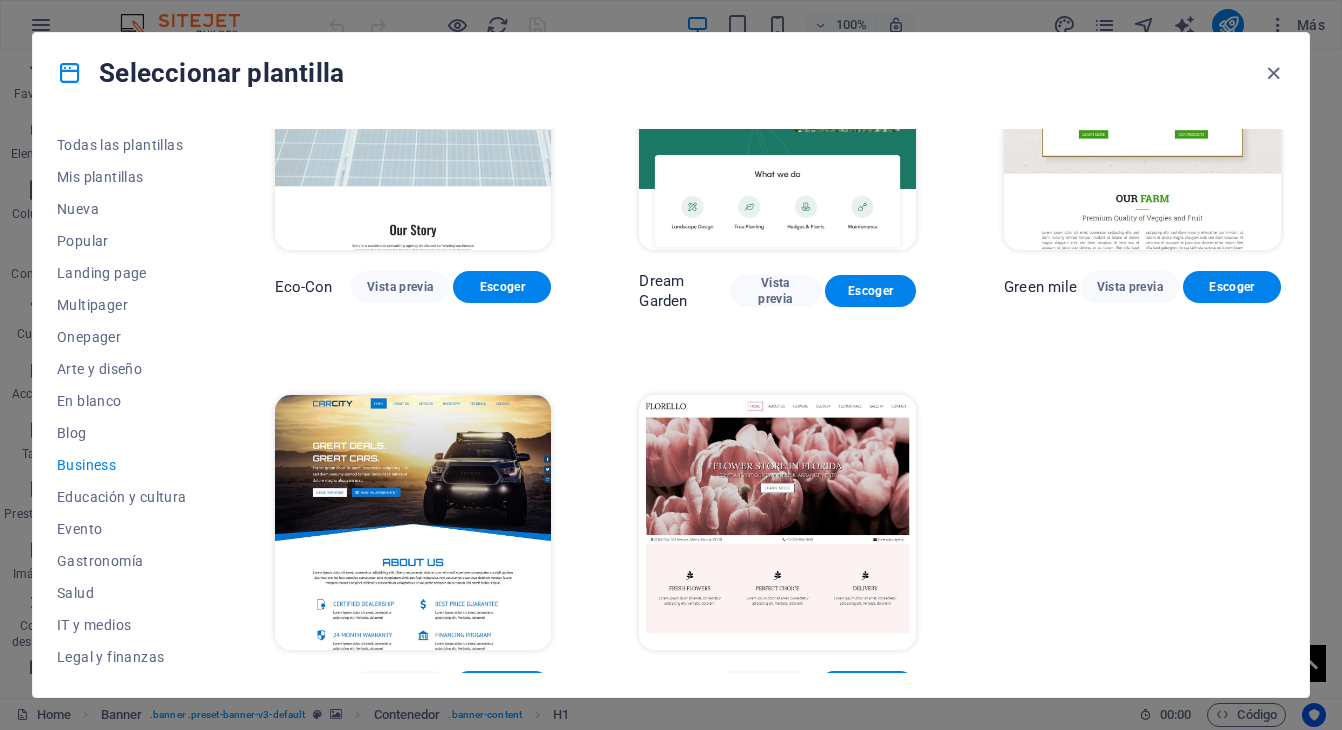scroll, scrollTop: 162, scrollLeft: 0, axis: vertical 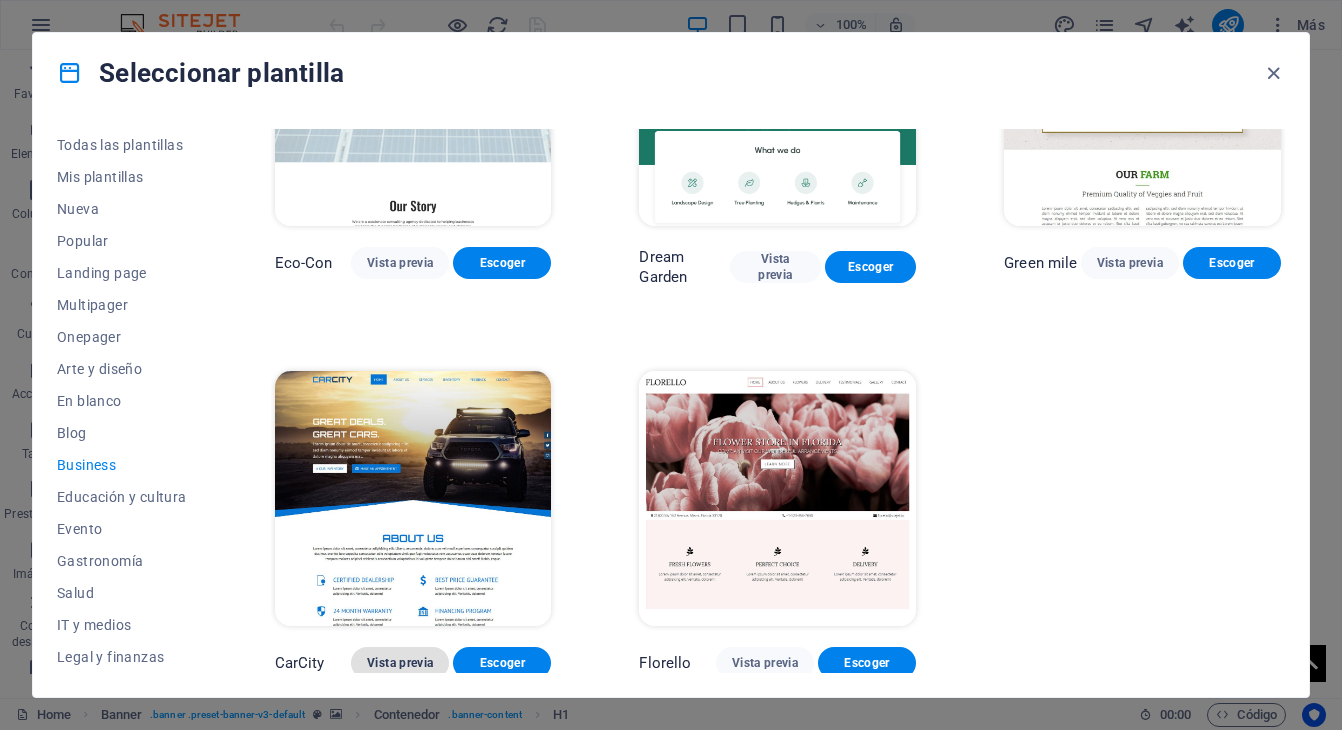 click on "Vista previa" at bounding box center [400, 663] 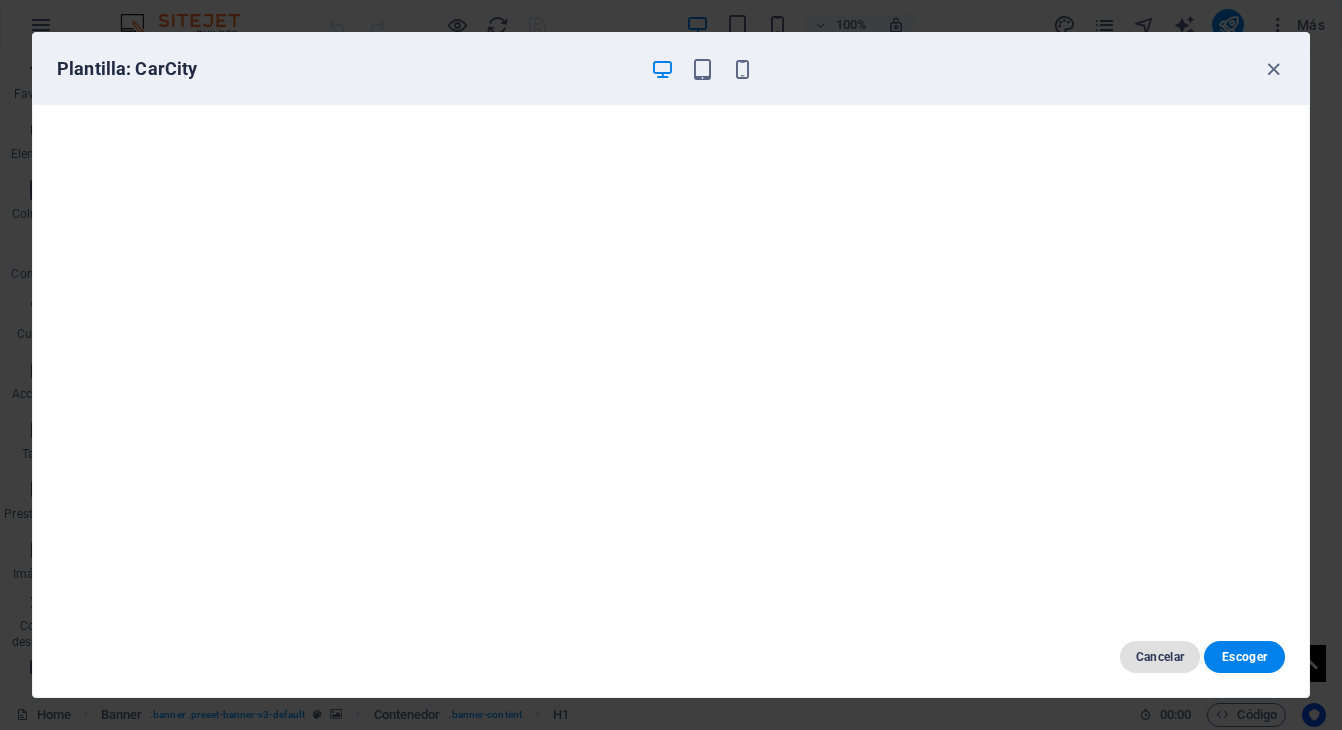 click on "Cancelar" at bounding box center [1160, 657] 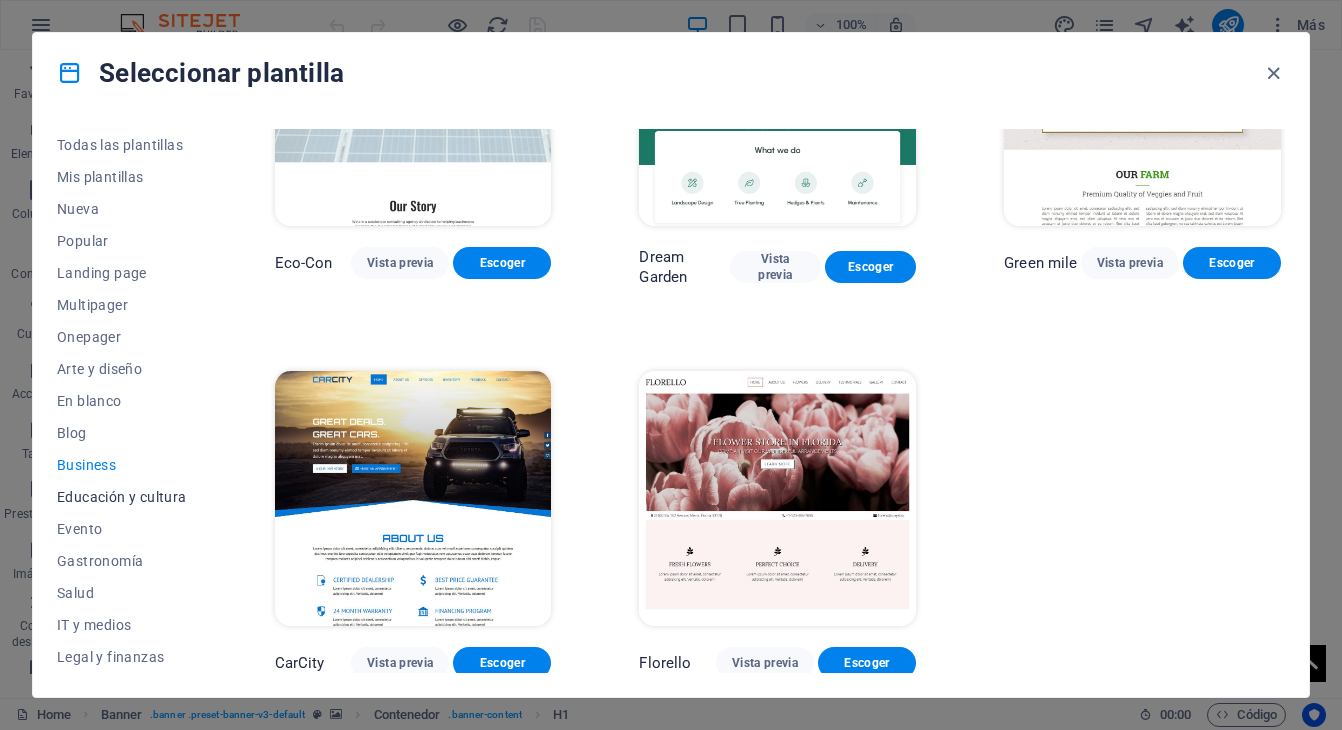 click on "Educación y cultura" at bounding box center (122, 497) 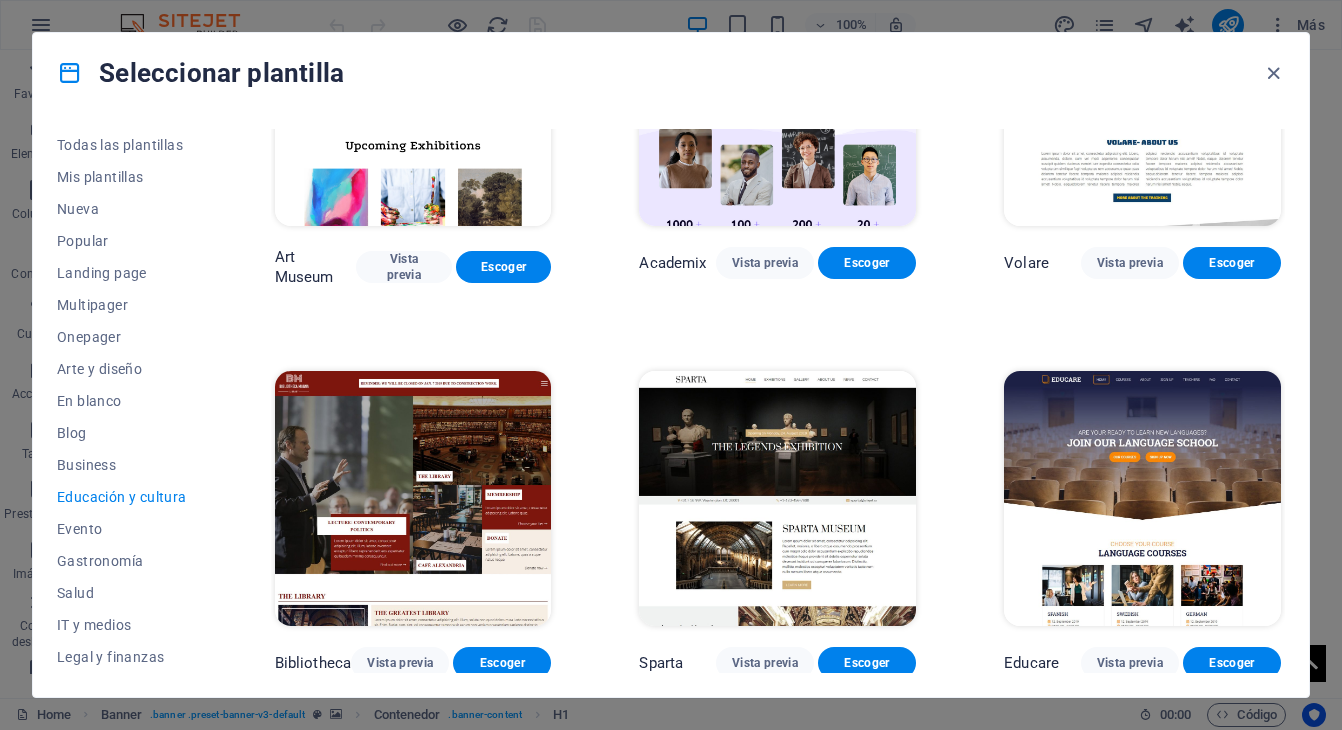 scroll, scrollTop: 0, scrollLeft: 0, axis: both 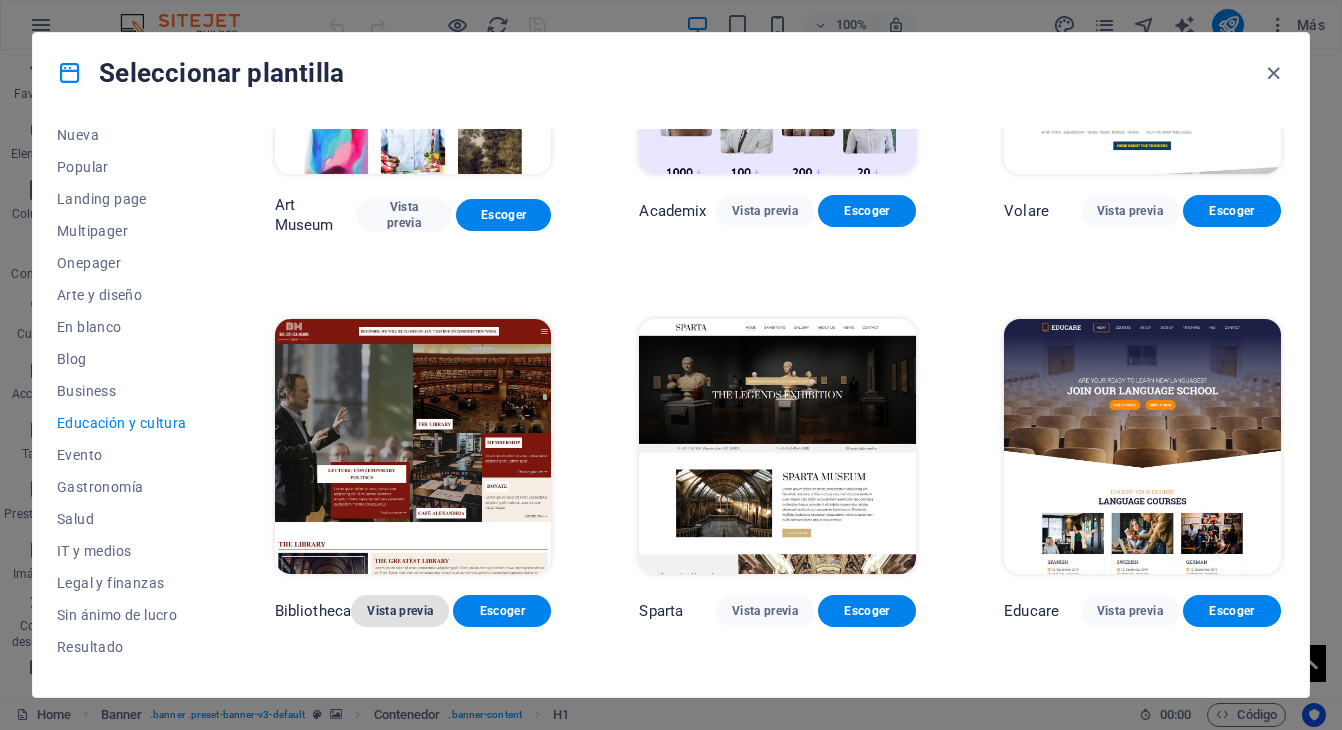 click on "Vista previa" at bounding box center [400, 611] 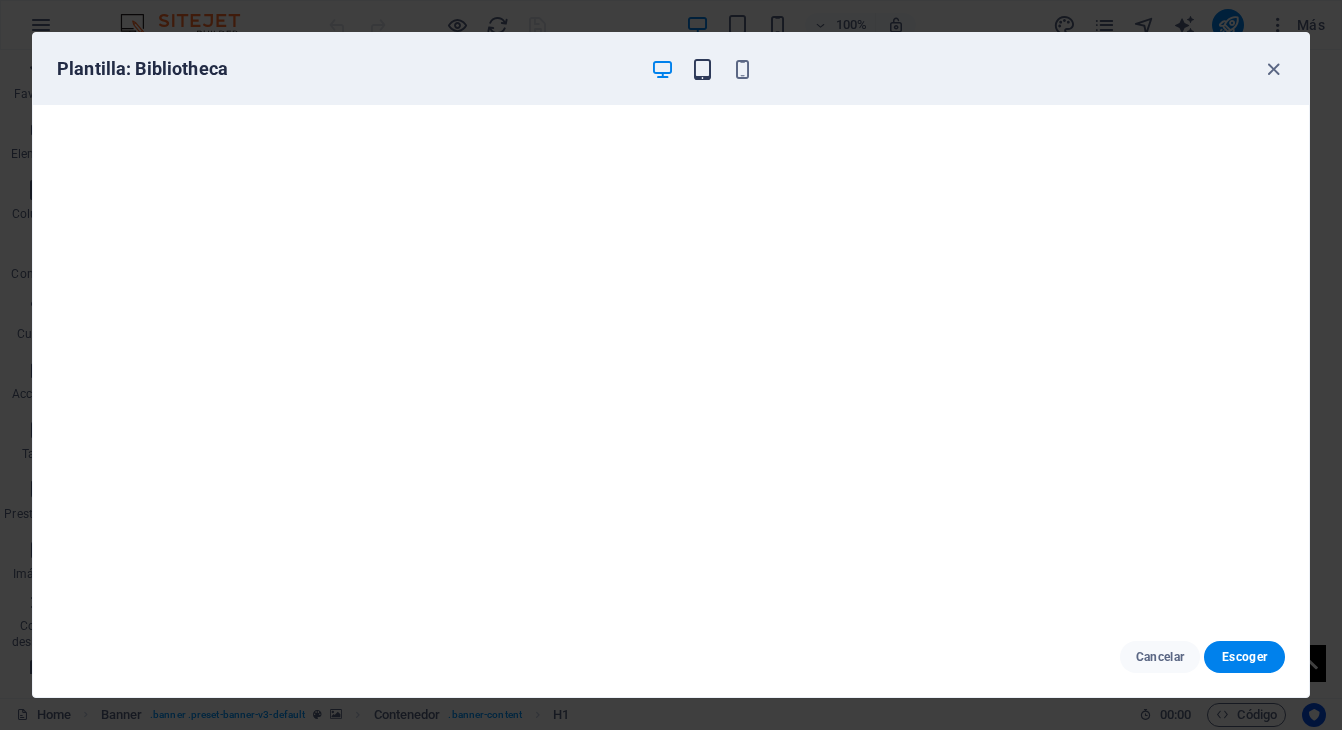 click at bounding box center [702, 69] 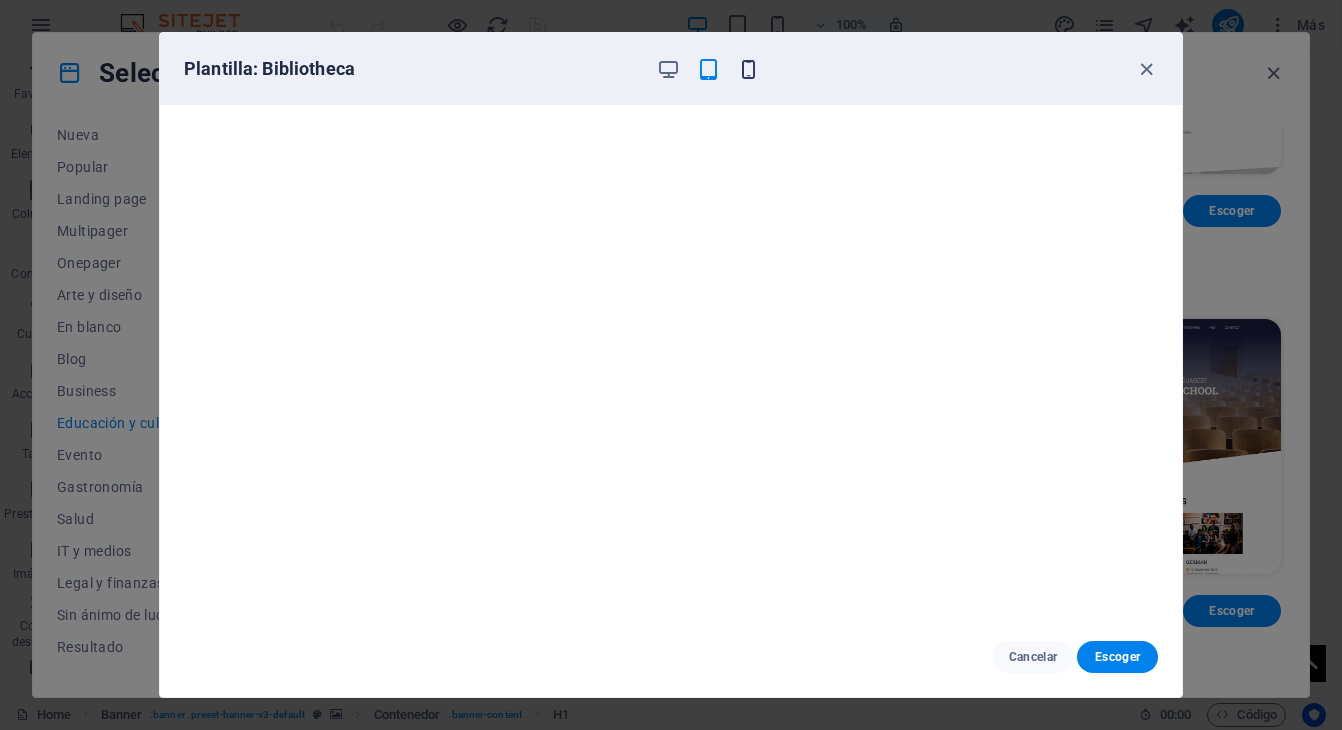 click at bounding box center [748, 69] 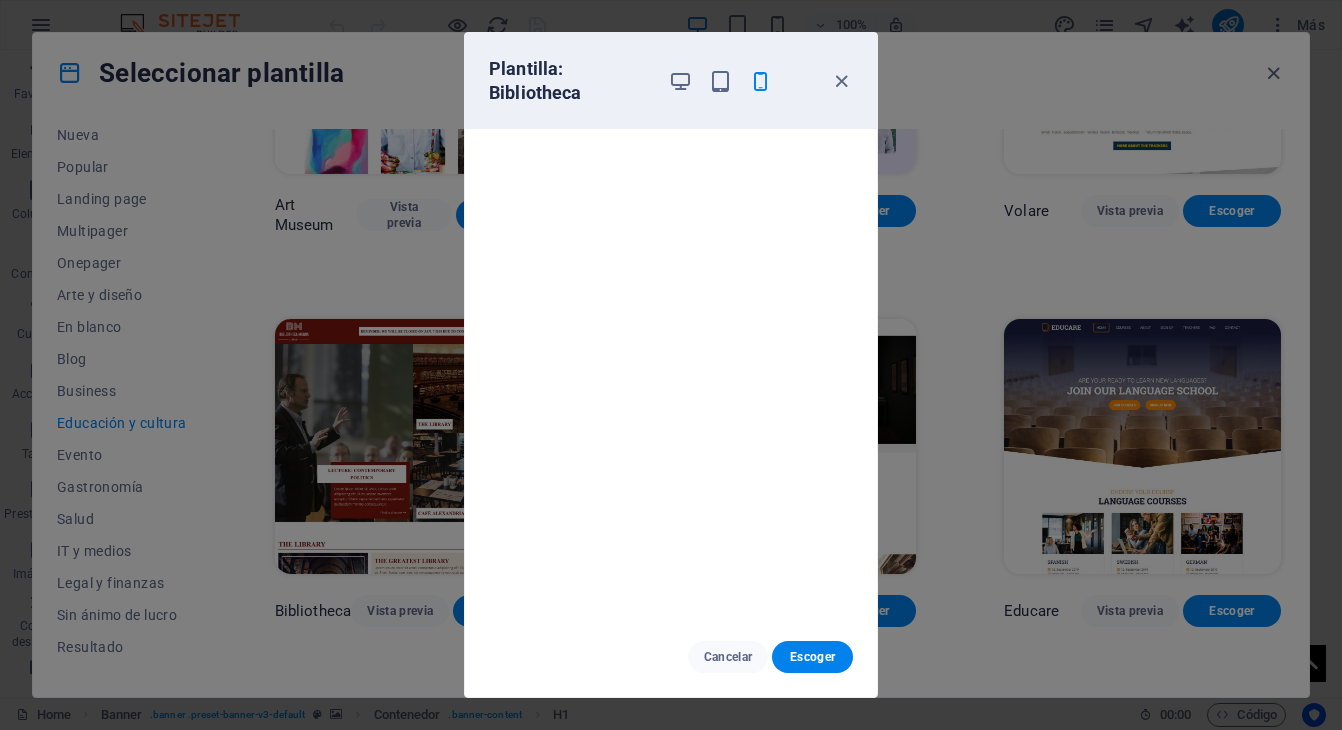scroll, scrollTop: 0, scrollLeft: 0, axis: both 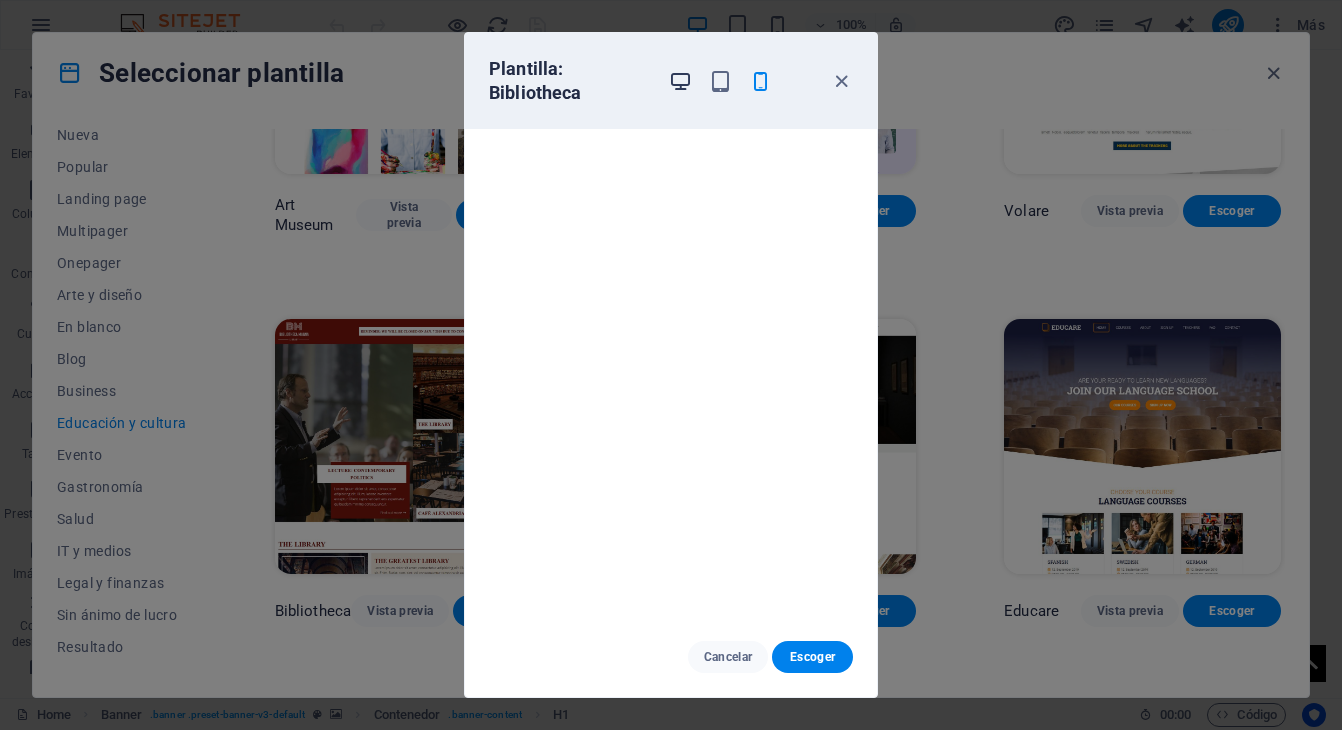 click at bounding box center [680, 81] 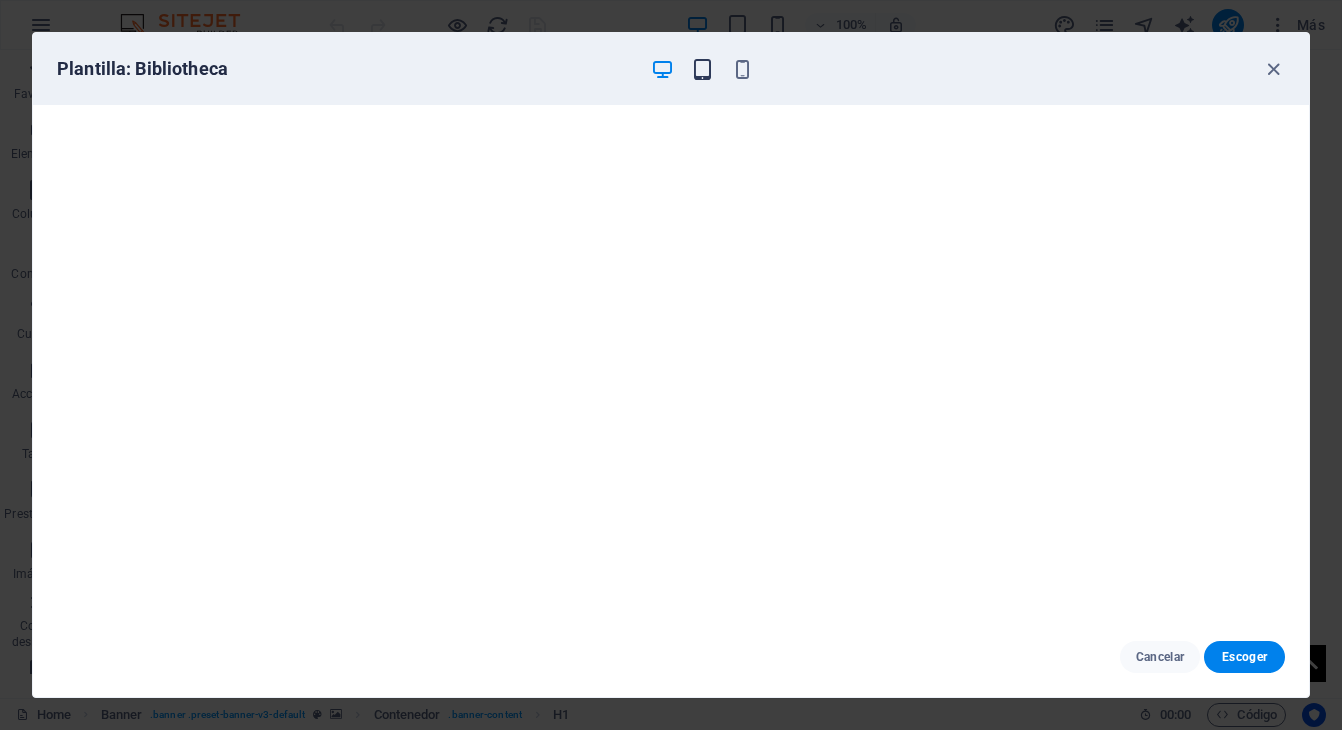 click at bounding box center [702, 69] 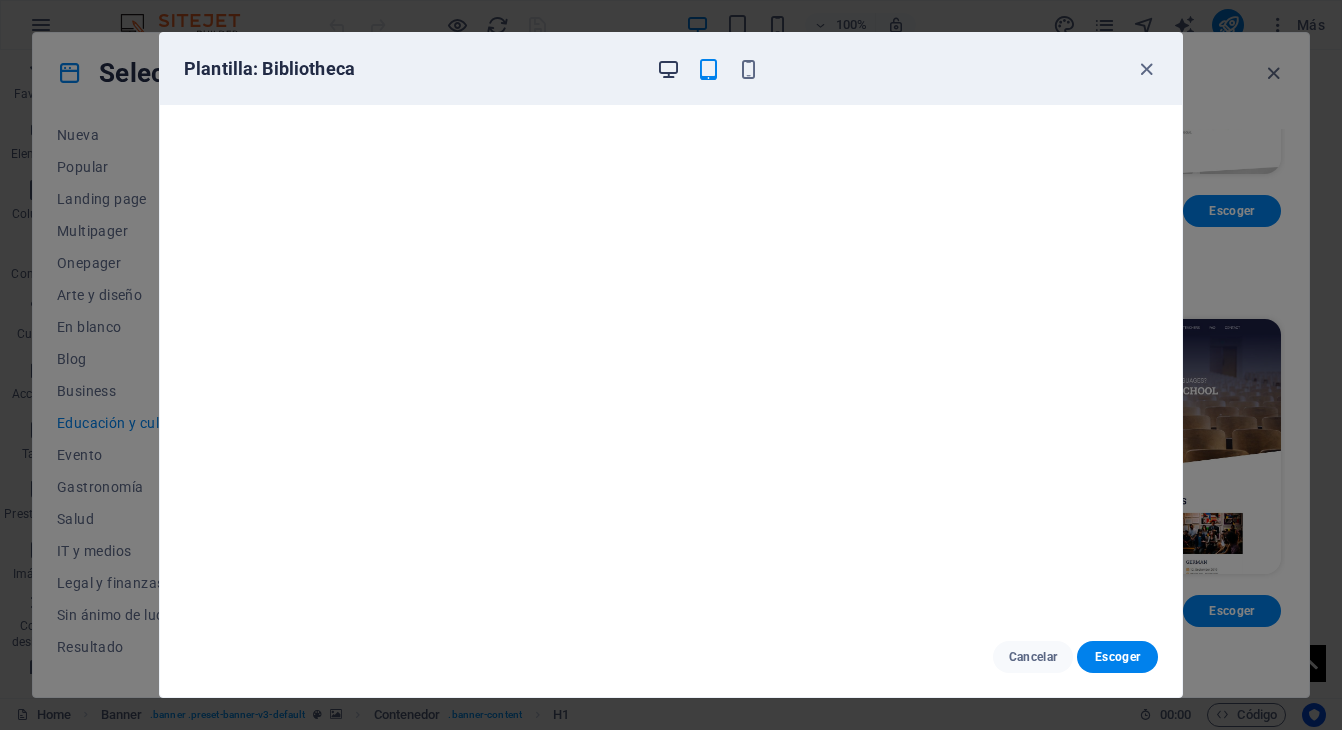 click at bounding box center (668, 69) 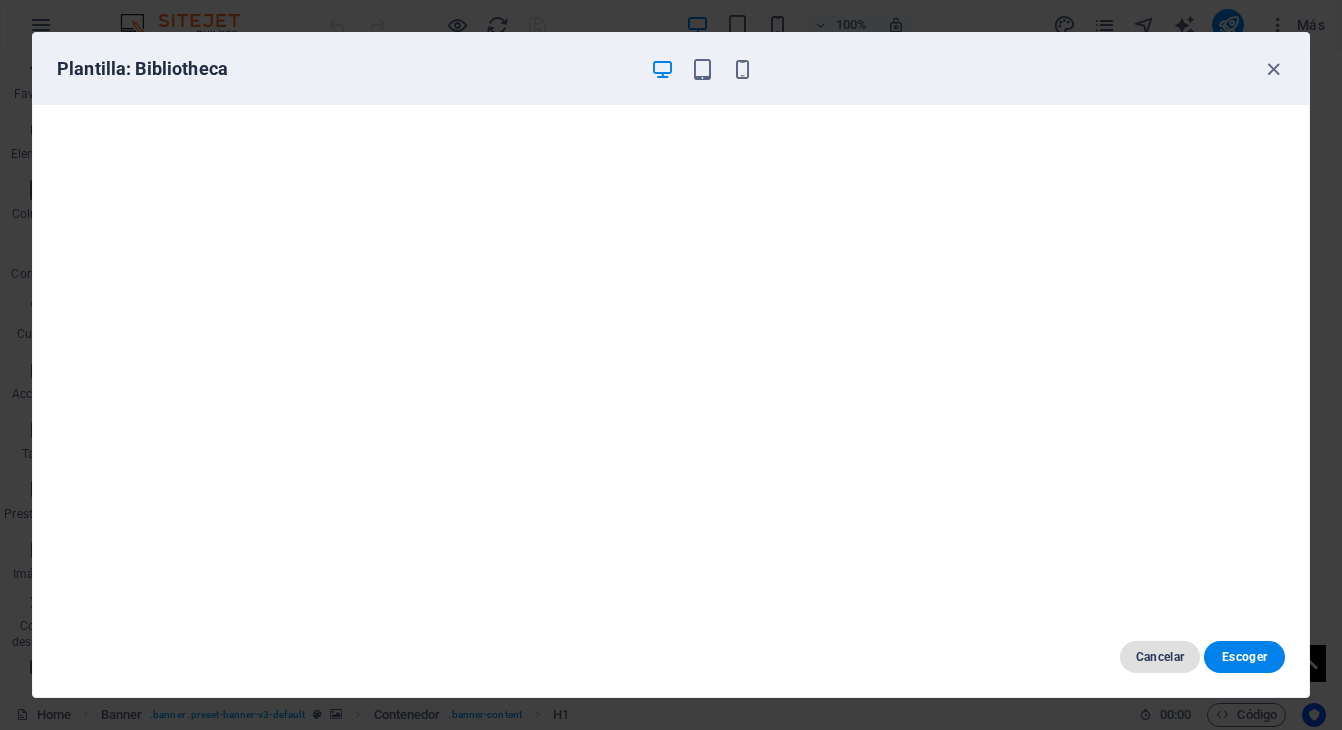 click on "Cancelar" at bounding box center [1160, 657] 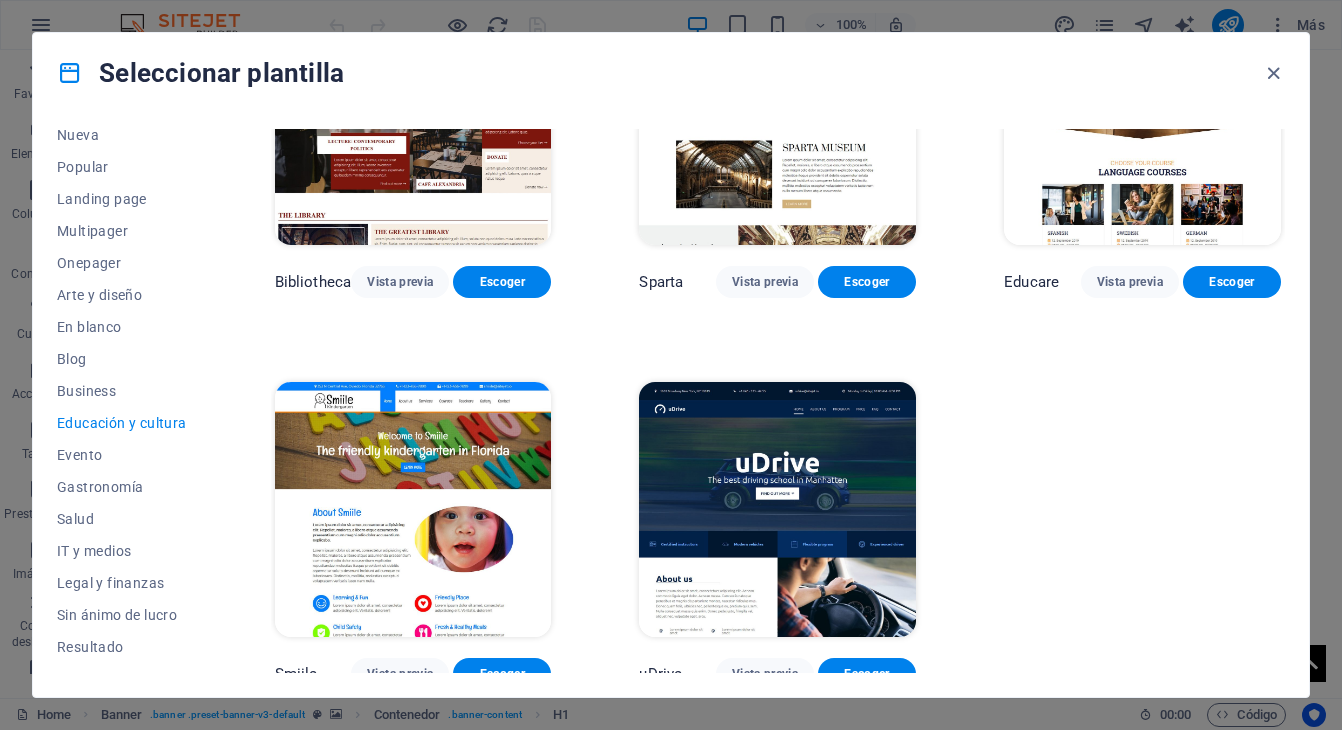 scroll, scrollTop: 552, scrollLeft: 0, axis: vertical 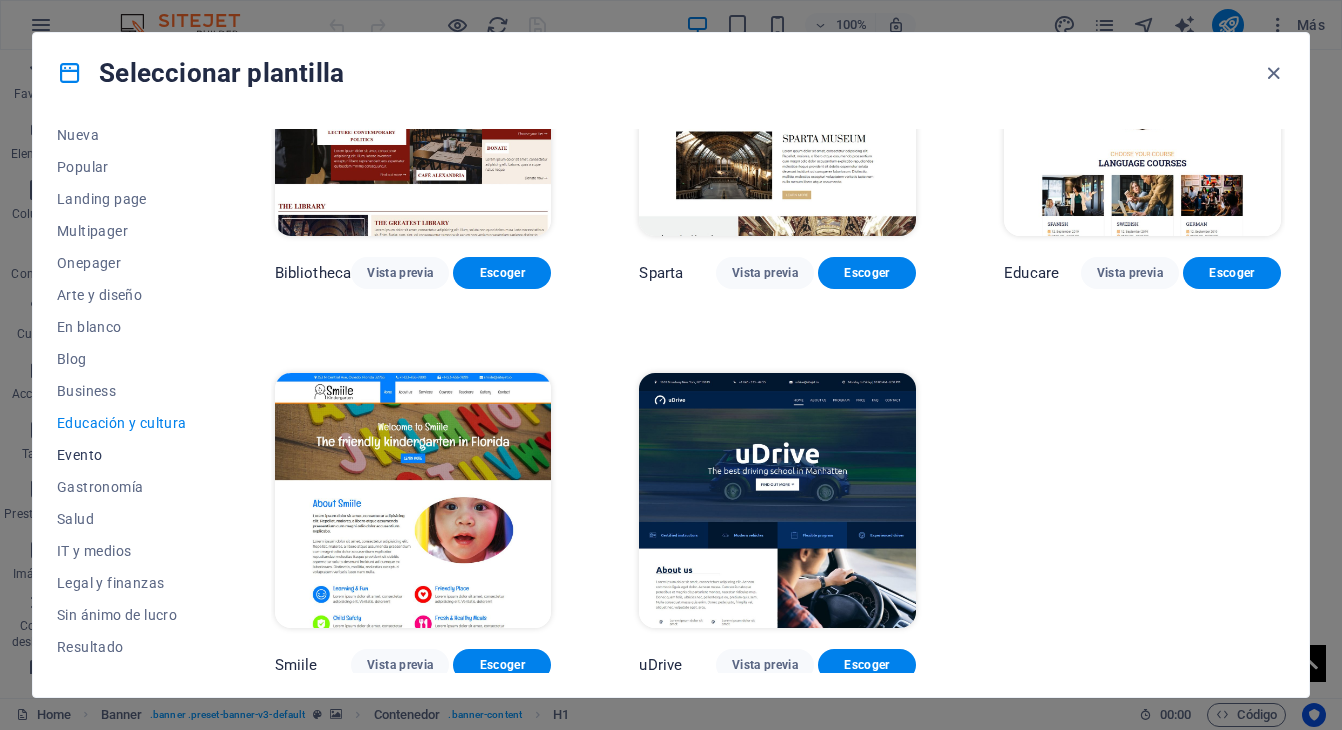 click on "Evento" at bounding box center (122, 455) 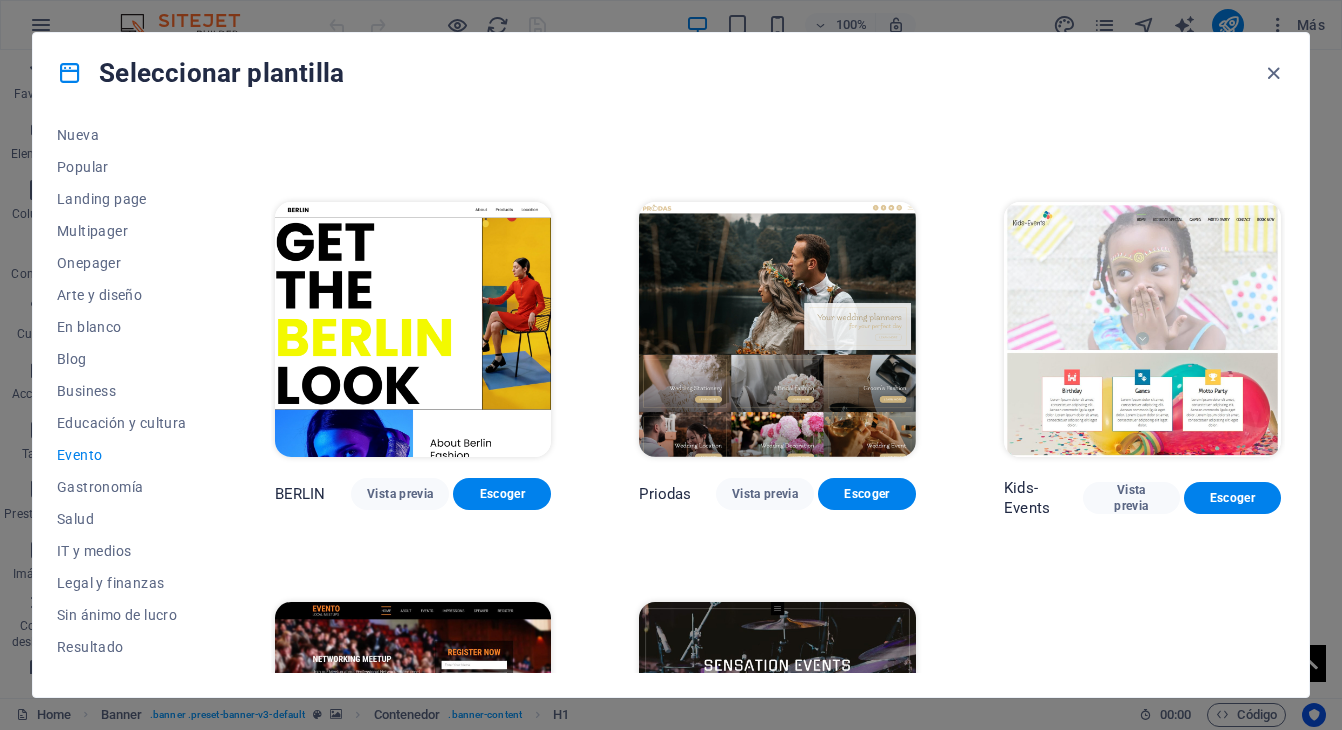 scroll, scrollTop: 307, scrollLeft: 0, axis: vertical 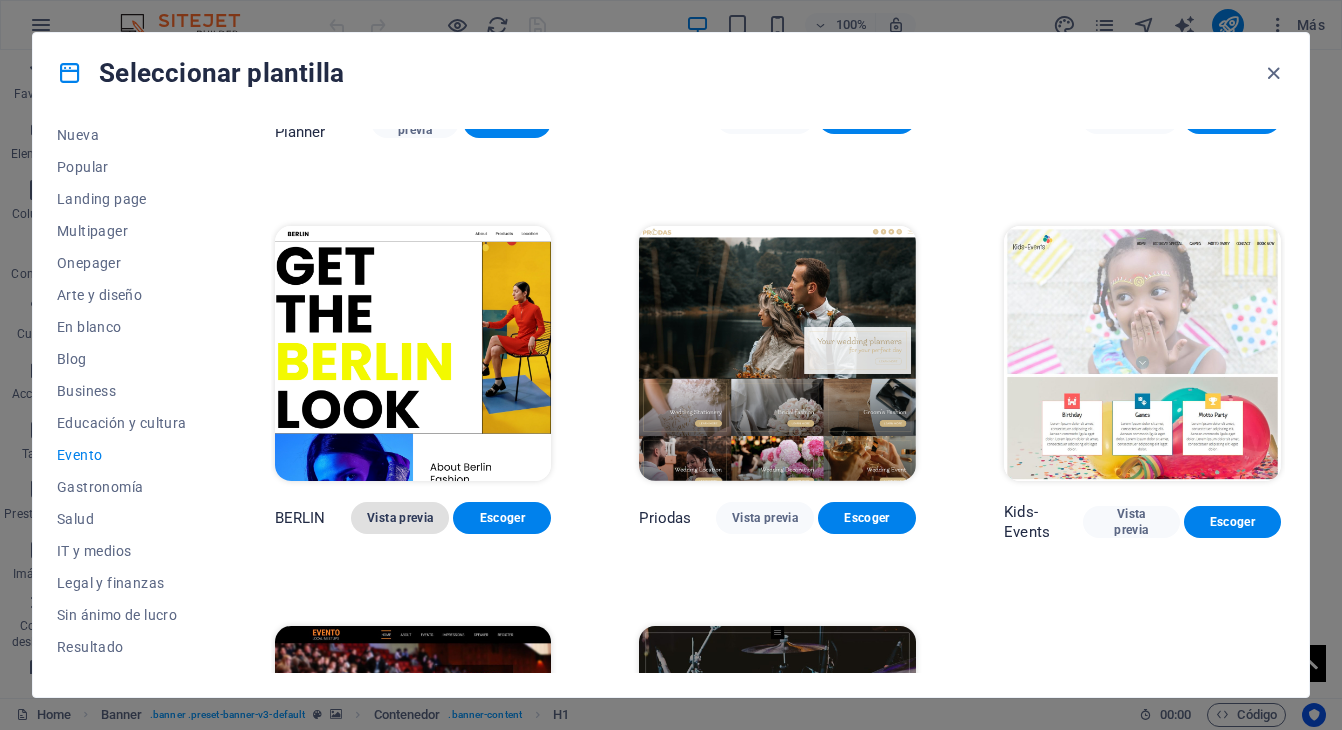 click on "Vista previa" at bounding box center (400, 518) 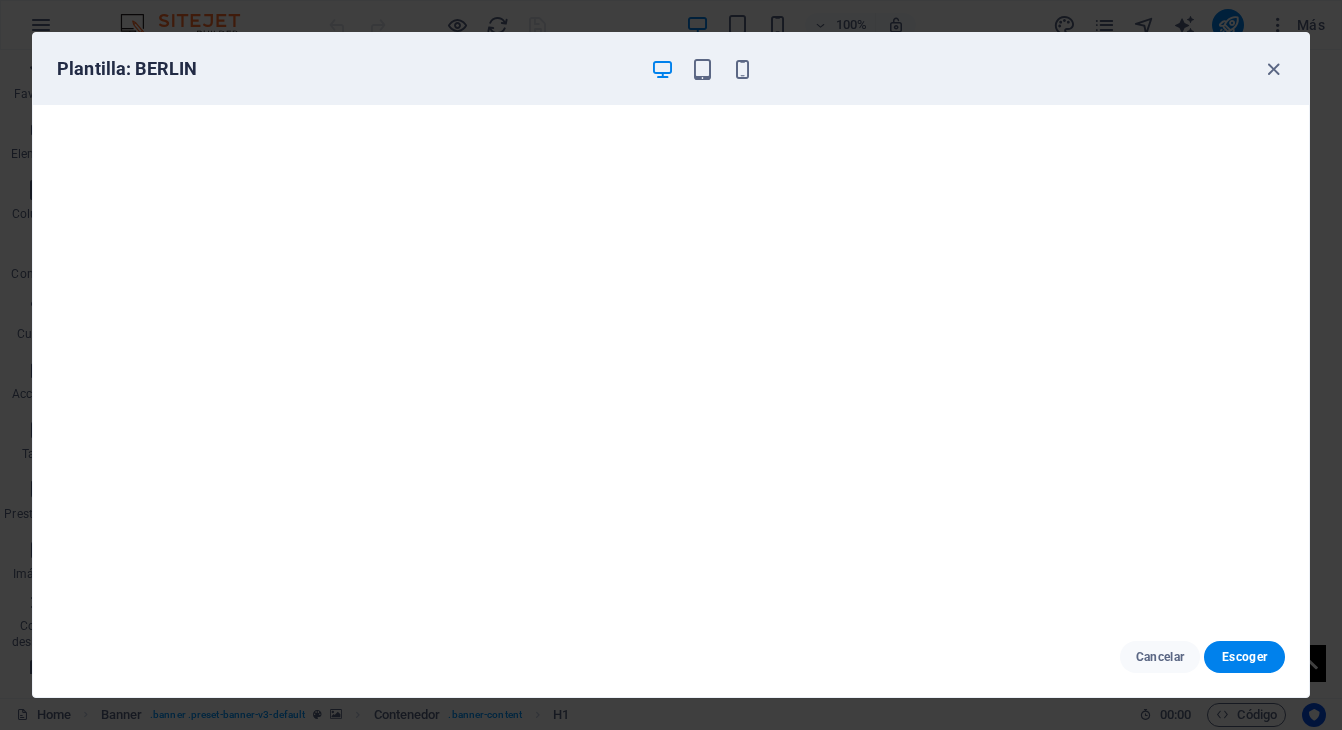 scroll, scrollTop: 4, scrollLeft: 0, axis: vertical 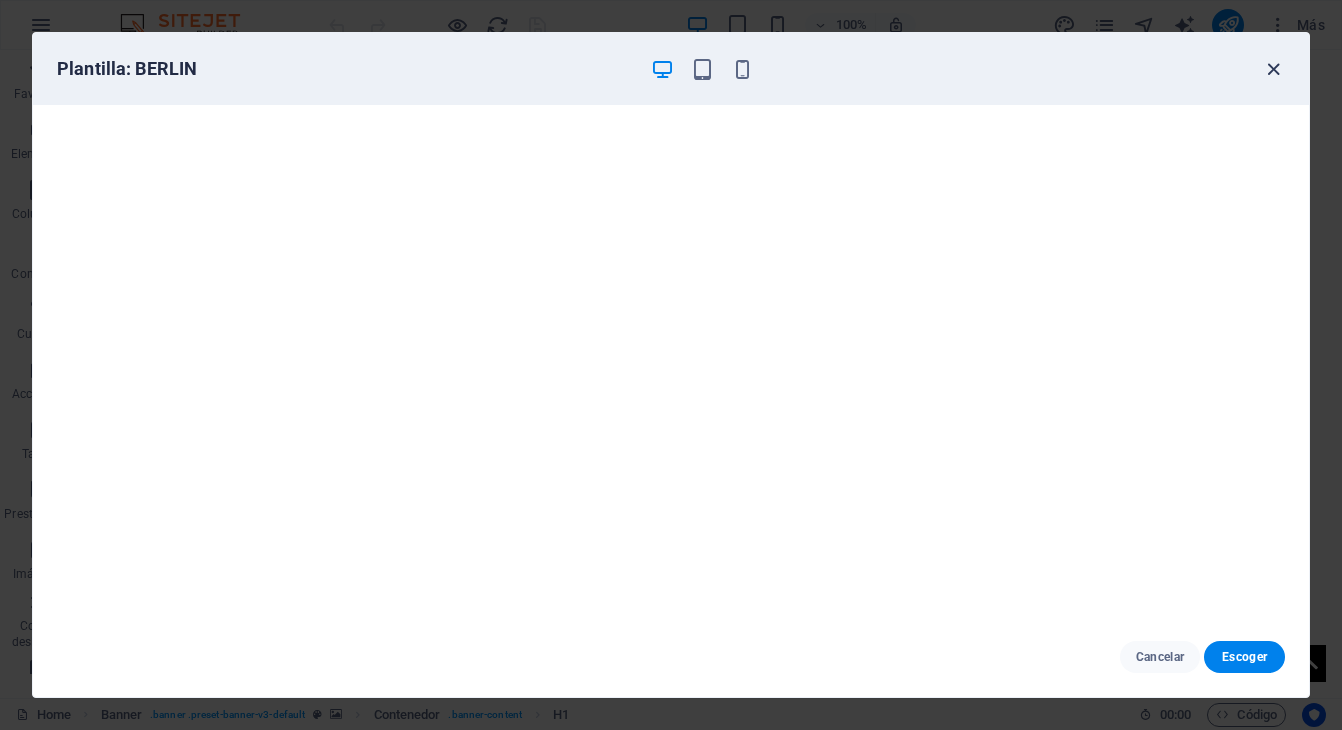 click at bounding box center (1273, 69) 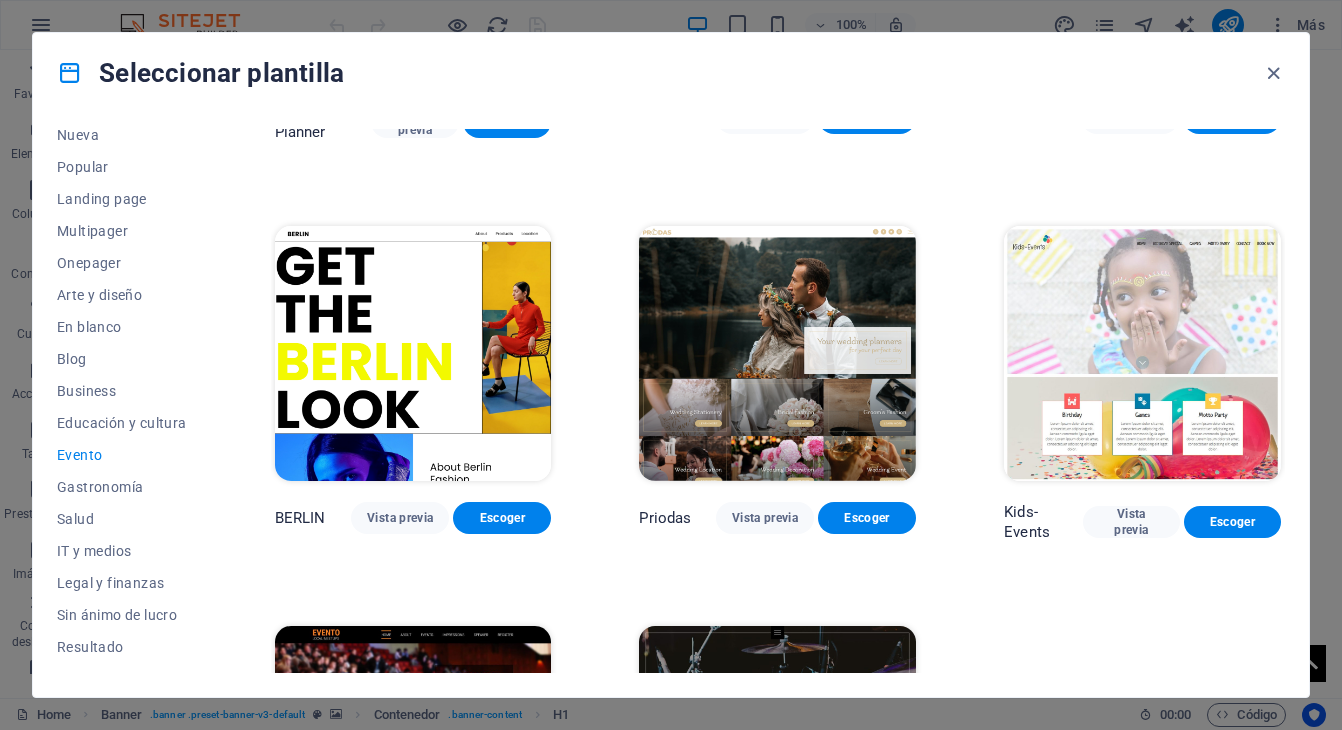 scroll, scrollTop: 560, scrollLeft: 0, axis: vertical 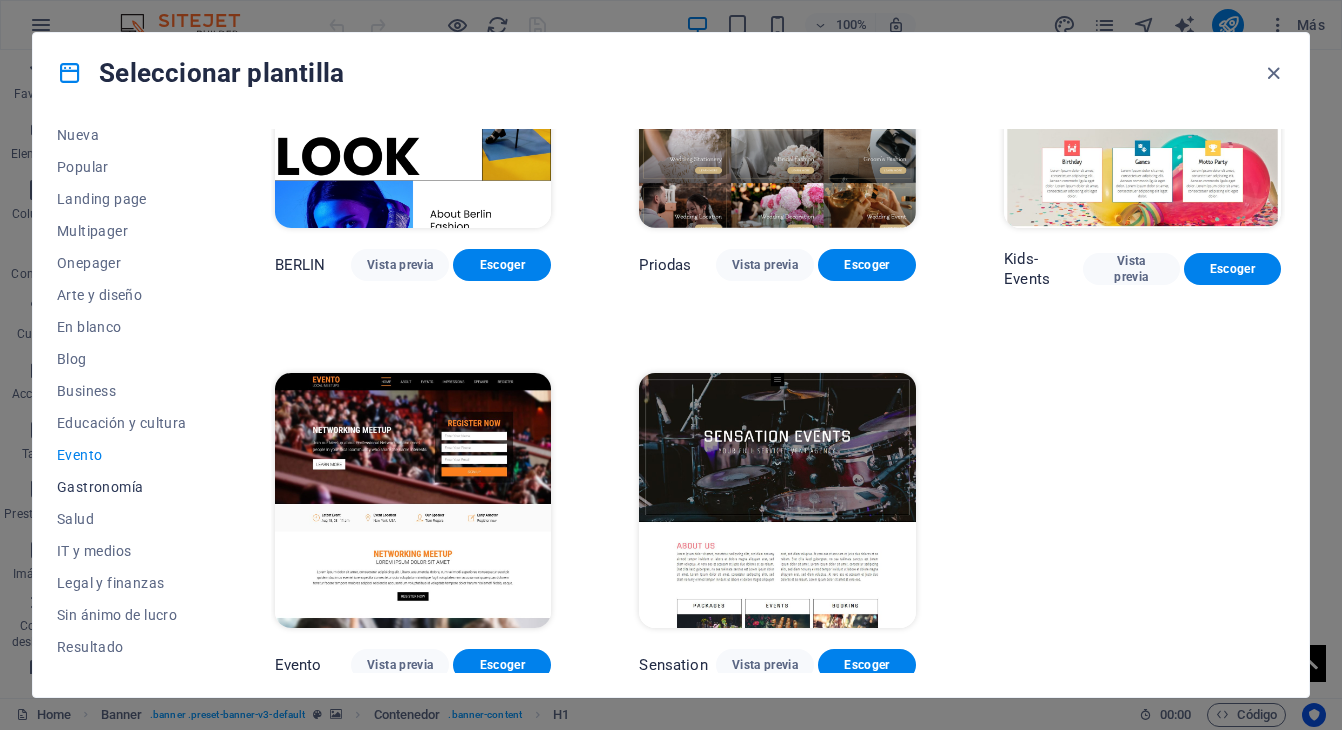 click on "Gastronomía" at bounding box center [122, 487] 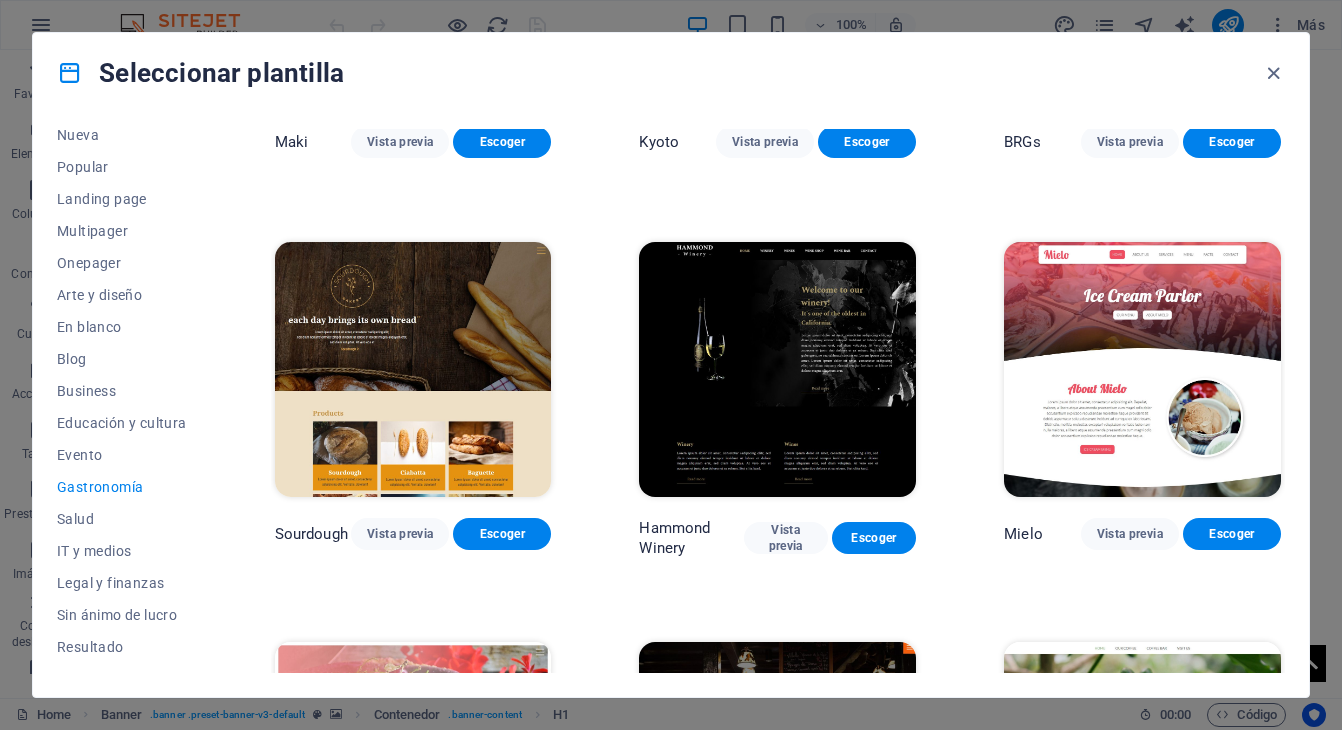 scroll, scrollTop: 1087, scrollLeft: 0, axis: vertical 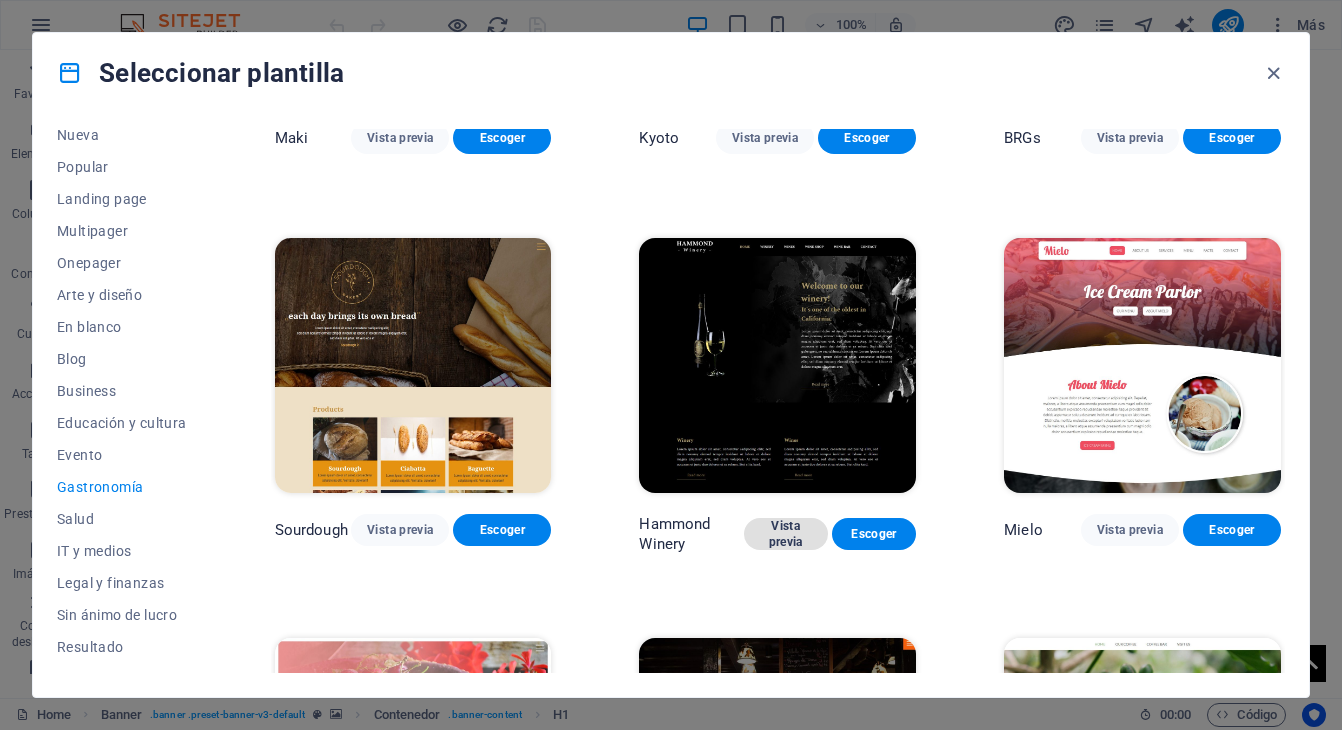 click on "Vista previa" at bounding box center [786, 534] 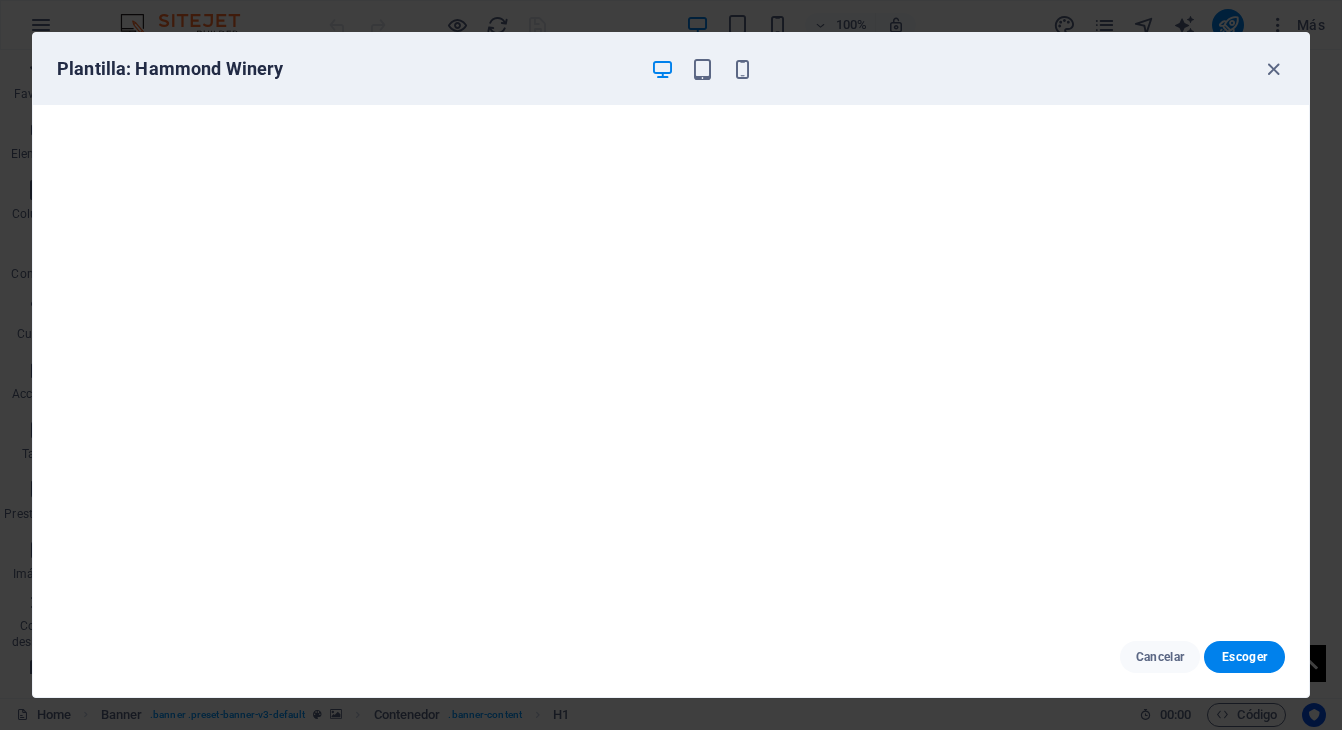 scroll, scrollTop: 0, scrollLeft: 0, axis: both 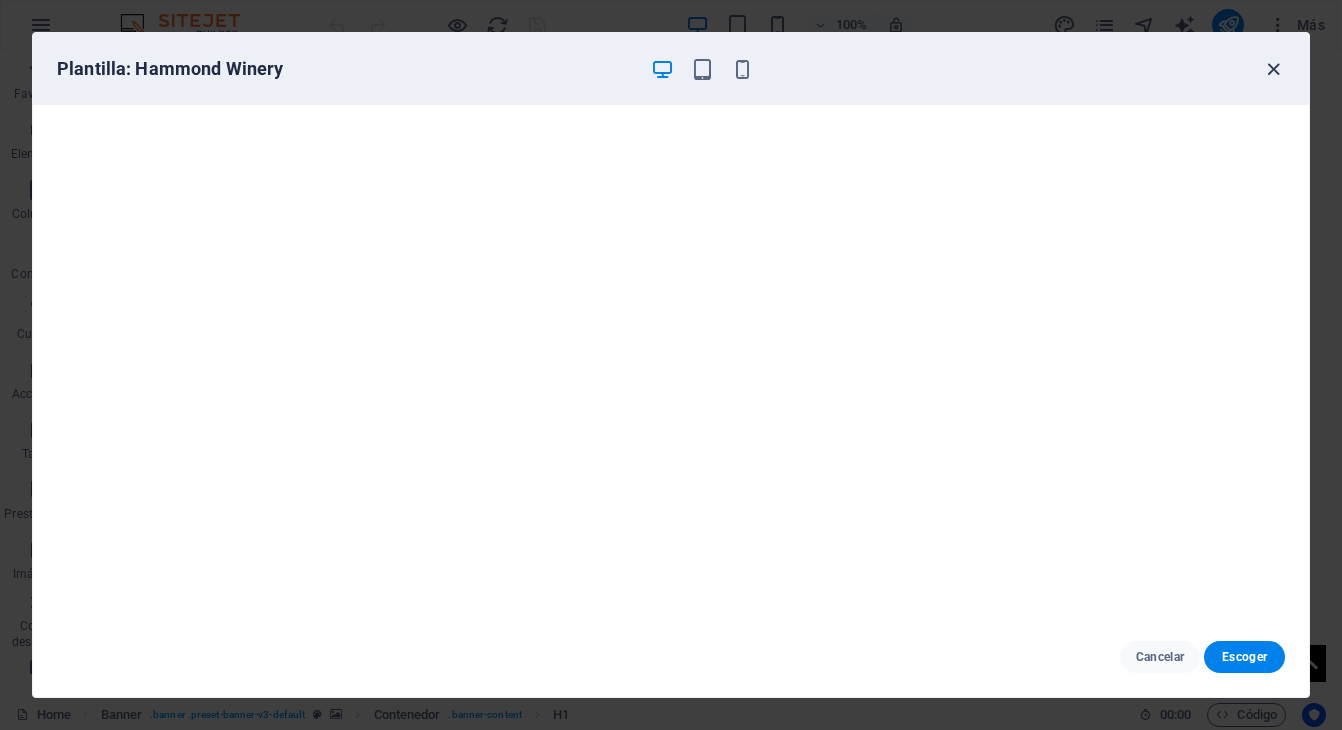 click at bounding box center [1273, 69] 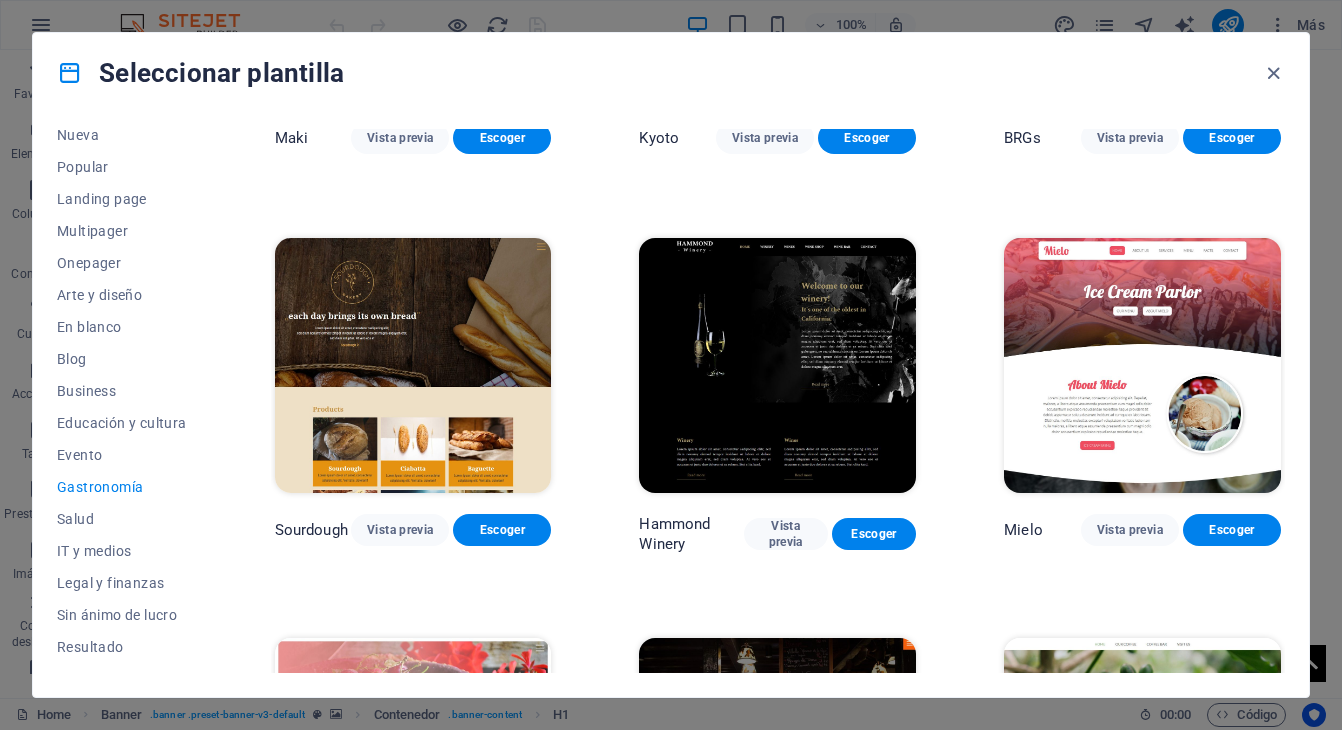 click on "SugarDough Vista previa Escoger Delicioso Vista previa Escoger Midnight Rain Bar Vista previa Escoger CoffeeScience Vista previa Escoger Cafe de Oceana Vista previa Escoger Pizzeria Di Dio Vista previa Escoger Maki Vista previa Escoger Kyoto Vista previa Escoger BRGs Vista previa Escoger Sourdough Vista previa Escoger Hammond Winery Vista previa Escoger Mielo Vista previa Escoger Lily’s Vista previa Escoger Porters Vista previa Escoger Keola Vista previa Escoger Santos Vista previa Escoger Loki's Vista previa Escoger" at bounding box center [778, 190] 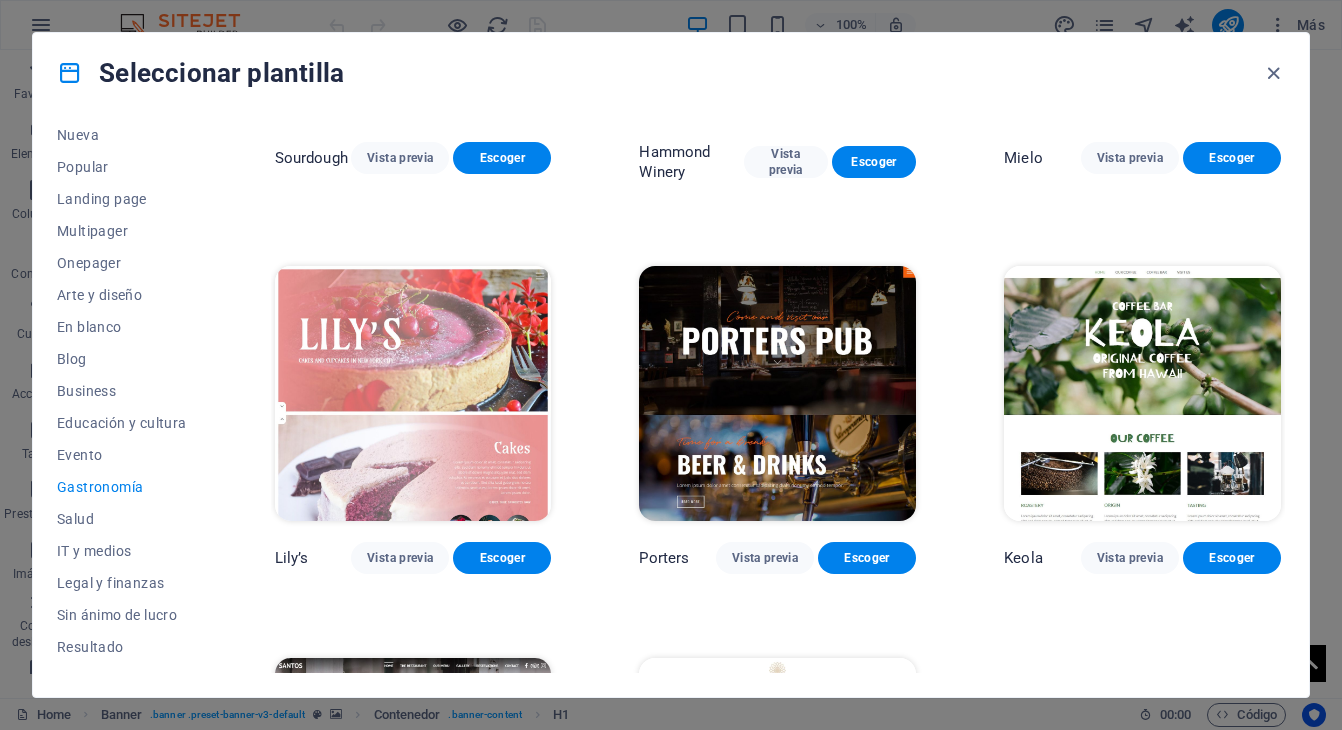 scroll, scrollTop: 1490, scrollLeft: 0, axis: vertical 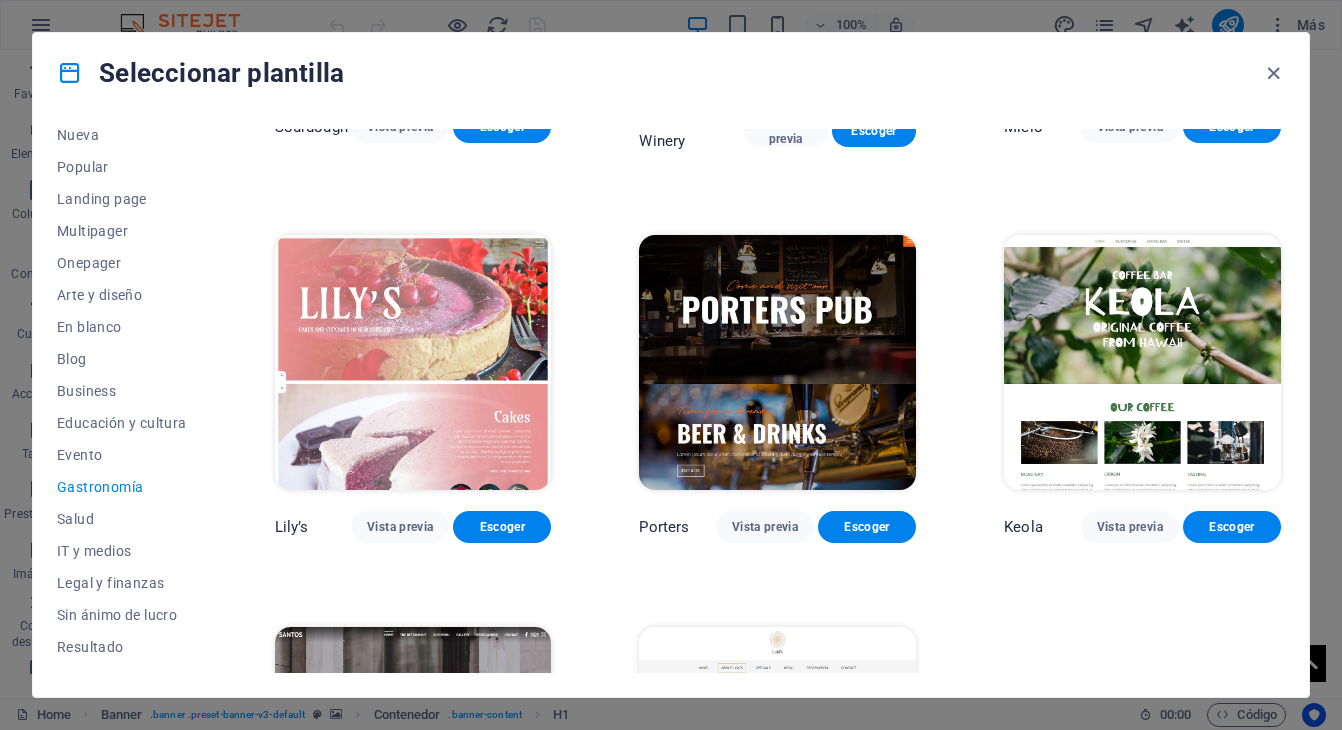 click on "SugarDough Vista previa Escoger Delicioso Vista previa Escoger Midnight Rain Bar Vista previa Escoger CoffeeScience Vista previa Escoger Cafe de Oceana Vista previa Escoger Pizzeria Di Dio Vista previa Escoger Maki Vista previa Escoger Kyoto Vista previa Escoger BRGs Vista previa Escoger Sourdough Vista previa Escoger Hammond Winery Vista previa Escoger Mielo Vista previa Escoger Lily’s Vista previa Escoger Porters Vista previa Escoger Keola Vista previa Escoger Santos Vista previa Escoger Loki's Vista previa Escoger" at bounding box center [778, -213] 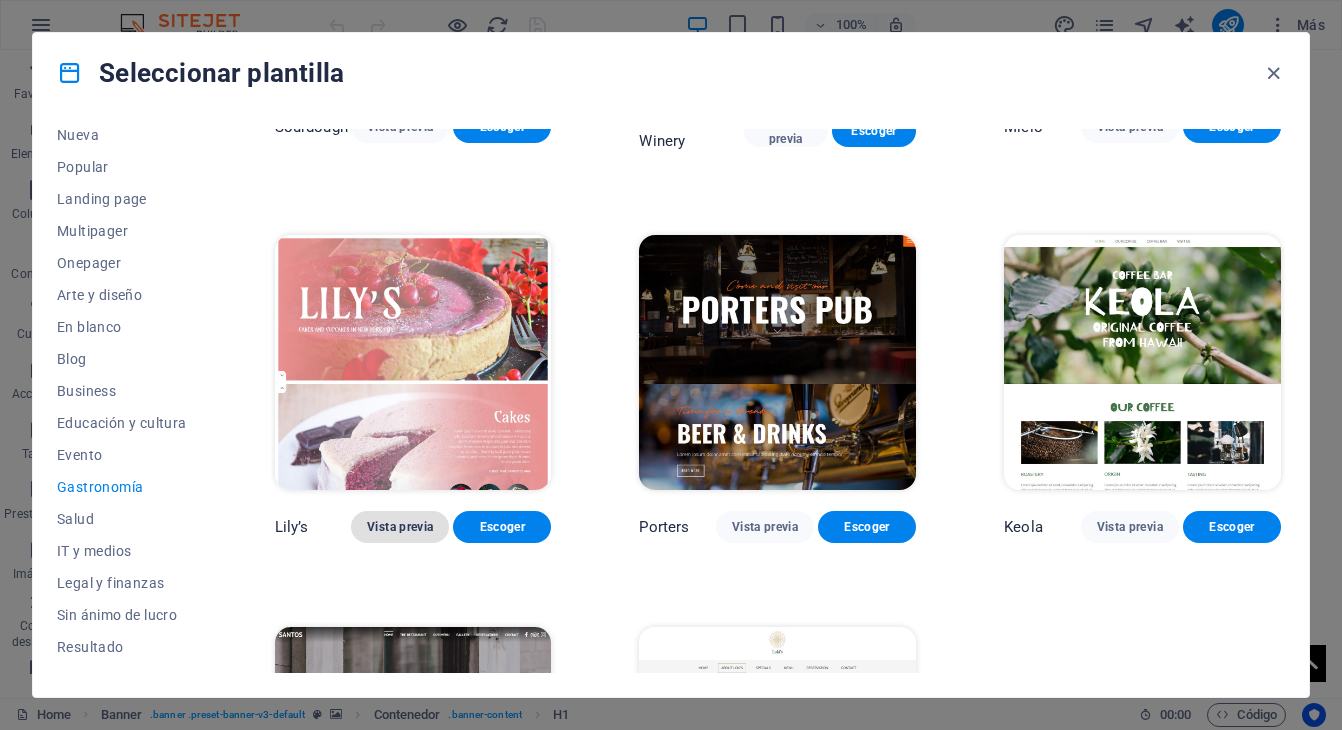 click on "Vista previa" at bounding box center (400, 527) 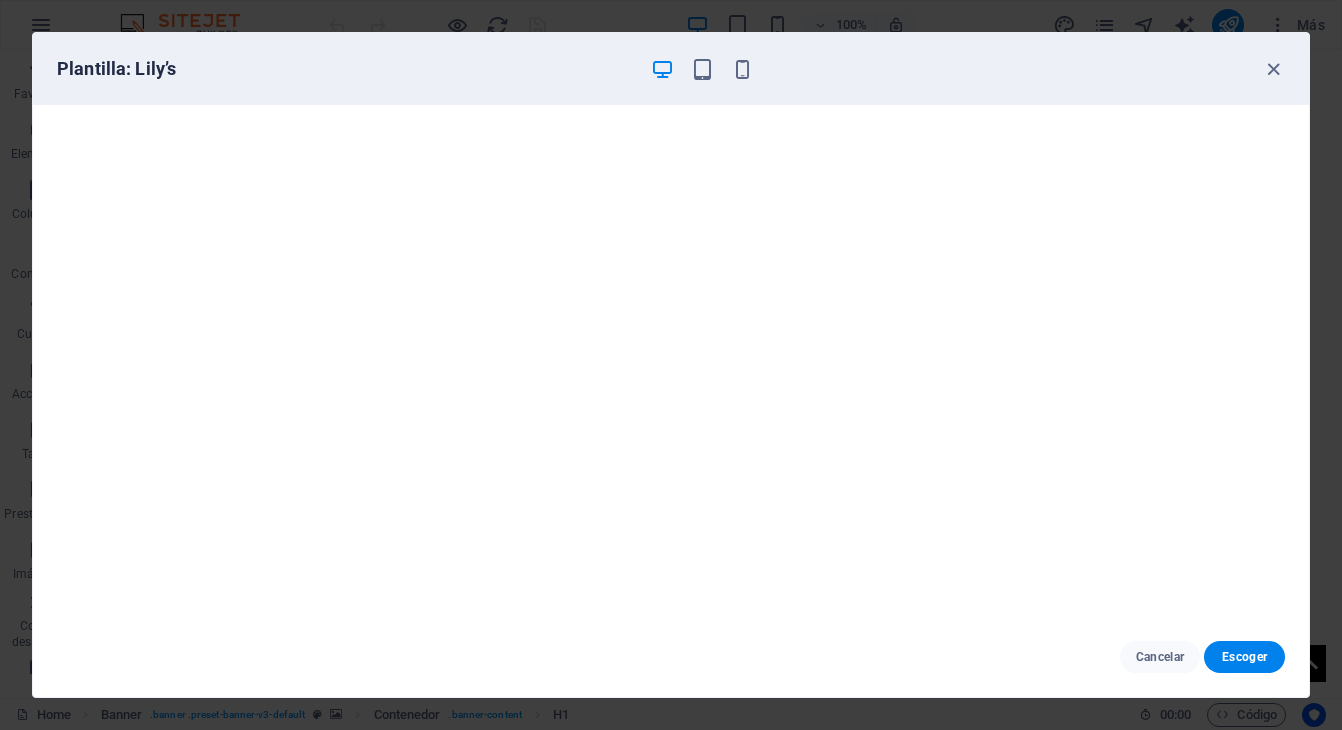click on "Cancelar Escoger" at bounding box center [671, 657] 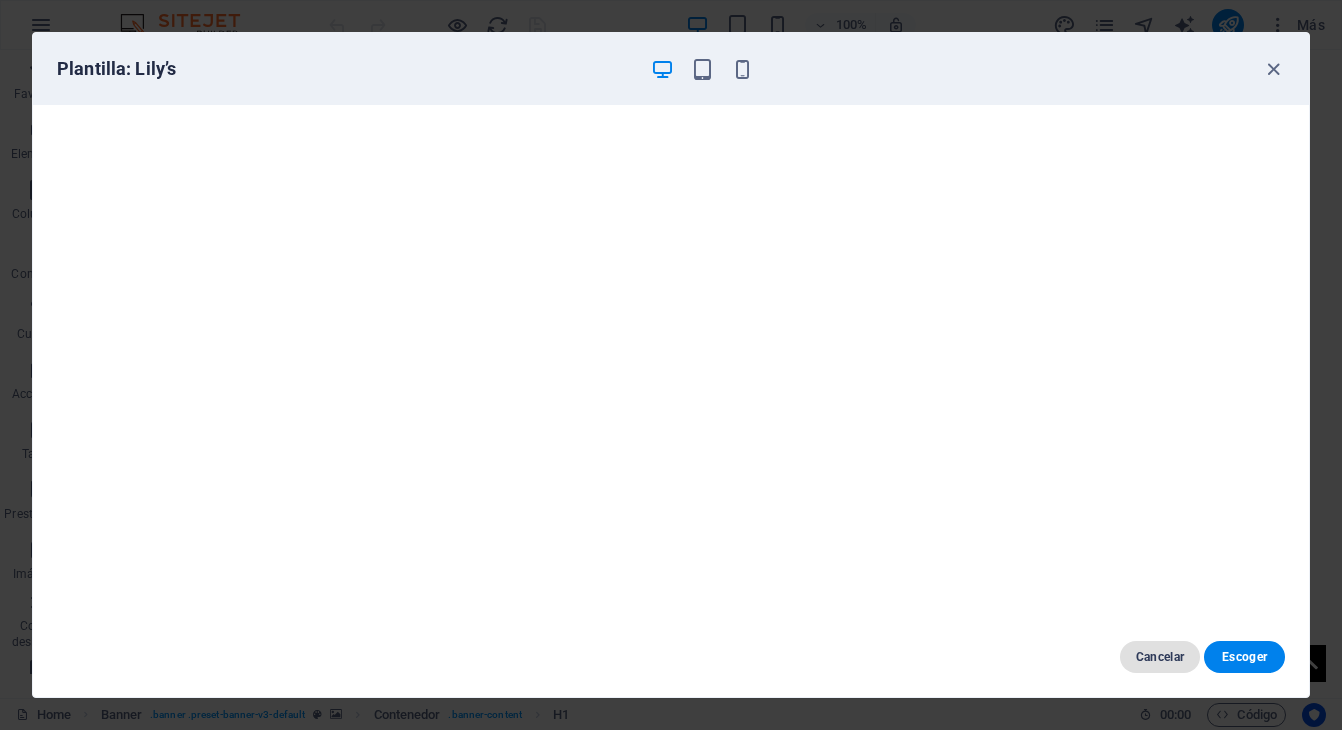 click on "Cancelar" at bounding box center (1160, 657) 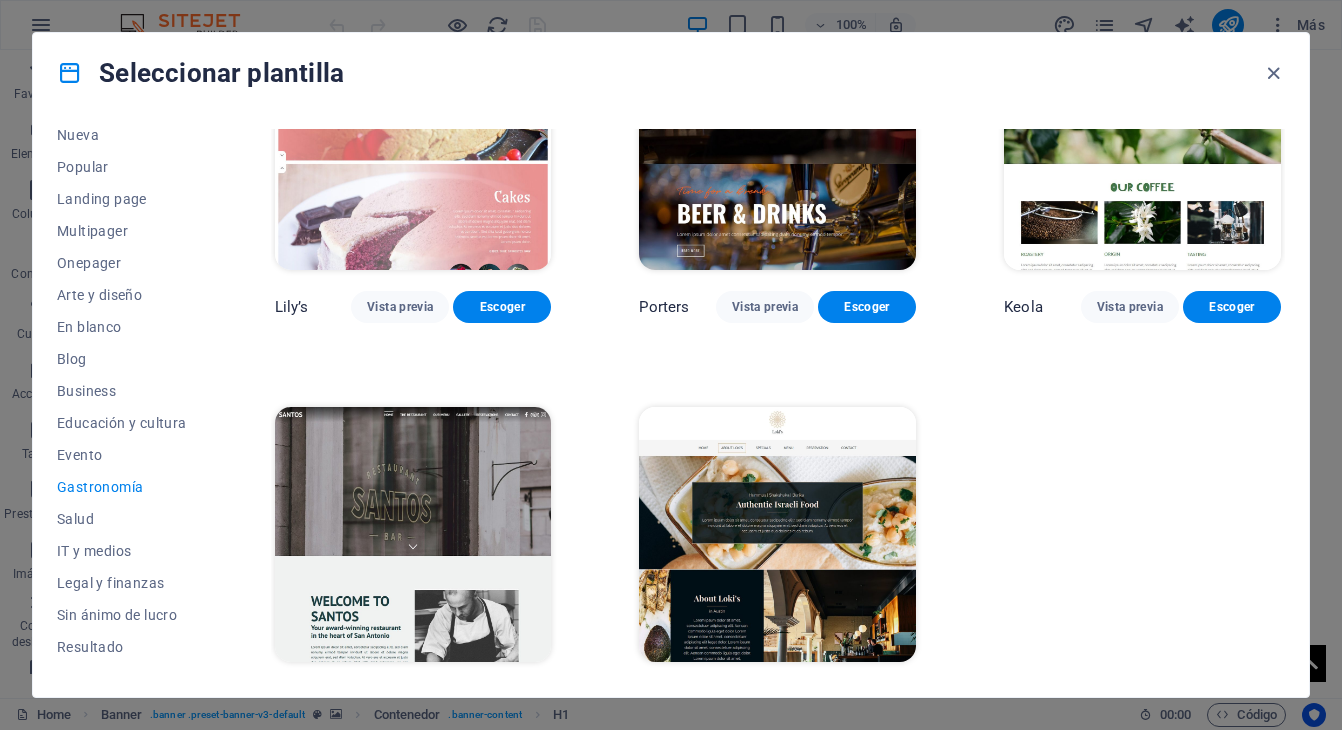 scroll, scrollTop: 1736, scrollLeft: 0, axis: vertical 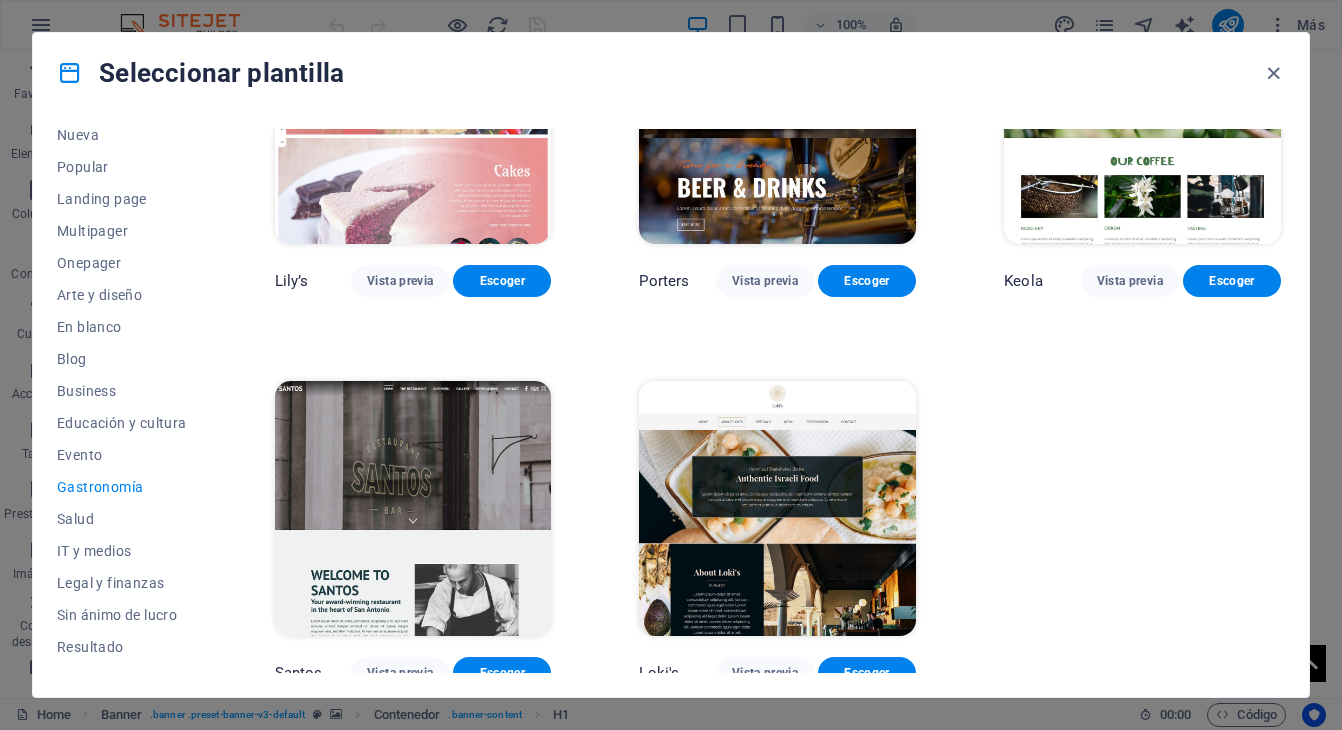 click at bounding box center [777, 508] 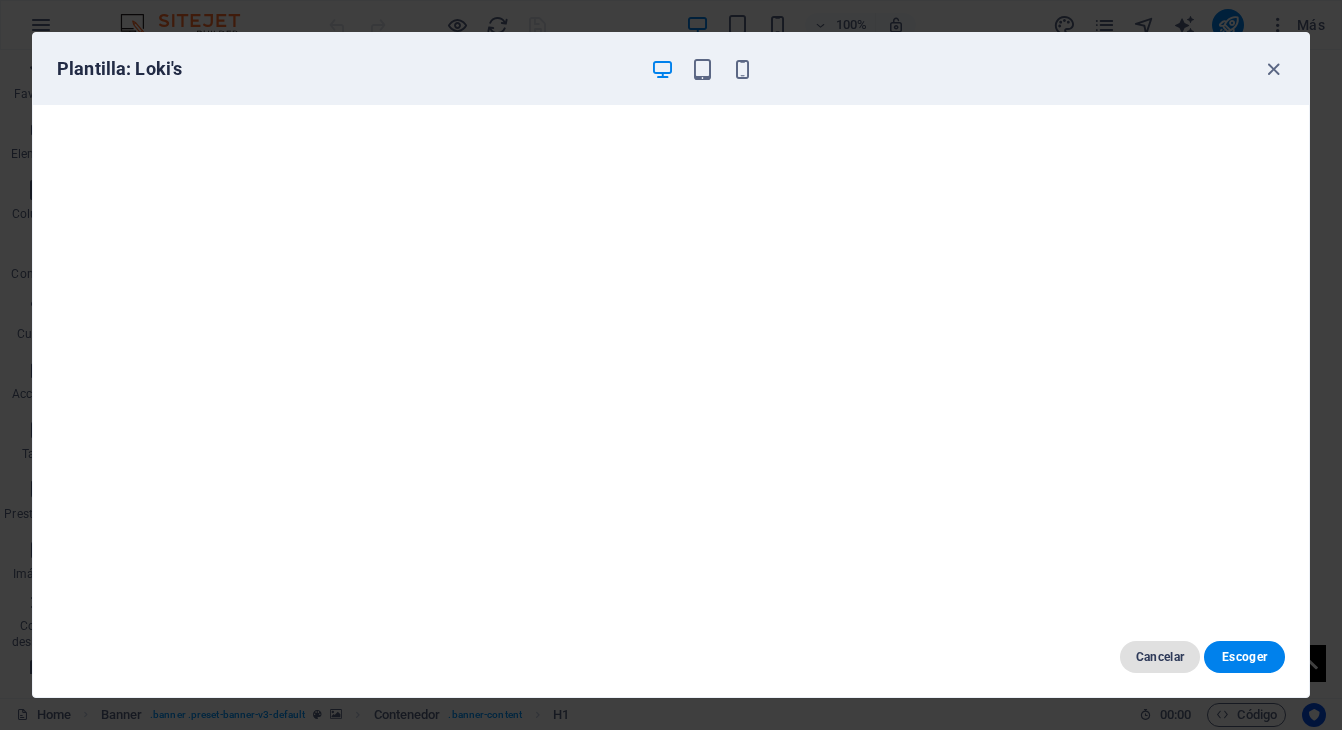 click on "Cancelar" at bounding box center (1160, 657) 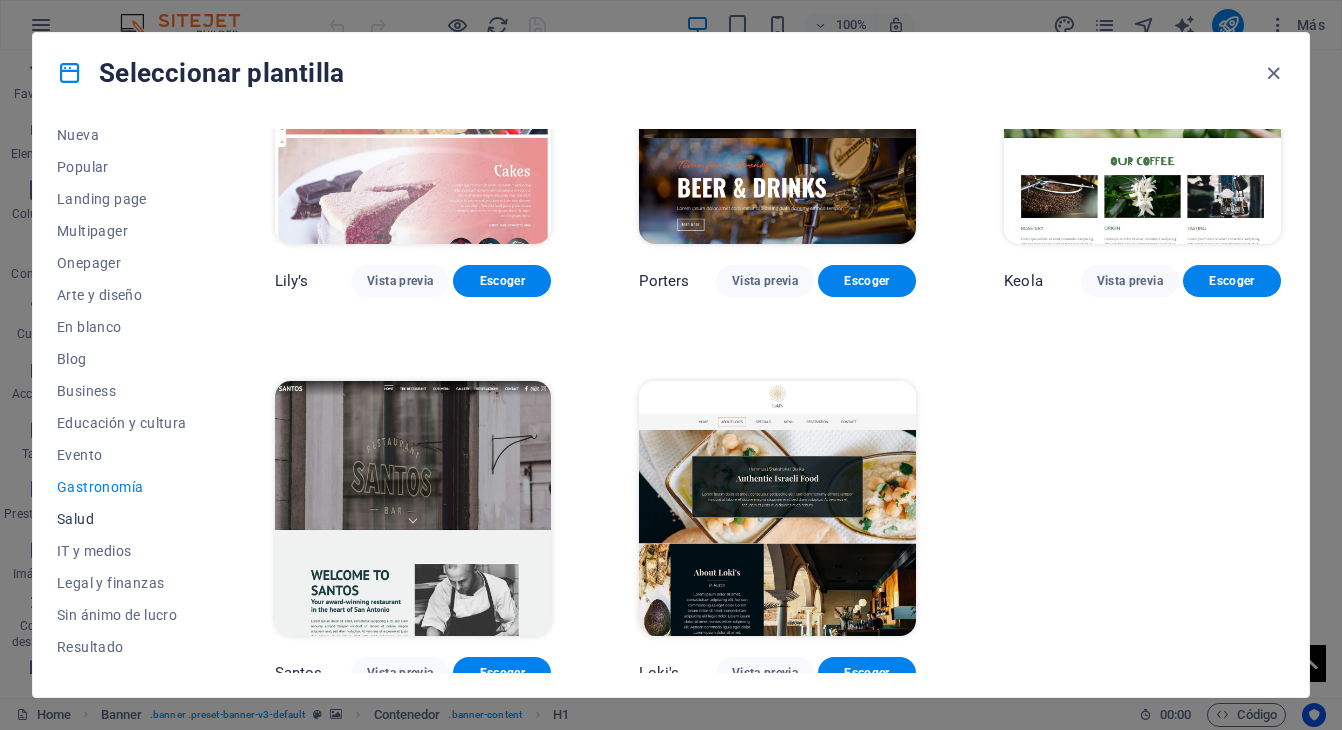 click on "Salud" at bounding box center [122, 519] 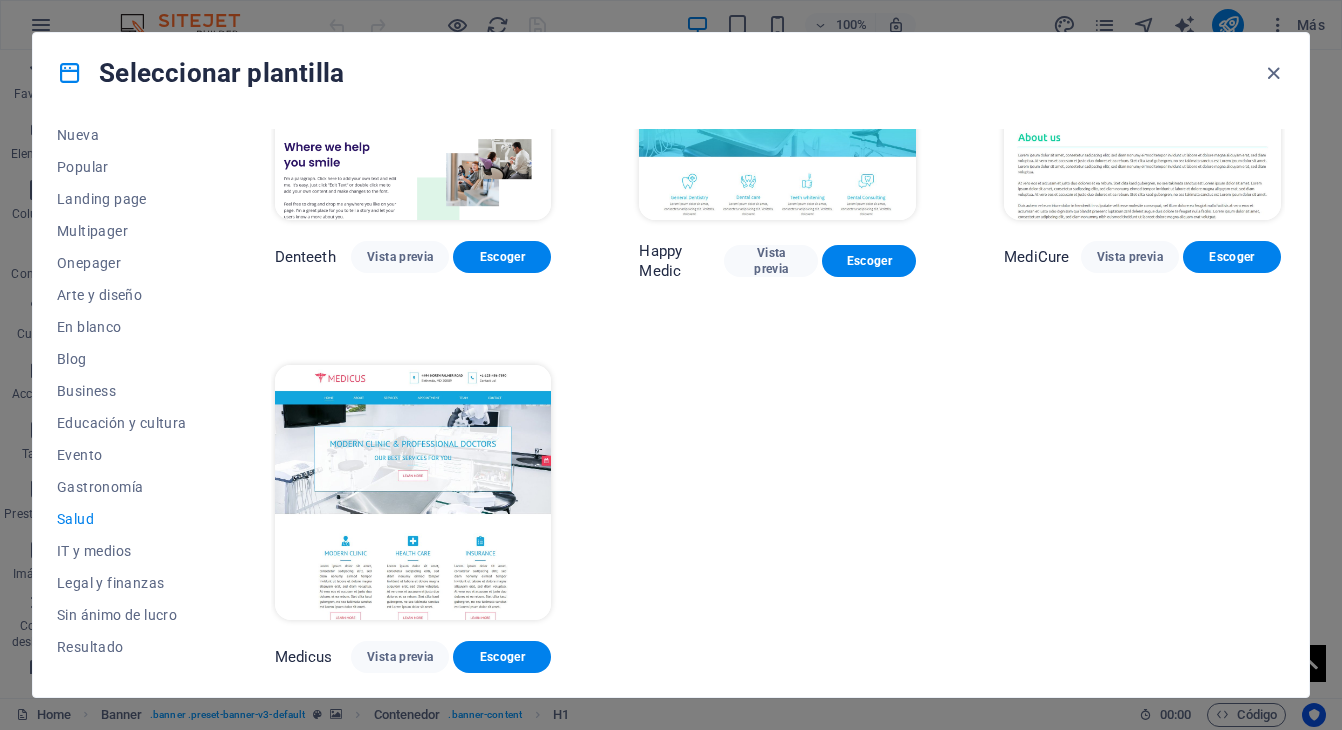 scroll, scrollTop: 0, scrollLeft: 0, axis: both 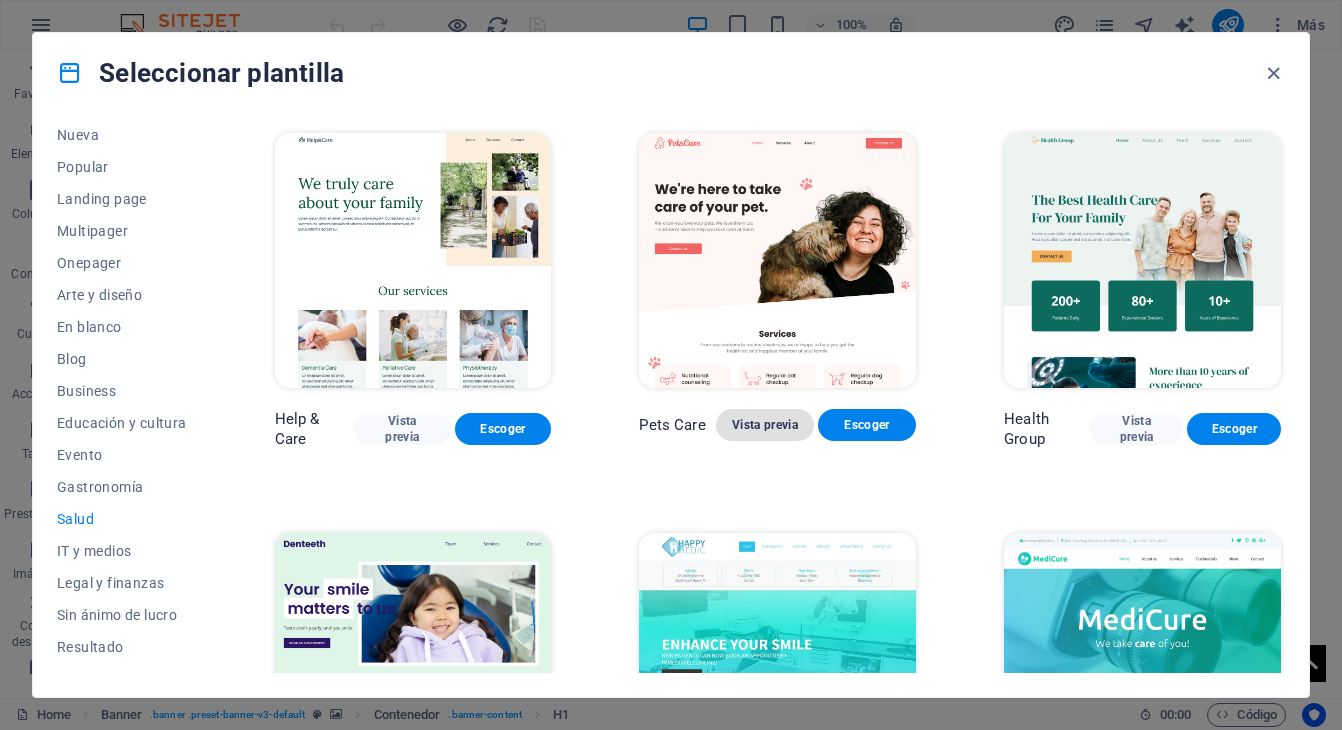 click on "Vista previa" at bounding box center (765, 425) 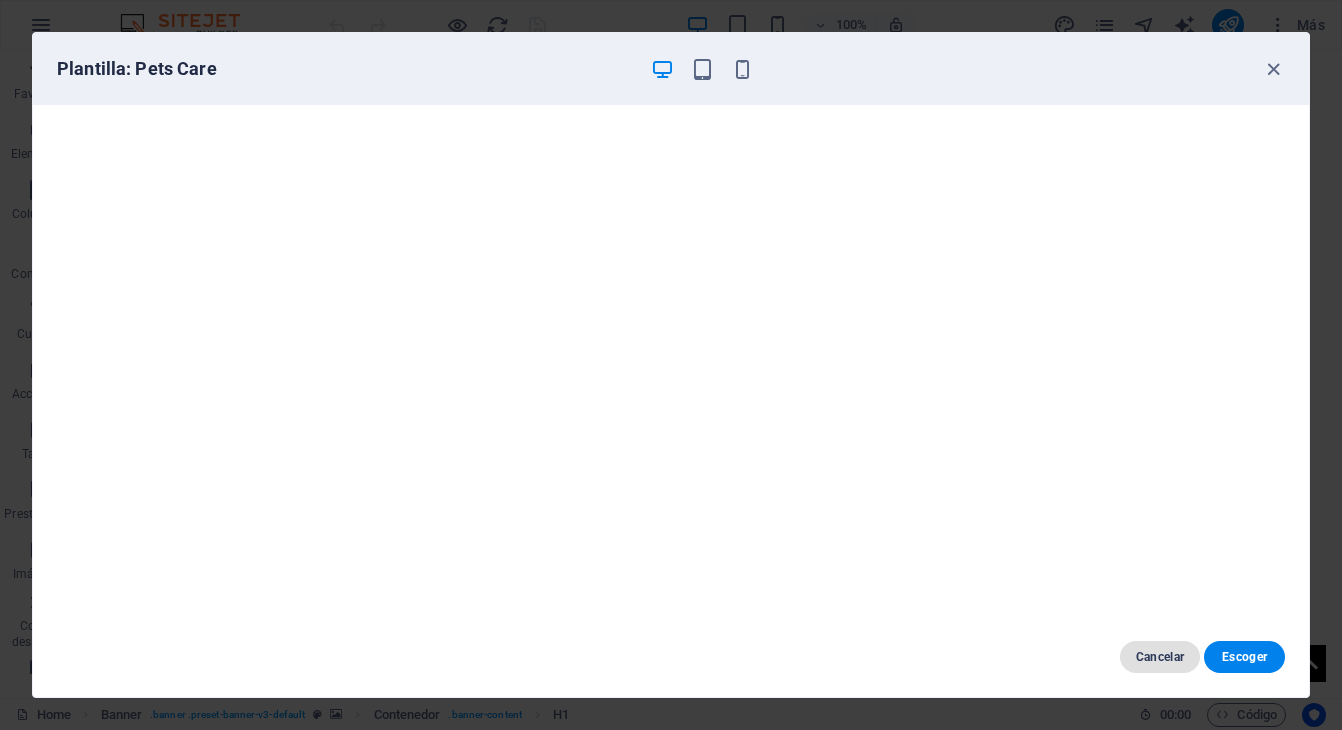 click on "Cancelar" at bounding box center [1160, 657] 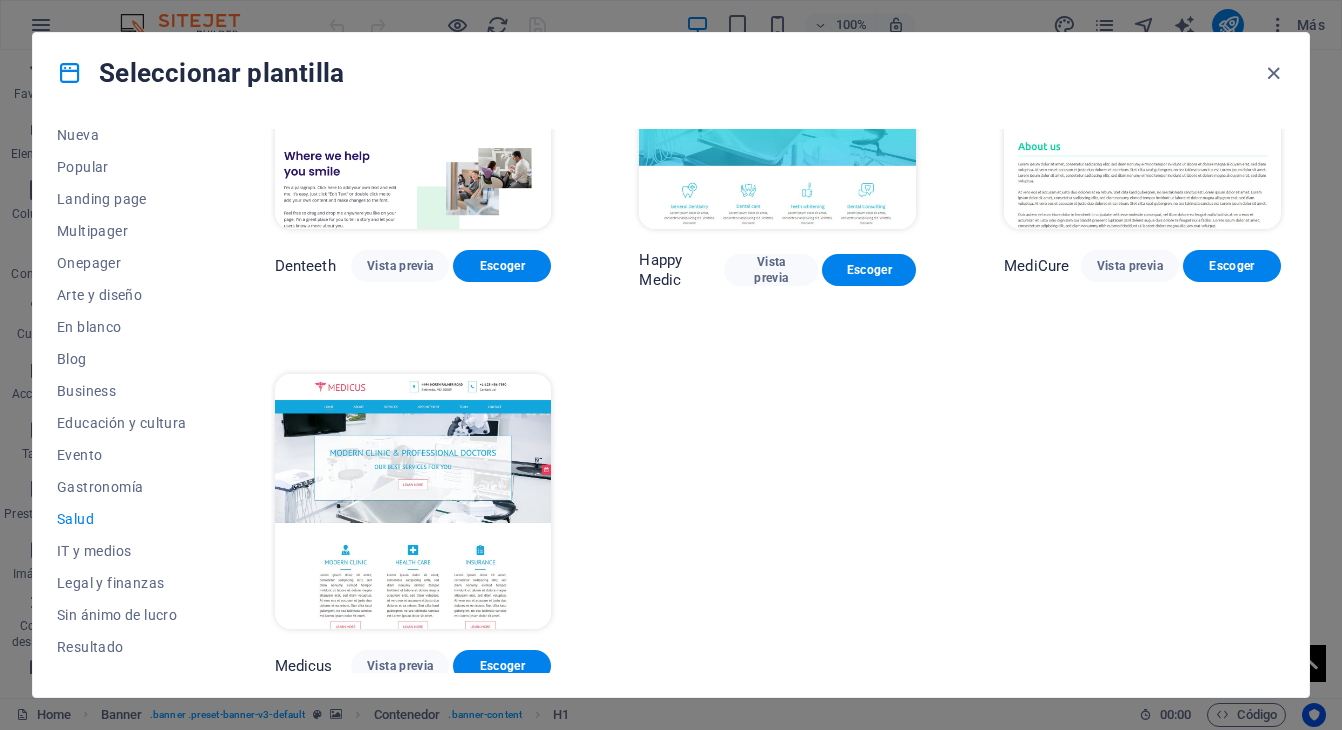 scroll, scrollTop: 560, scrollLeft: 0, axis: vertical 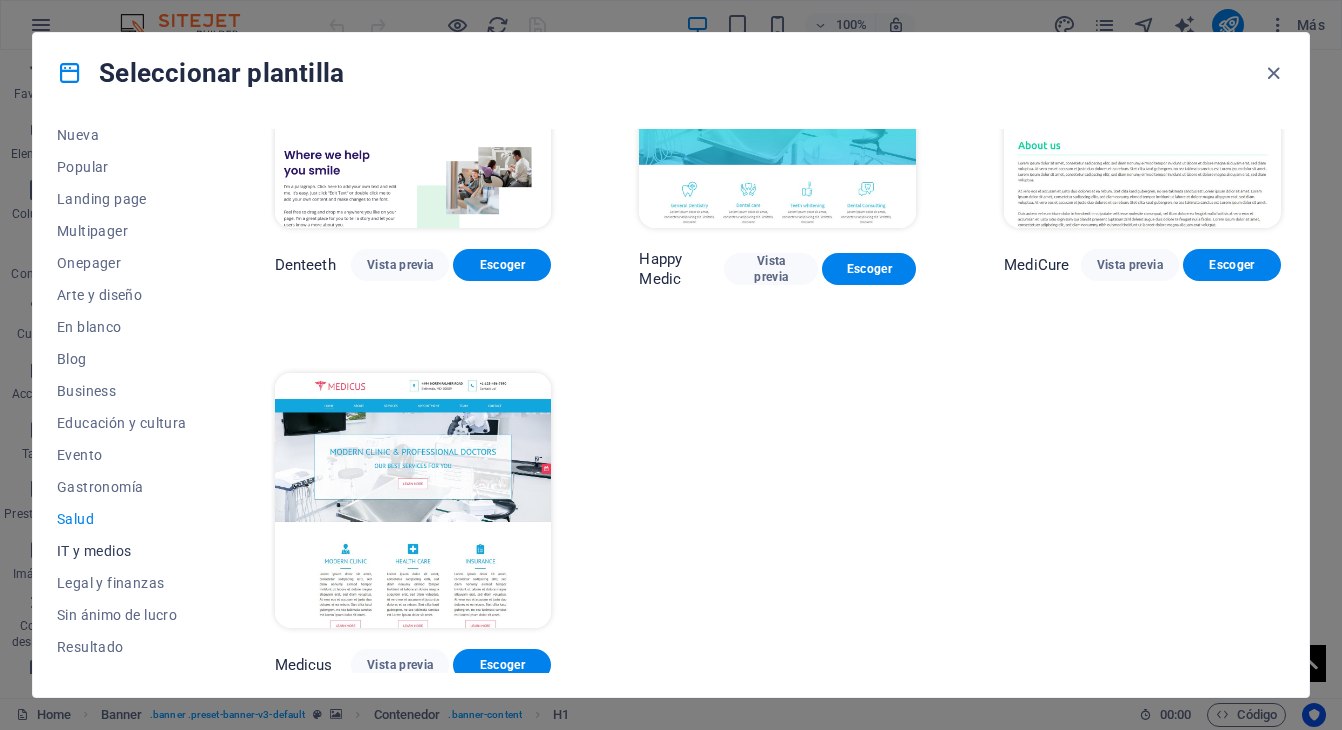 click on "IT y medios" at bounding box center [122, 551] 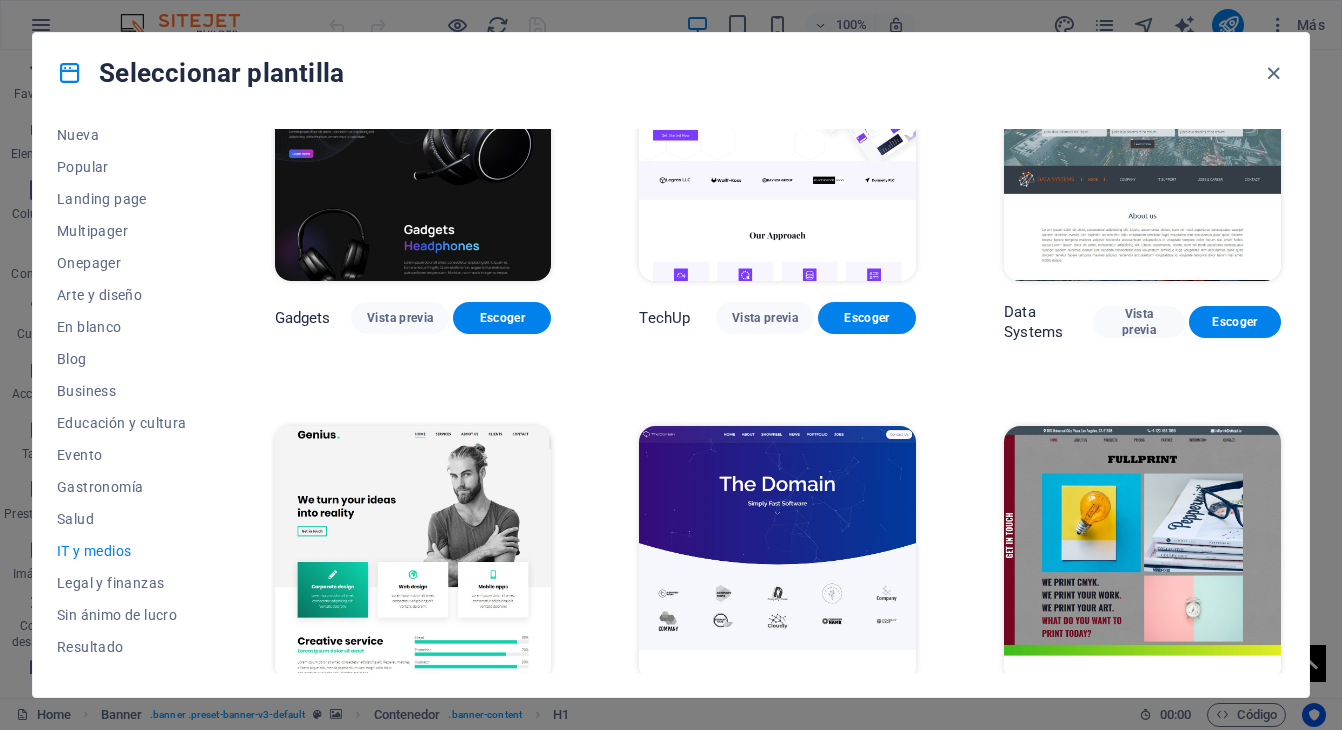 scroll, scrollTop: 530, scrollLeft: 0, axis: vertical 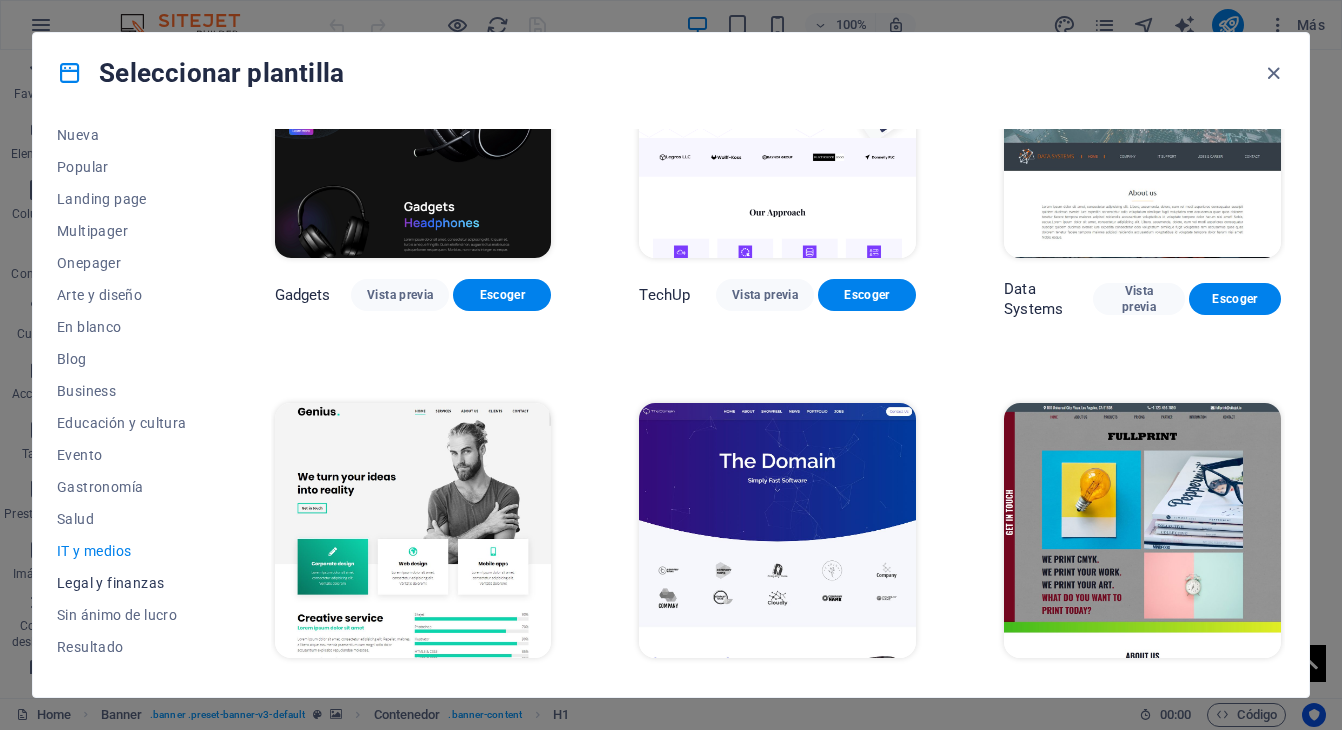 click on "Legal y finanzas" at bounding box center [122, 583] 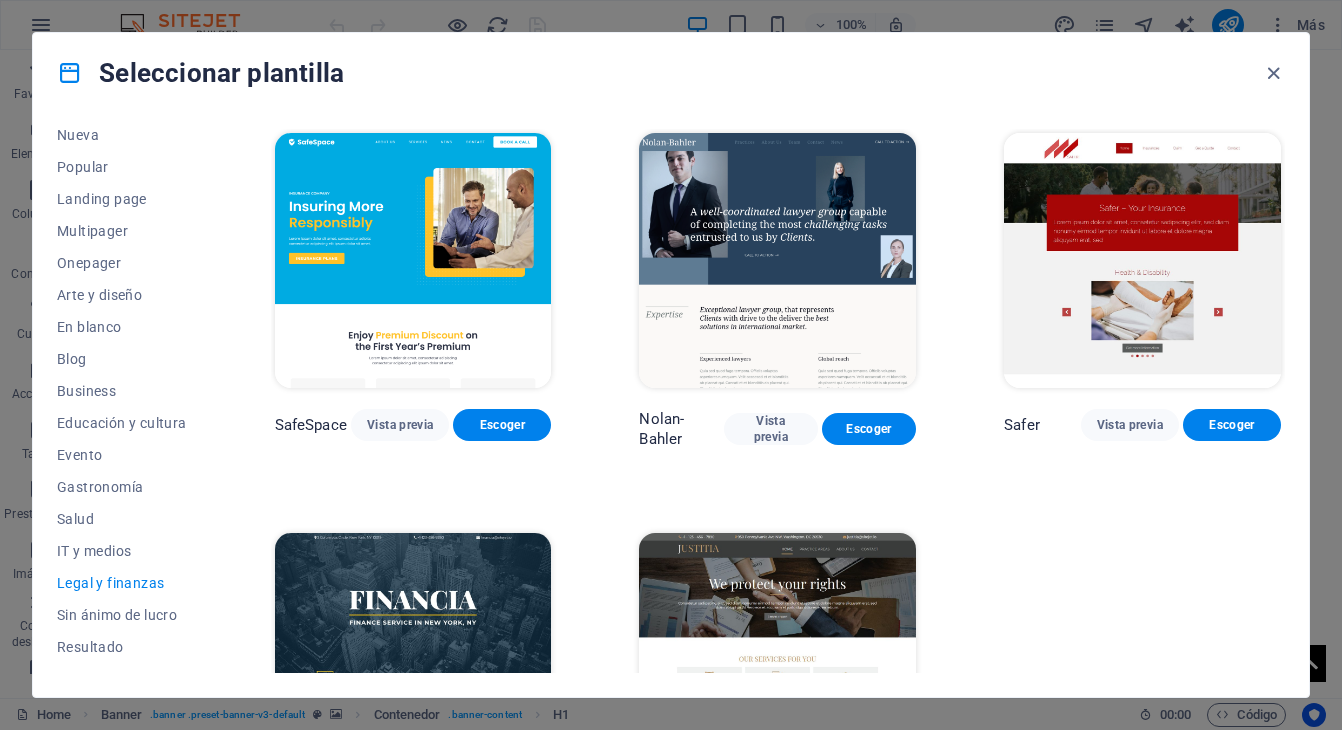 scroll, scrollTop: 162, scrollLeft: 0, axis: vertical 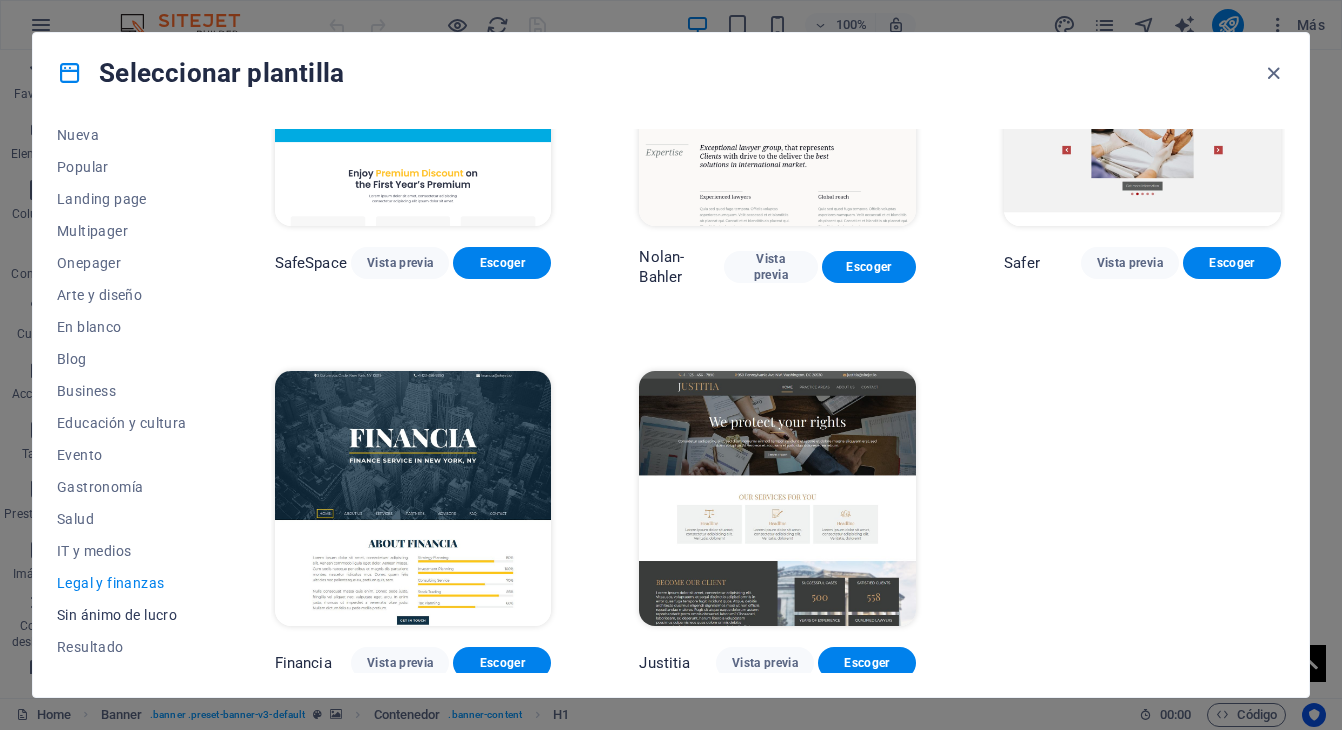 click on "Sin ánimo de lucro" at bounding box center (122, 615) 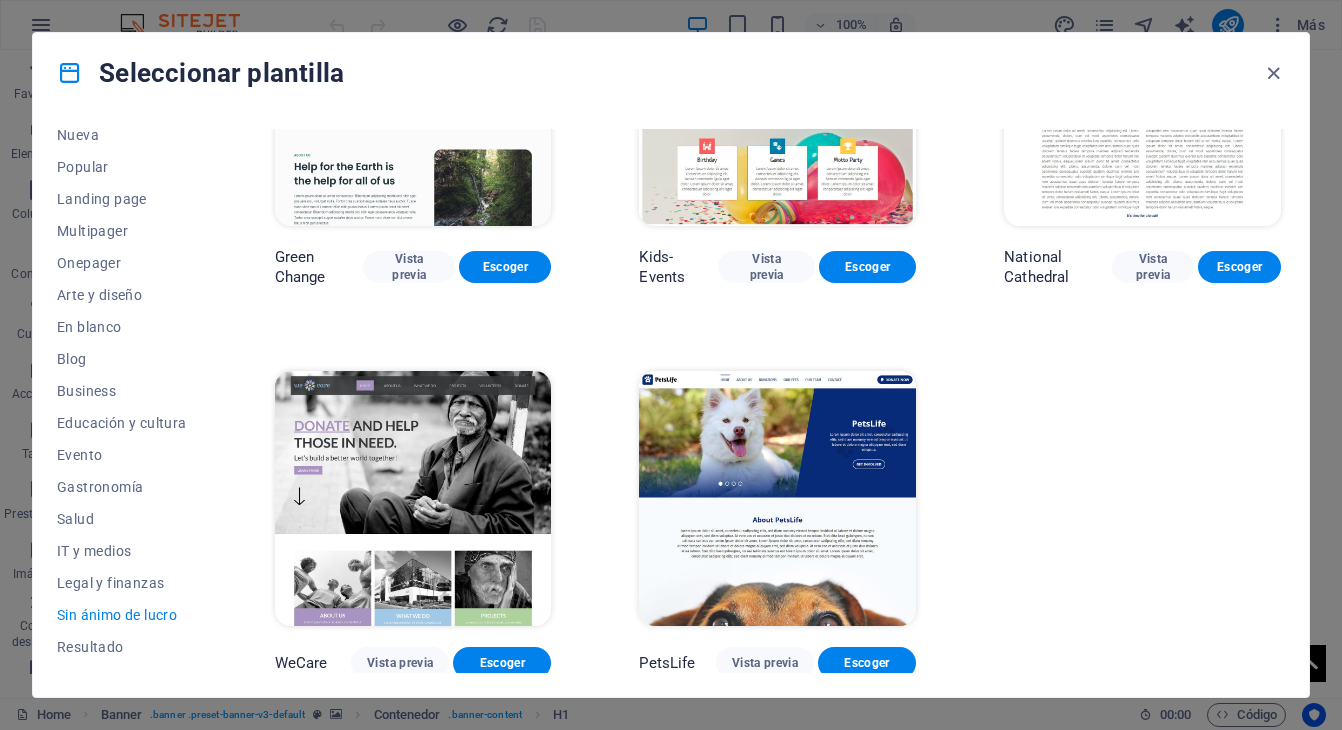 scroll, scrollTop: 0, scrollLeft: 0, axis: both 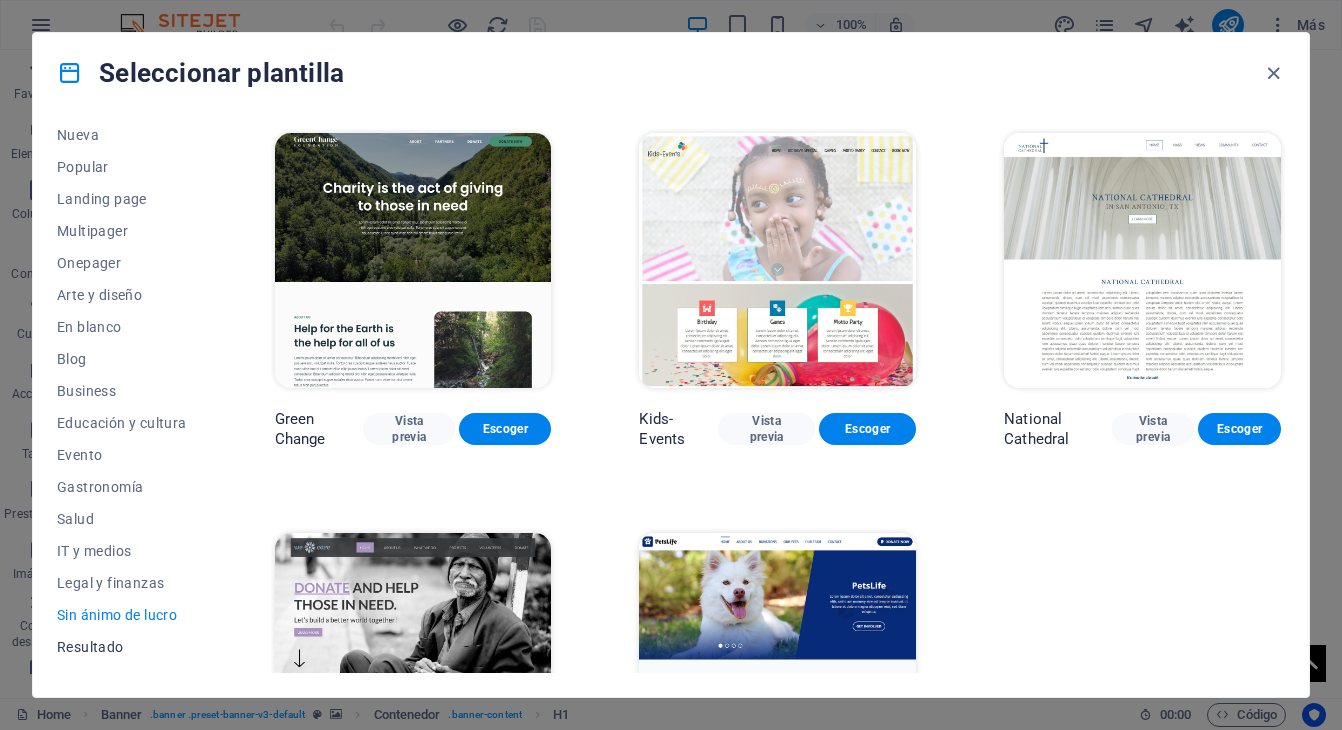 click on "Resultado" at bounding box center [122, 647] 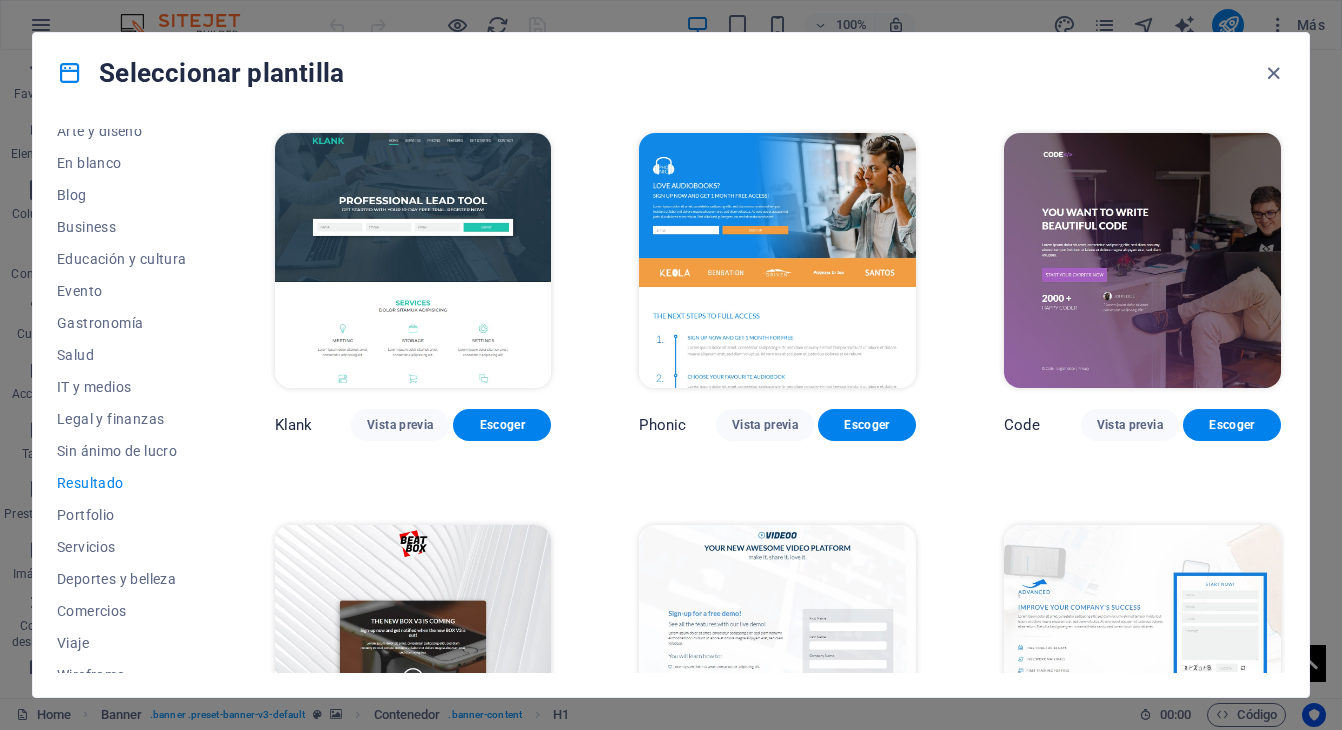 scroll, scrollTop: 256, scrollLeft: 0, axis: vertical 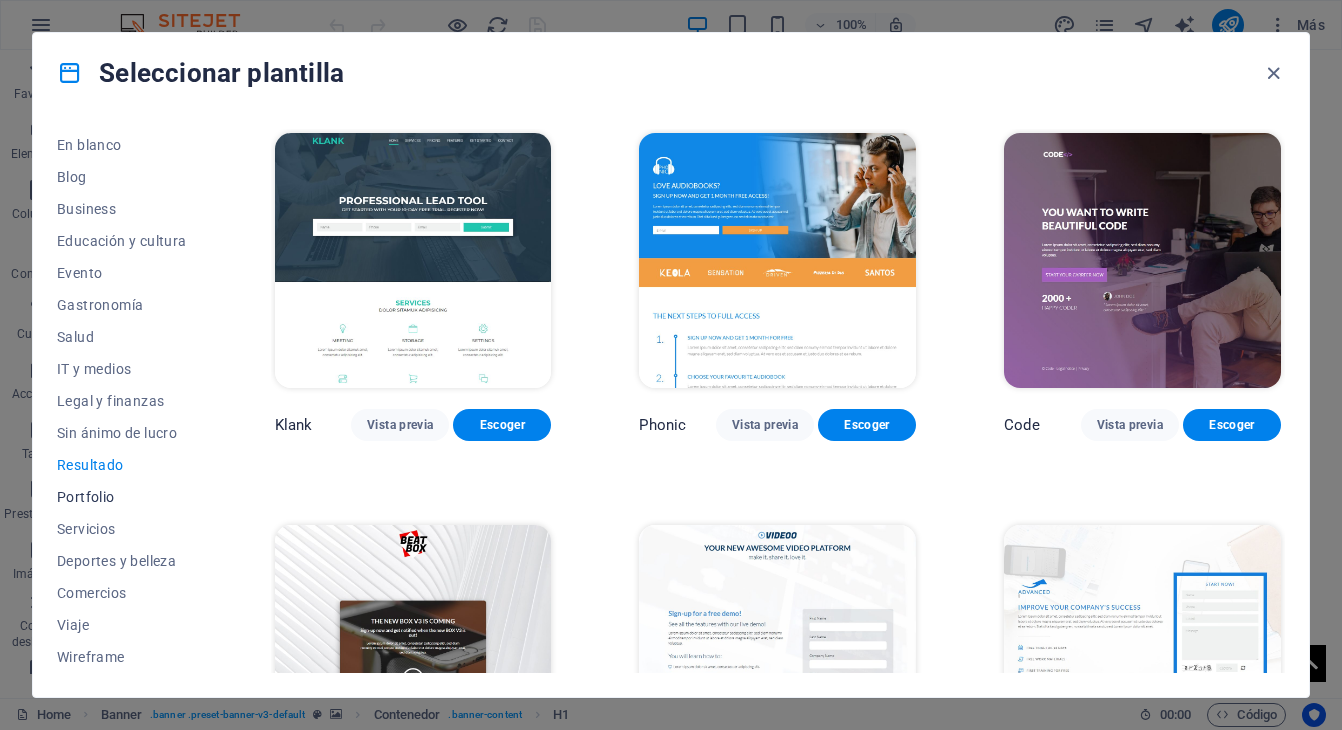 click on "Portfolio" at bounding box center [122, 497] 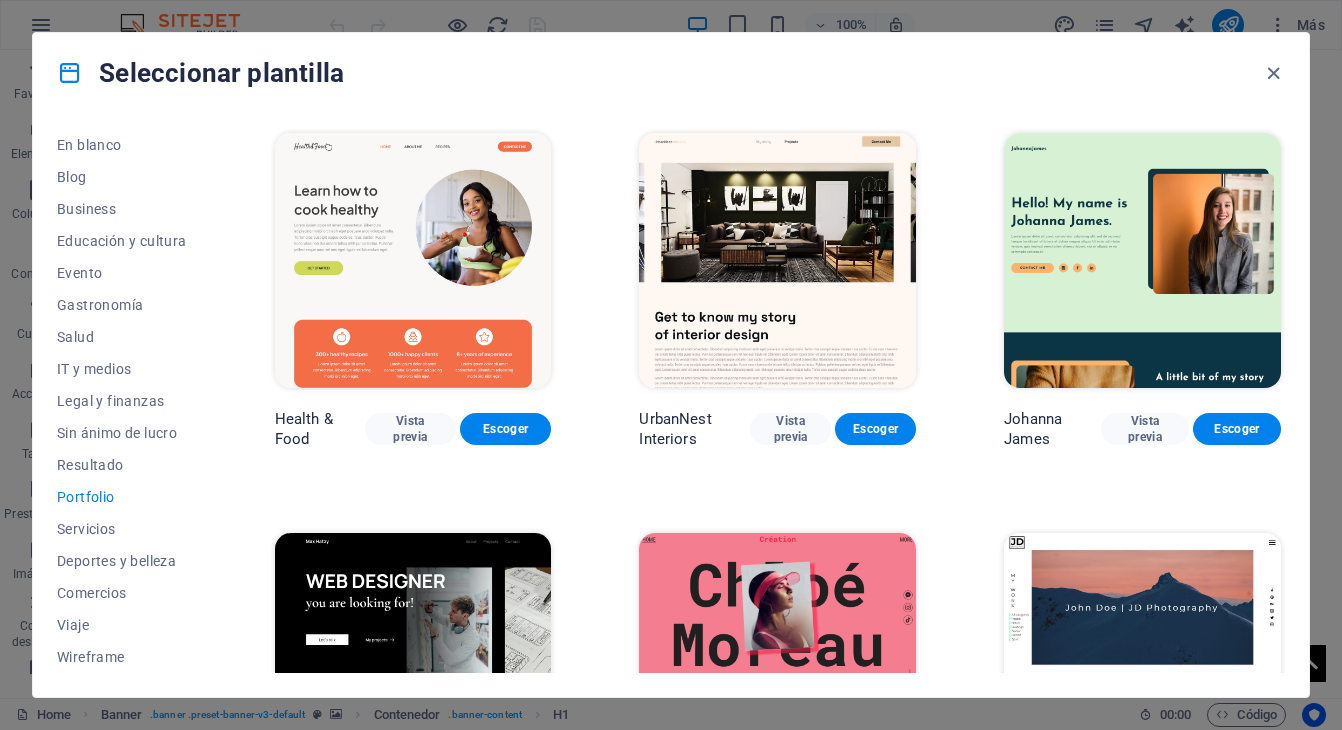 click on "Health & Food Vista previa Escoger UrbanNest Interiors Vista previa Escoger [FIRST] [LAST] Vista previa Escoger [FIRST] [LAST] Vista previa Escoger JD Photography Vista previa Escoger Portfolio Vista previa Escoger [FIRST] Vista previa Escoger" at bounding box center (778, 685) 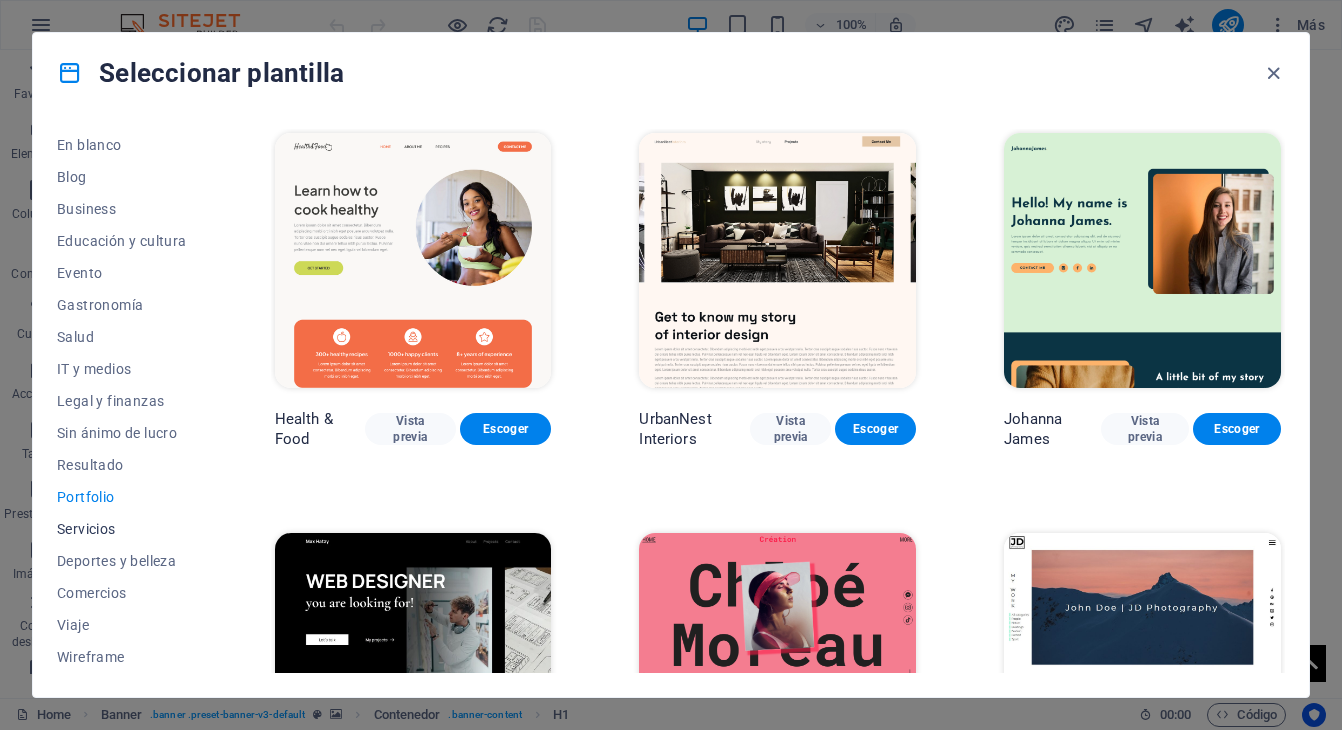 click on "Servicios" at bounding box center (122, 529) 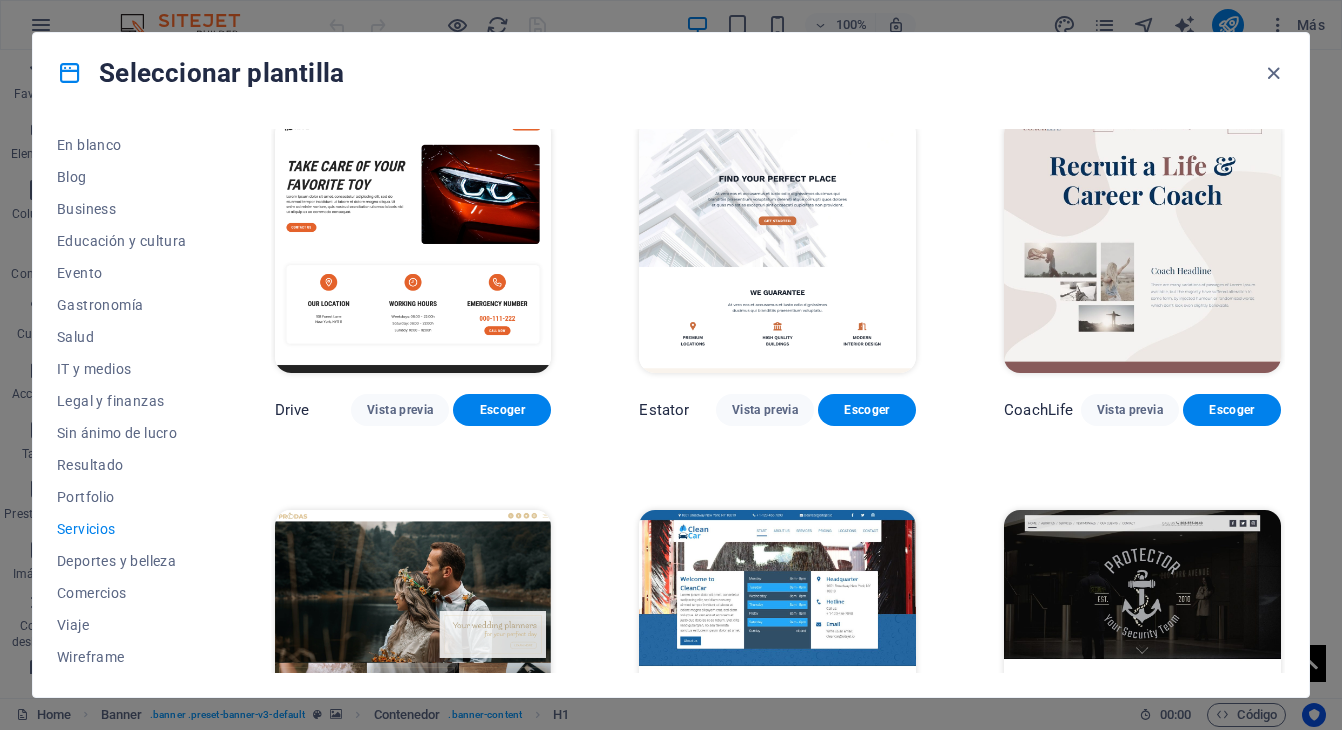 scroll, scrollTop: 816, scrollLeft: 0, axis: vertical 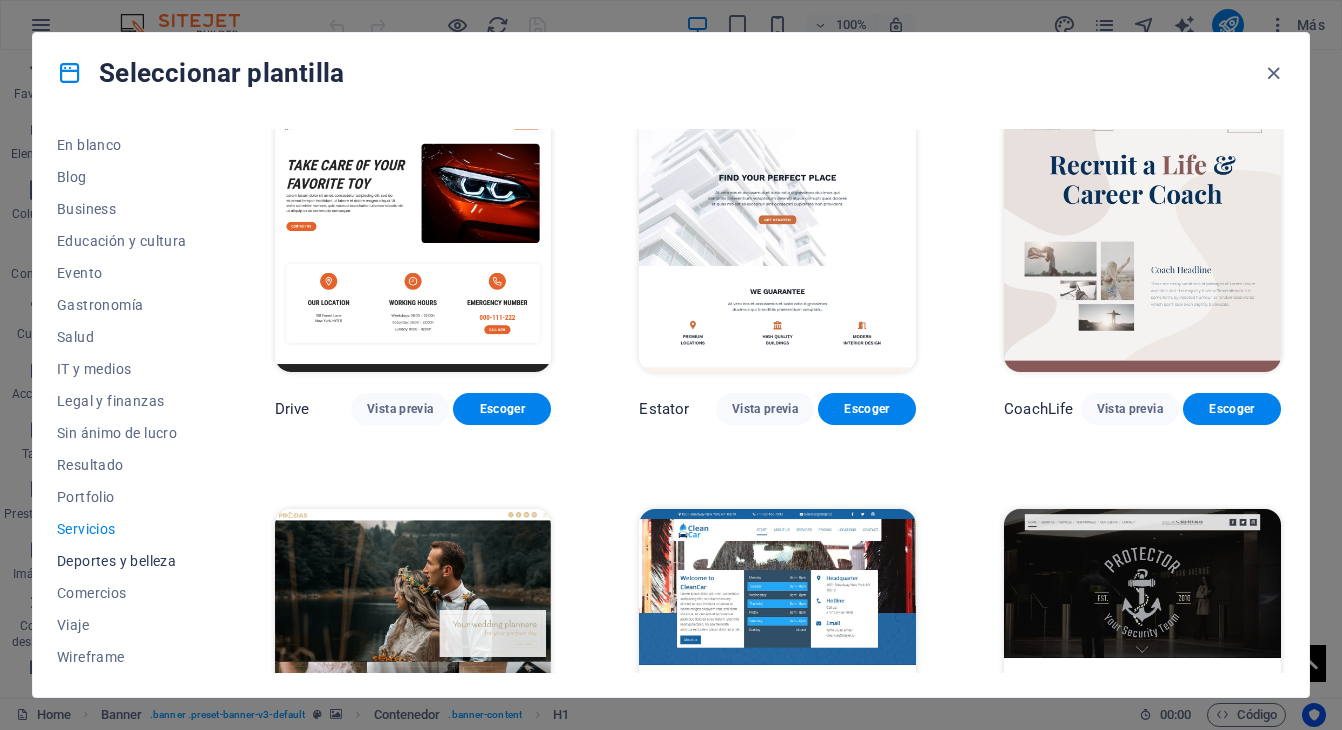 click on "Deportes y belleza" at bounding box center [122, 561] 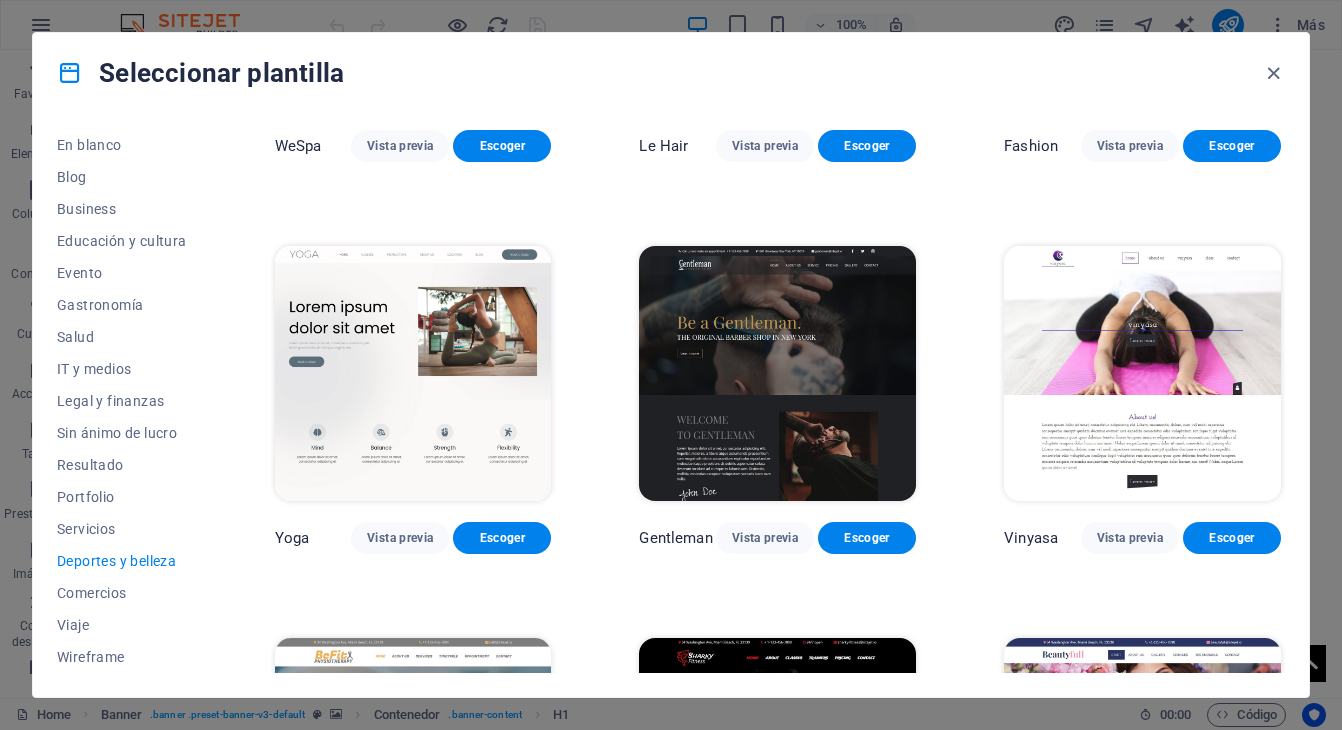 scroll, scrollTop: 676, scrollLeft: 0, axis: vertical 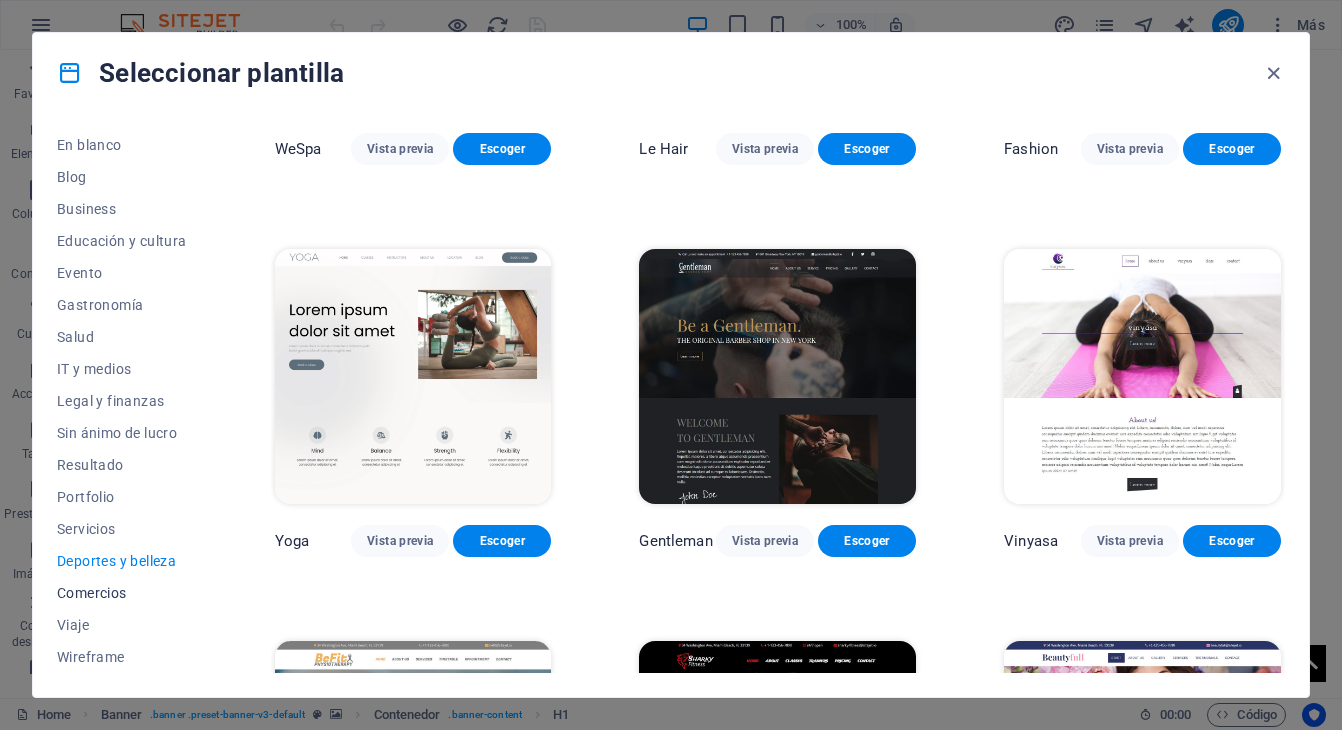 click on "Comercios" at bounding box center (122, 593) 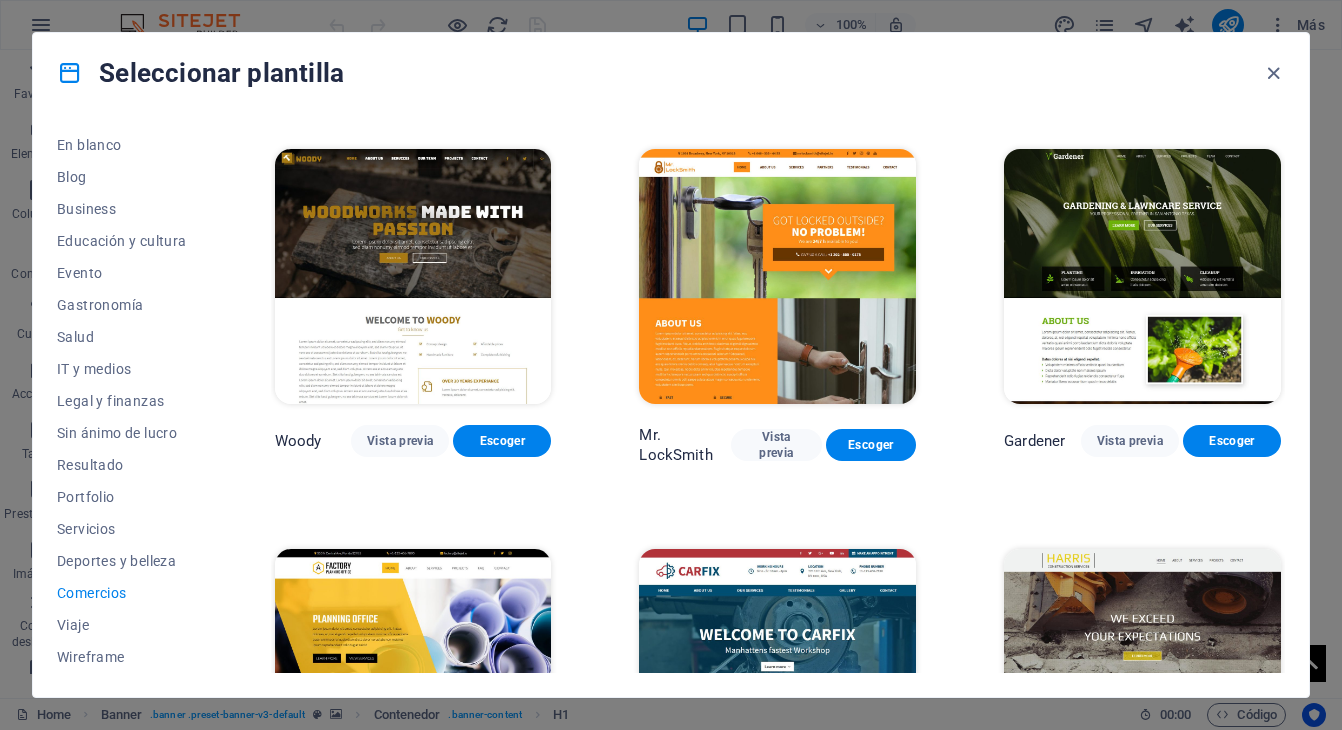 scroll, scrollTop: 560, scrollLeft: 0, axis: vertical 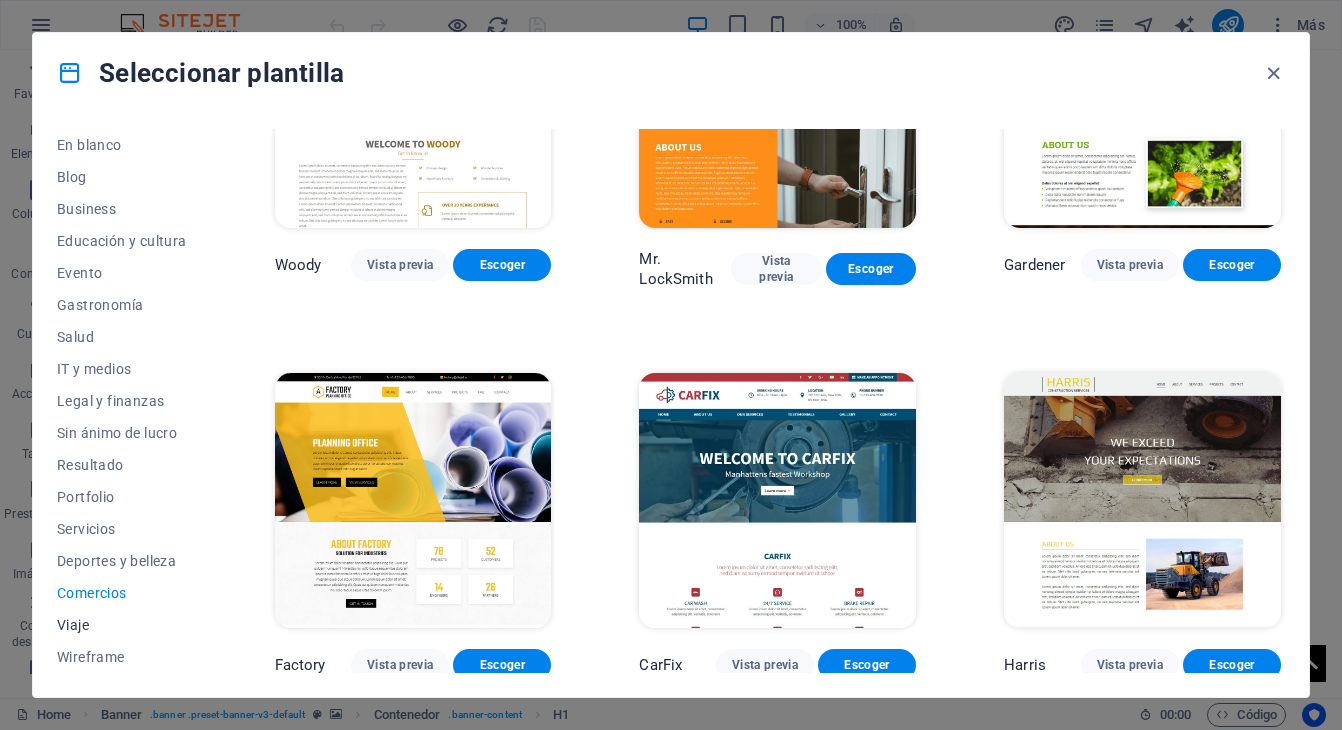 click on "Viaje" at bounding box center [122, 625] 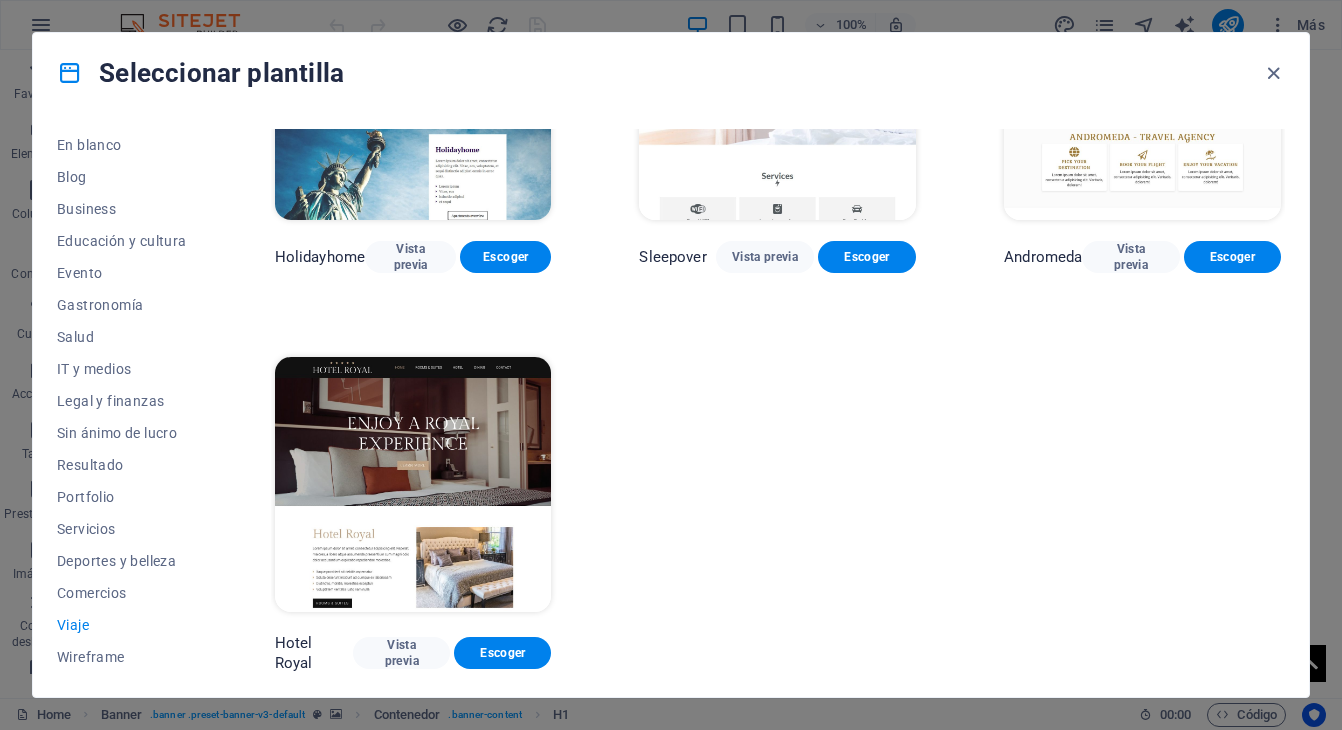 scroll, scrollTop: 0, scrollLeft: 0, axis: both 